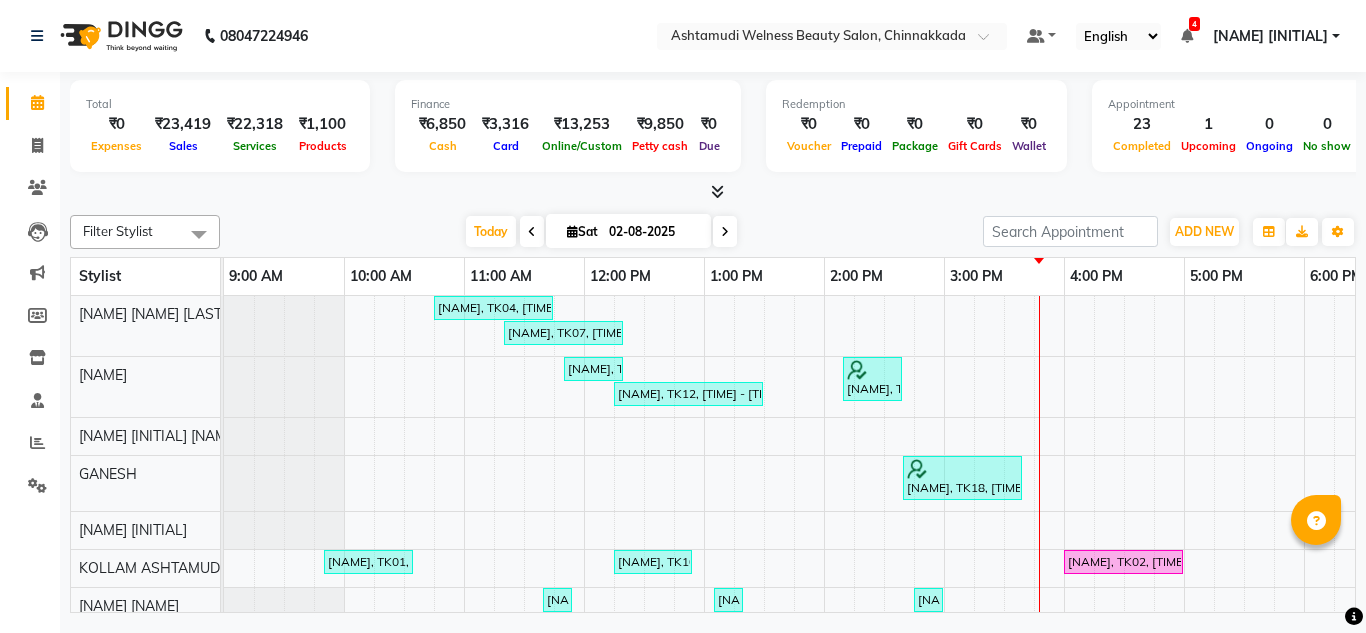 scroll, scrollTop: 0, scrollLeft: 0, axis: both 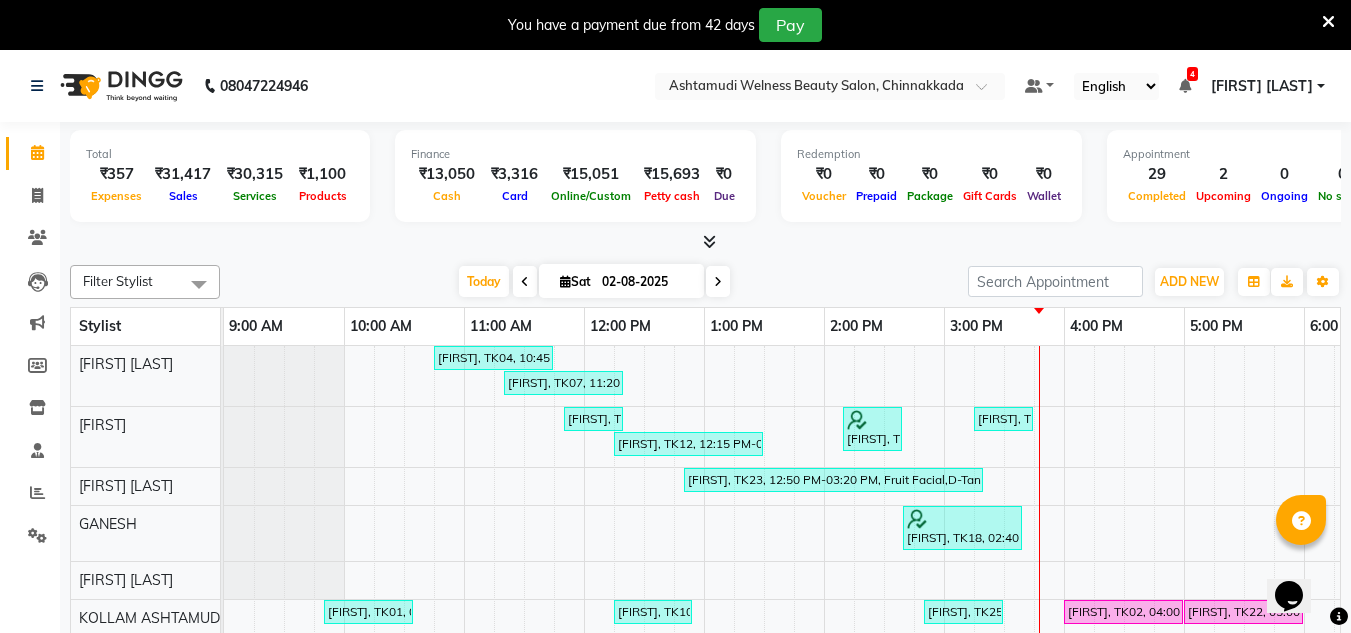 click at bounding box center [1328, 22] 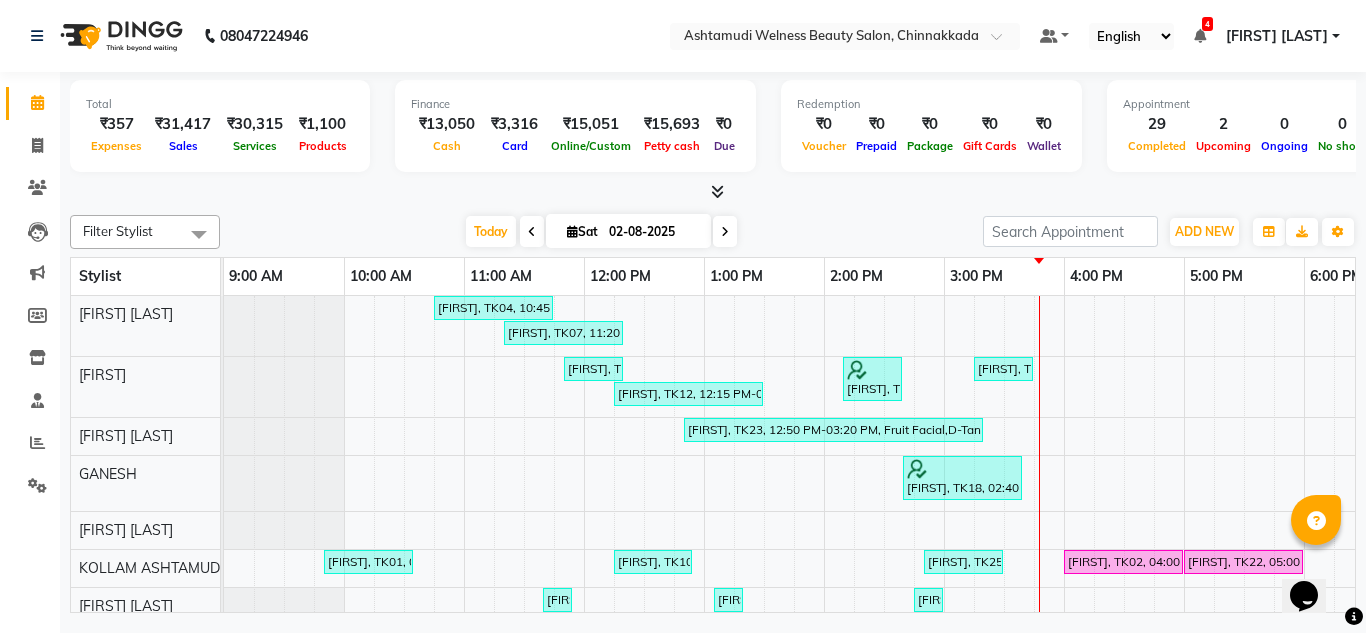 scroll, scrollTop: 81, scrollLeft: 0, axis: vertical 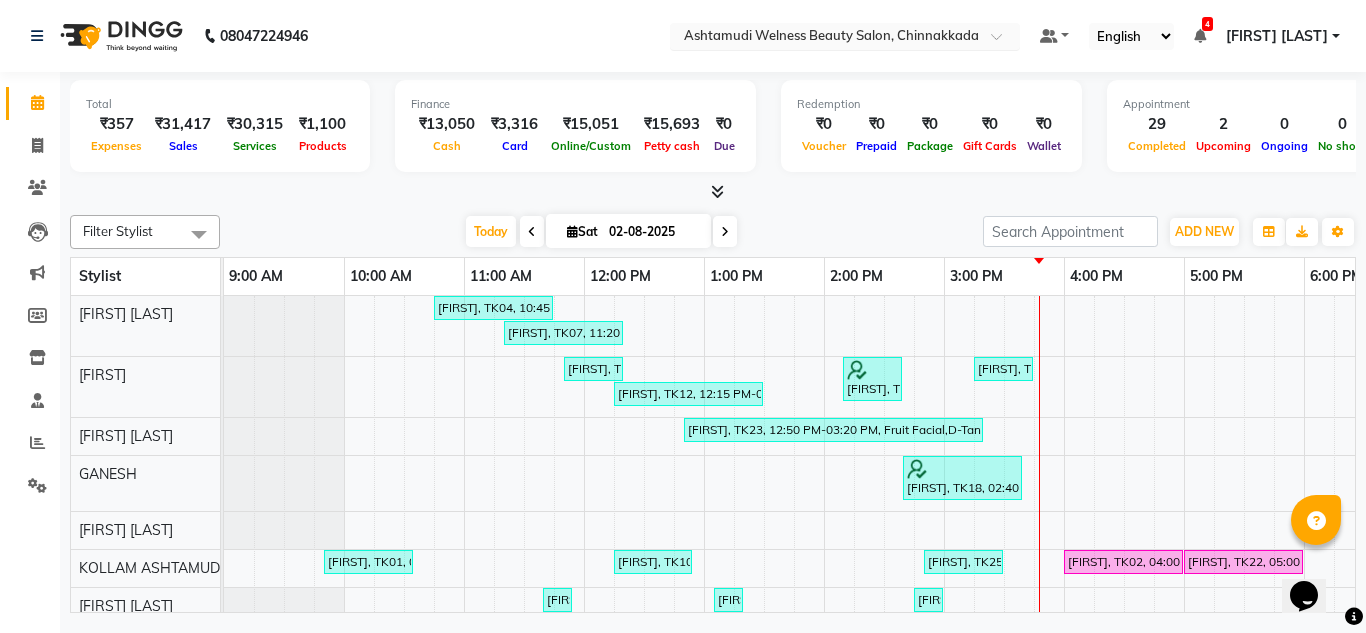 click at bounding box center (825, 38) 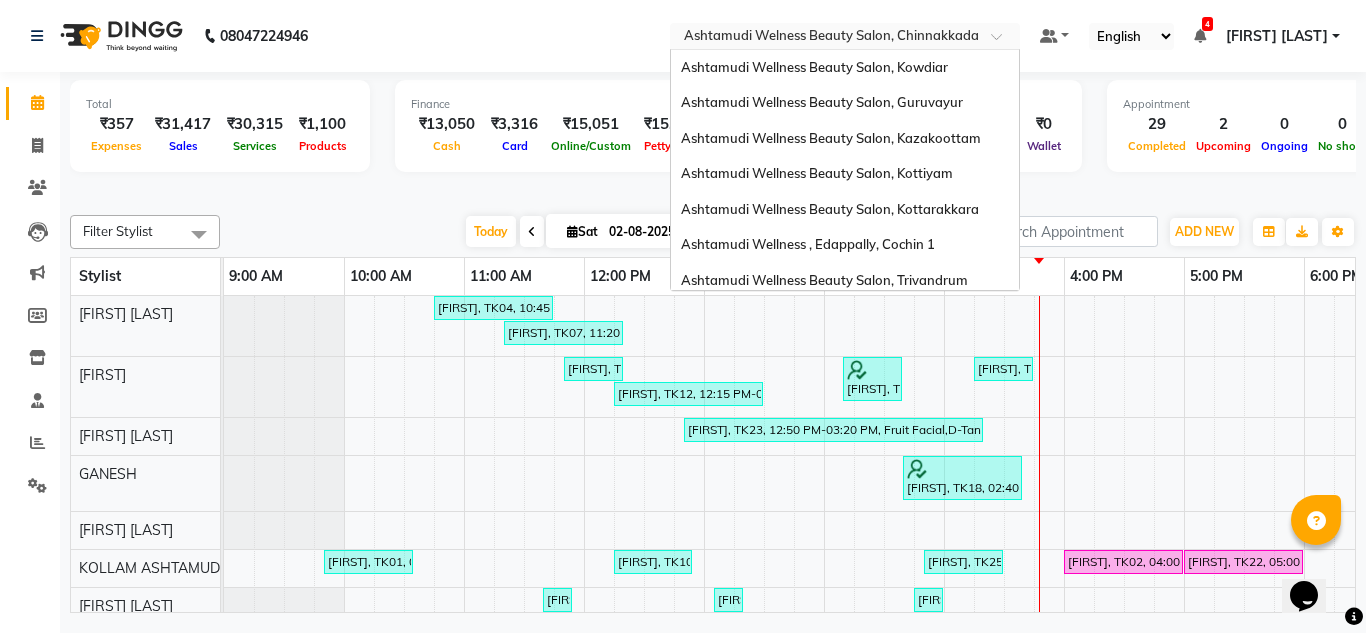 scroll, scrollTop: 284, scrollLeft: 0, axis: vertical 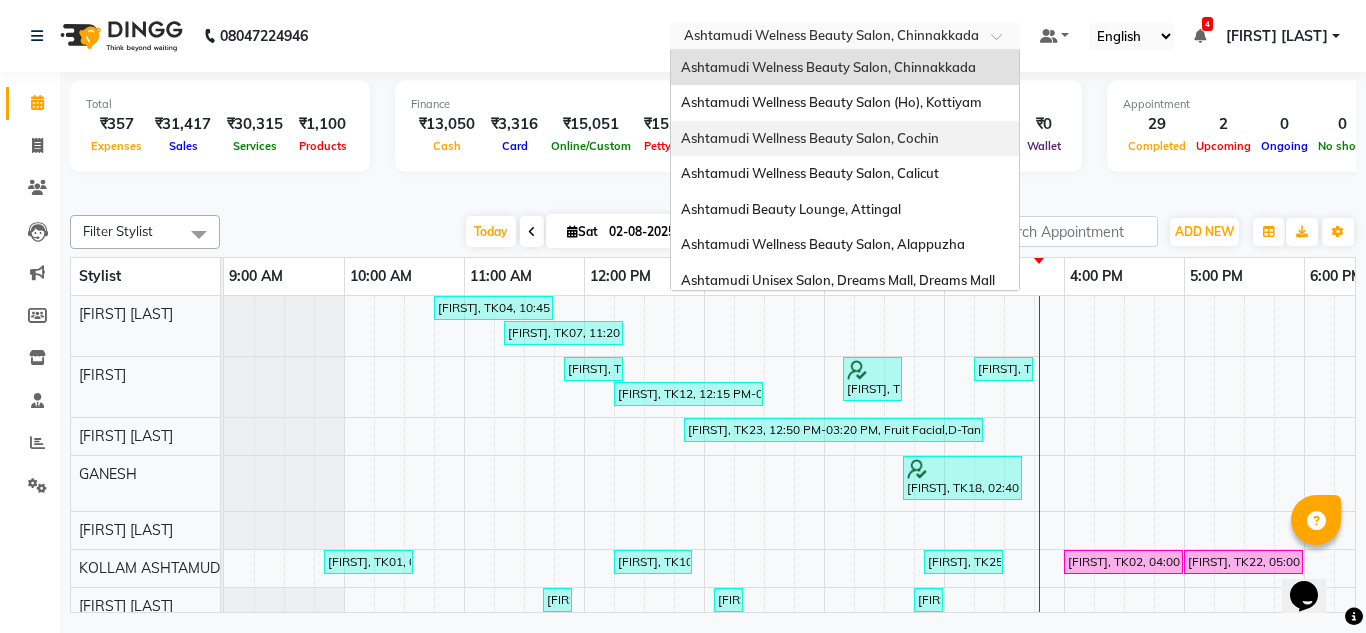 click on "Ashtamudi Wellness Beauty Salon, Cochin" at bounding box center [810, 138] 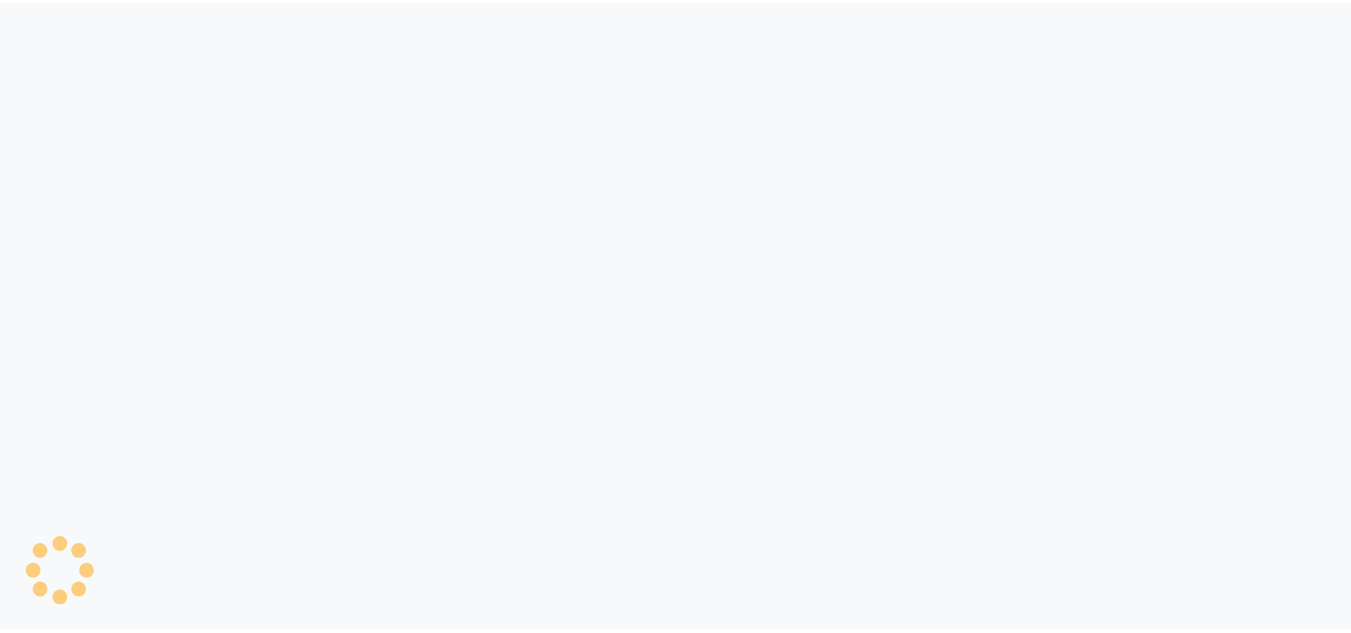 scroll, scrollTop: 0, scrollLeft: 0, axis: both 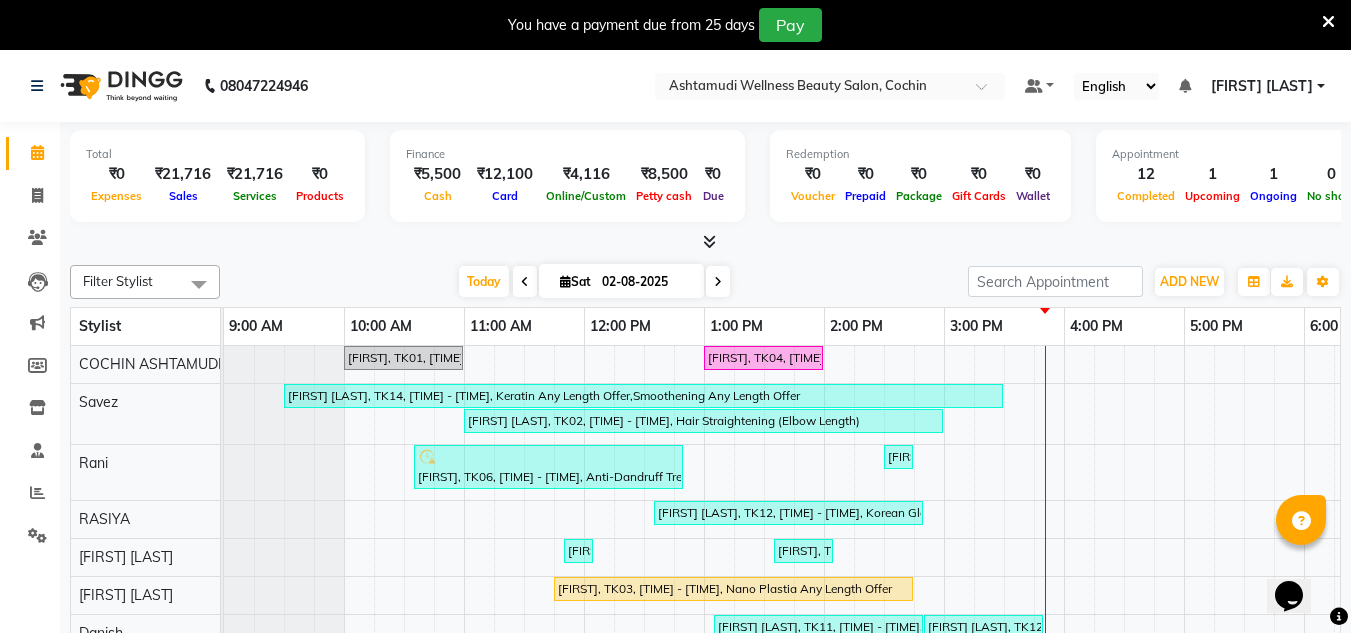 click at bounding box center [1328, 22] 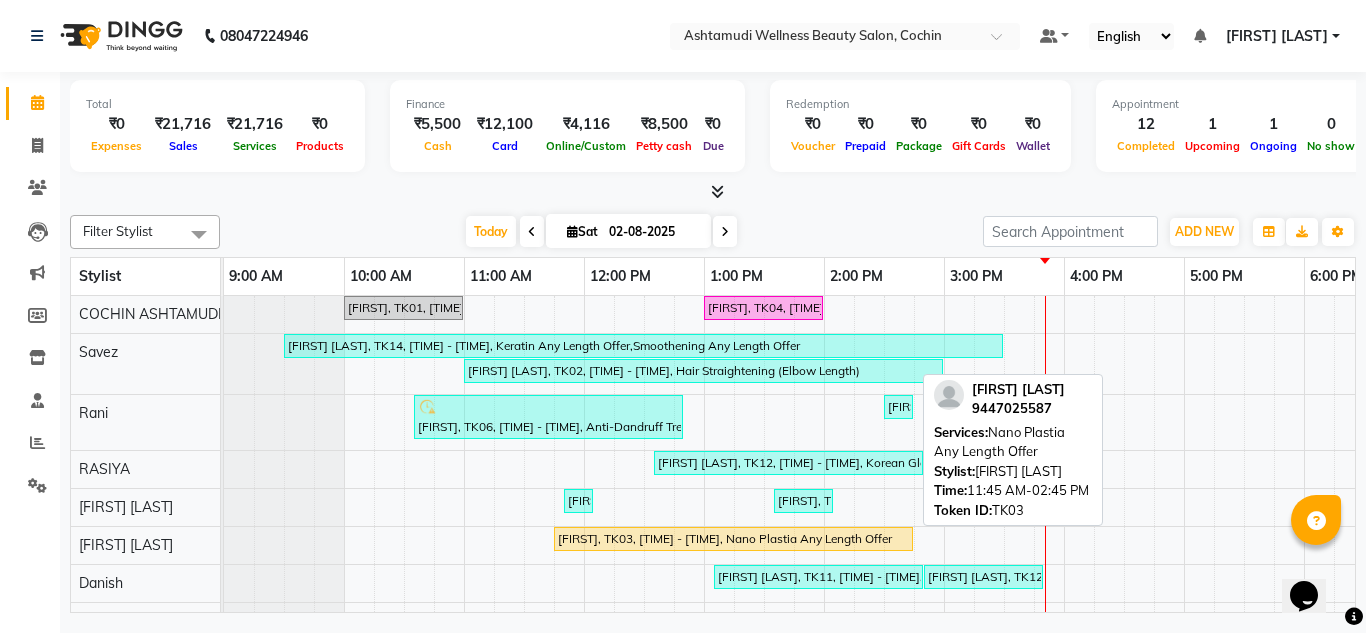 scroll, scrollTop: 64, scrollLeft: 0, axis: vertical 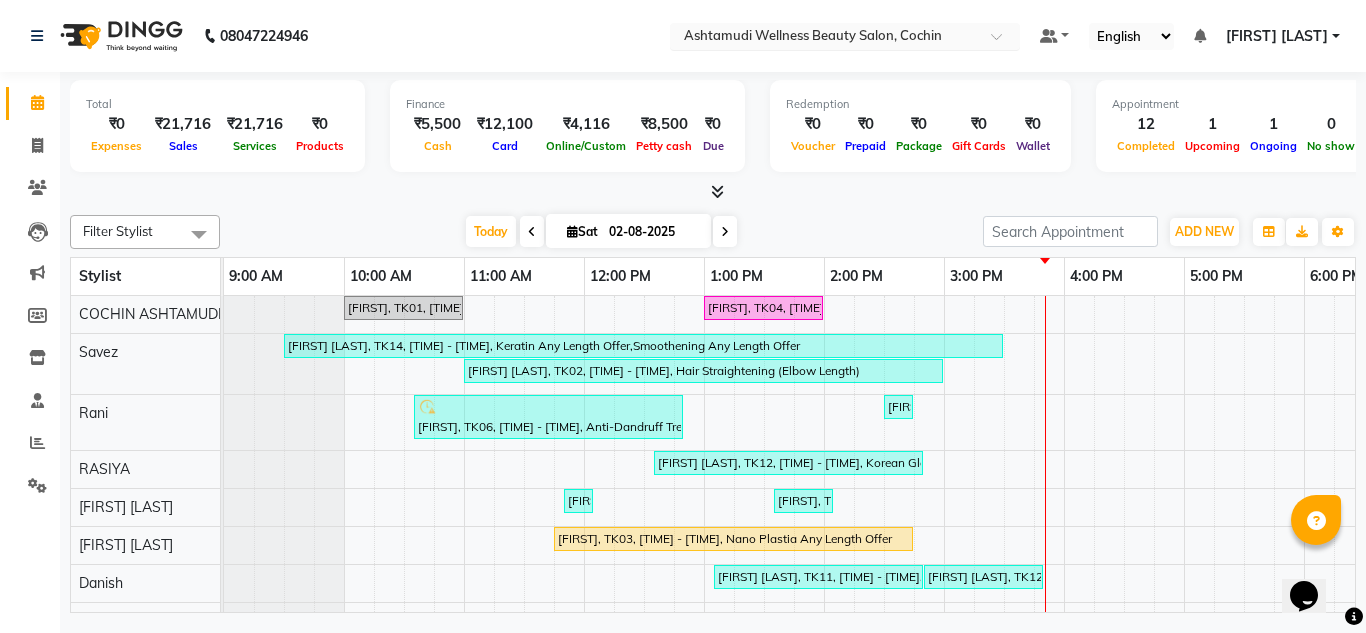 click at bounding box center (825, 38) 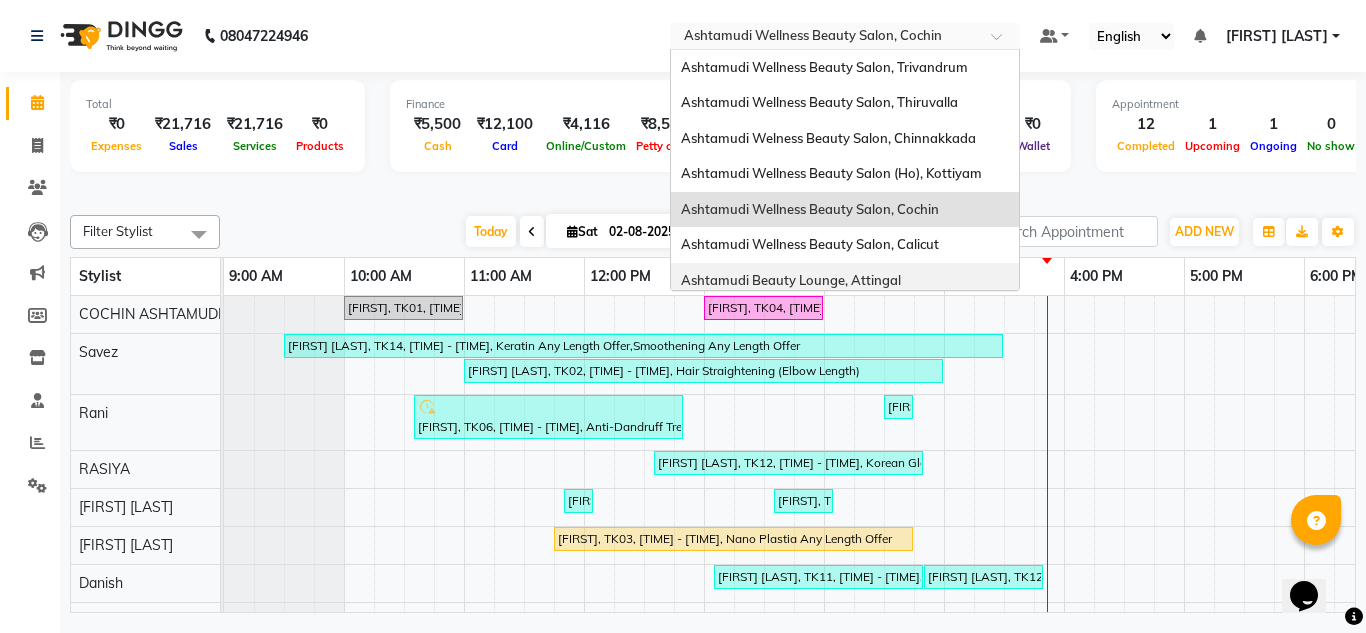 scroll, scrollTop: 212, scrollLeft: 0, axis: vertical 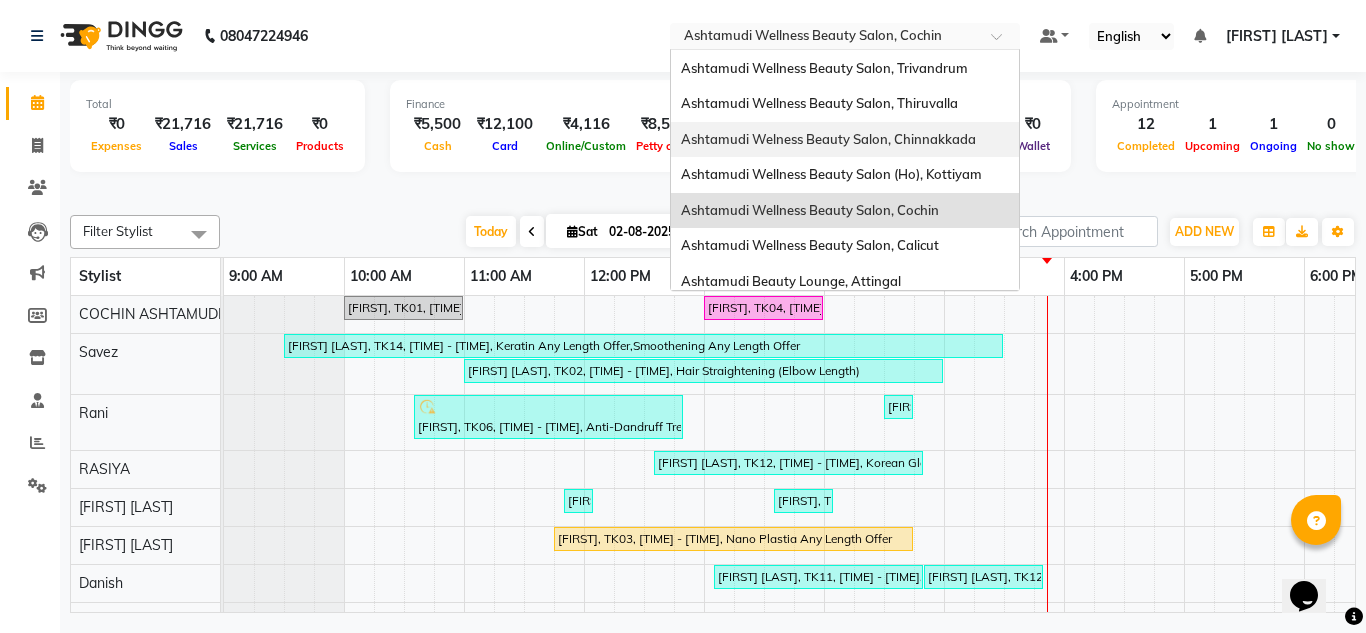 click on "Ashtamudi Welness Beauty Salon, Chinnakkada" at bounding box center [828, 139] 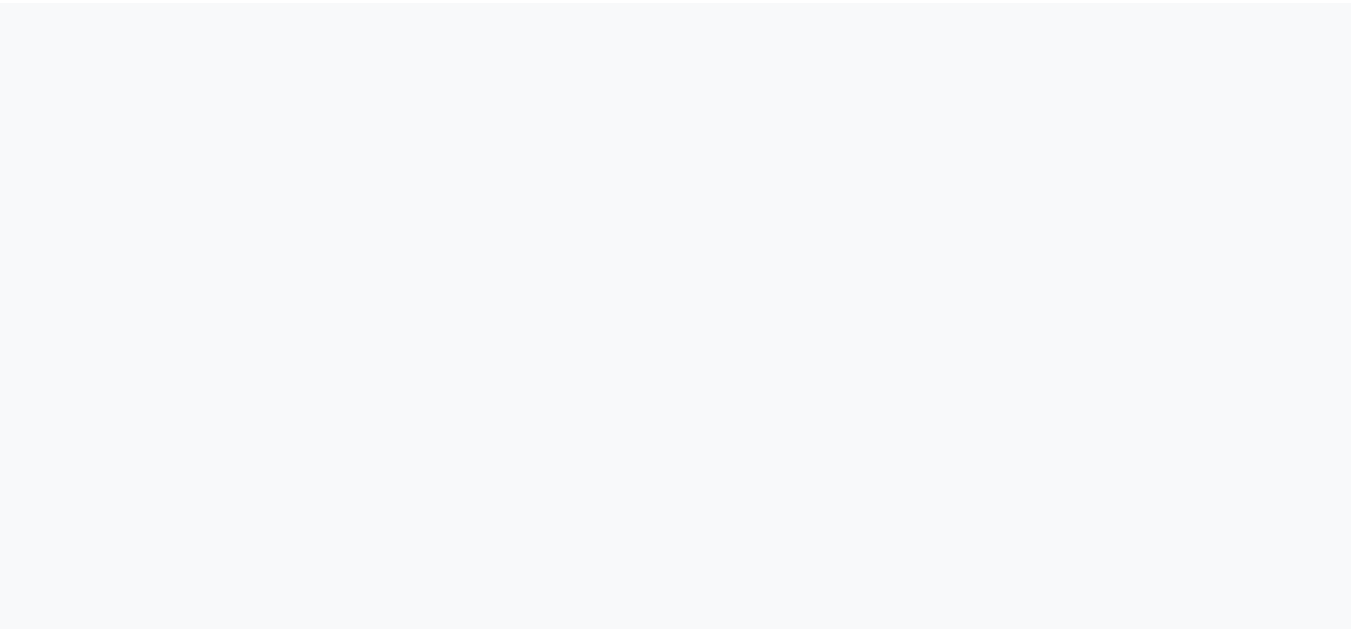 scroll, scrollTop: 0, scrollLeft: 0, axis: both 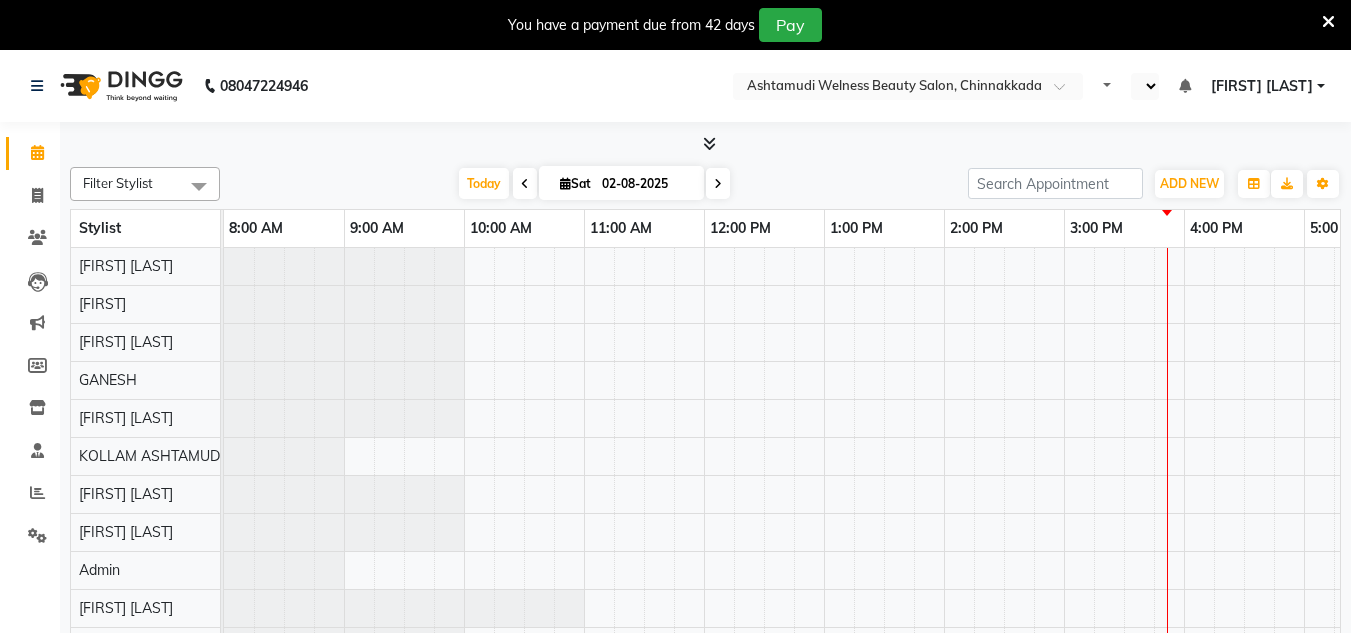 select on "en" 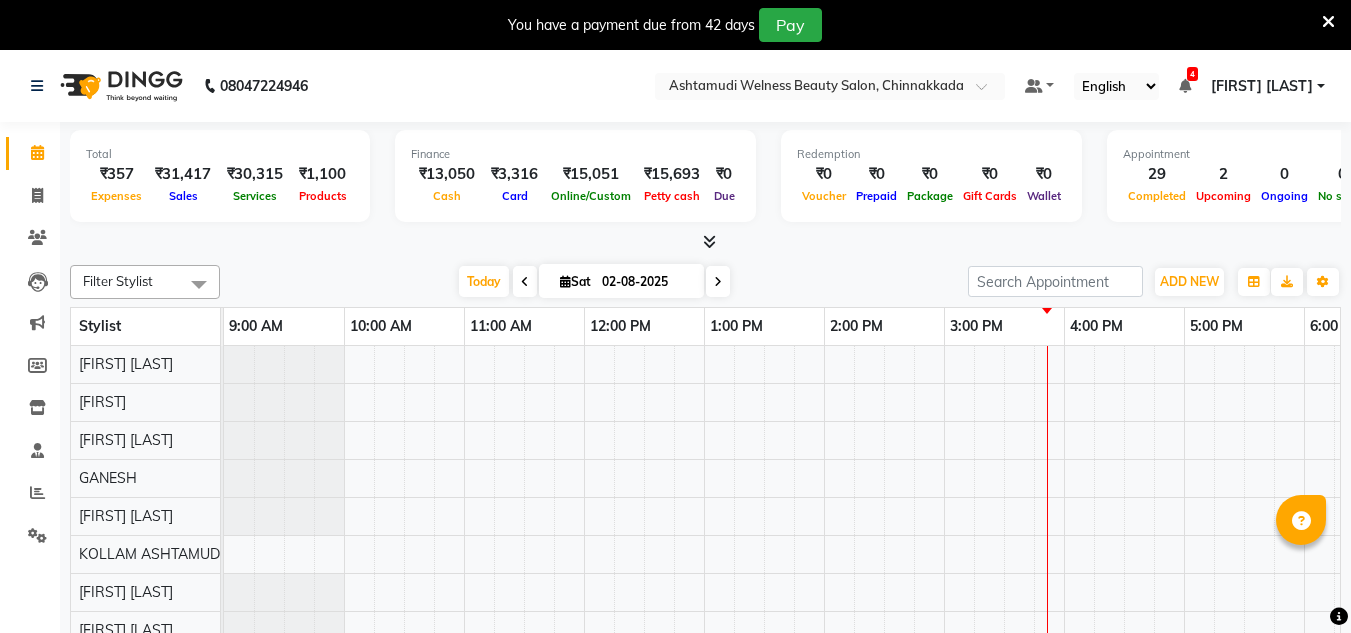 scroll, scrollTop: 0, scrollLeft: 0, axis: both 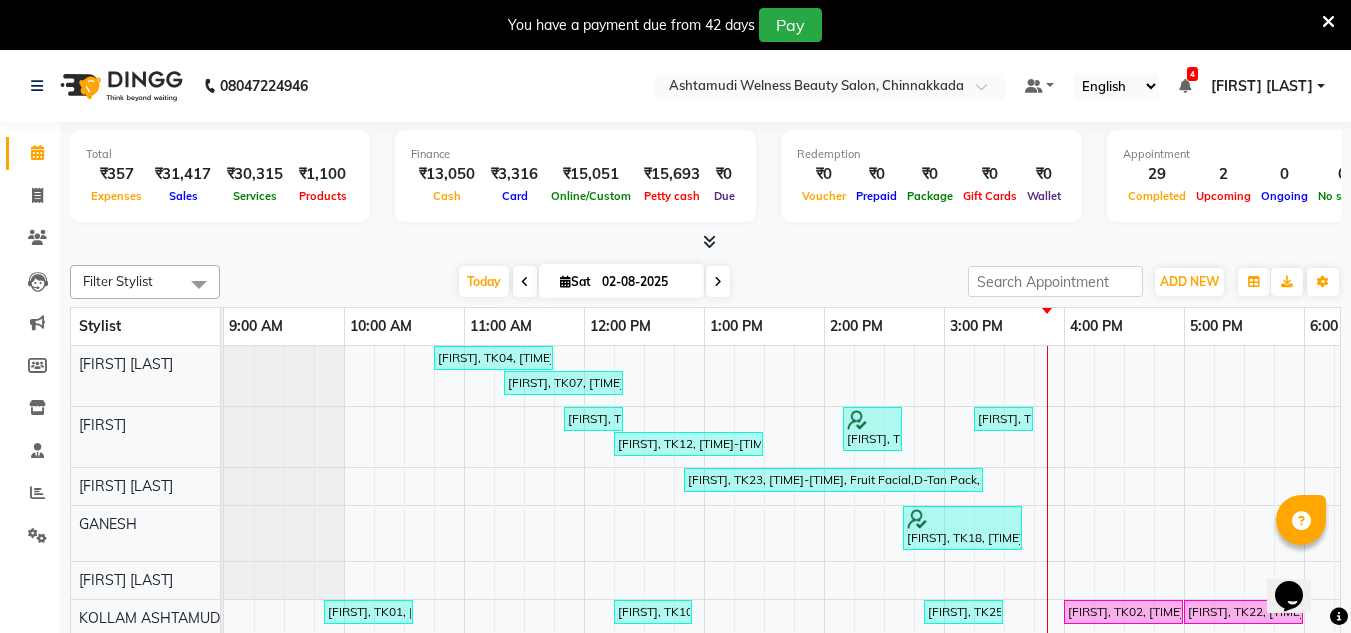 click at bounding box center (1328, 22) 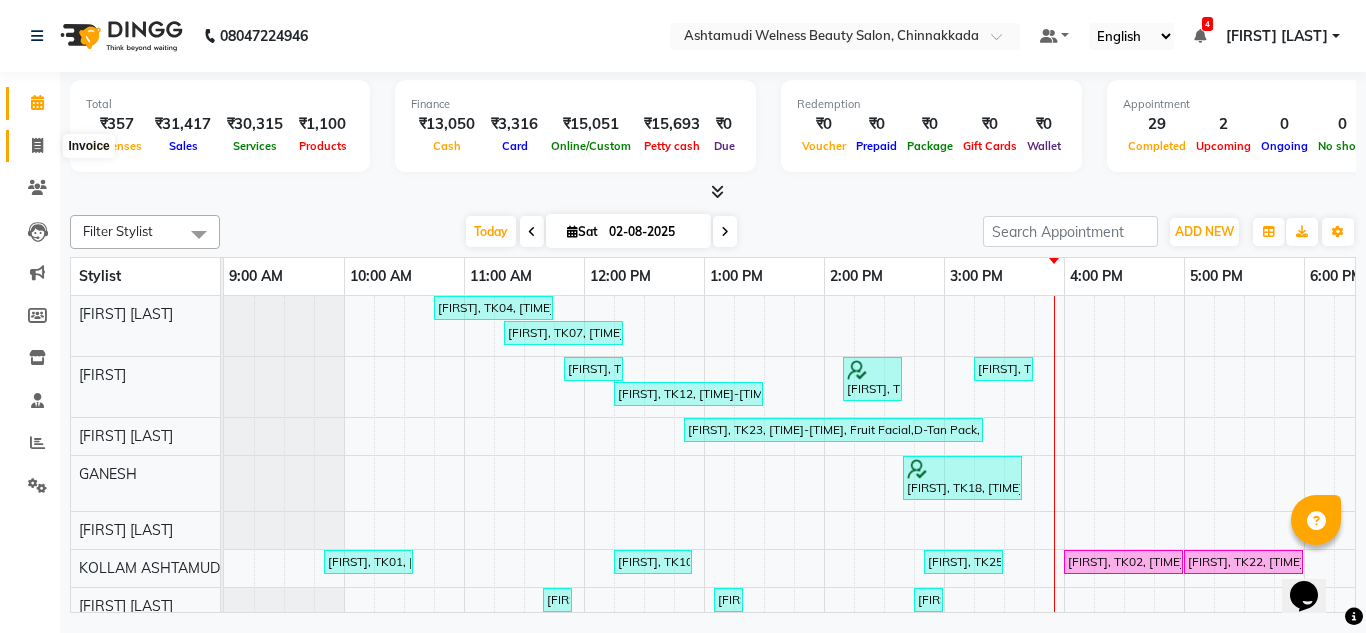 click 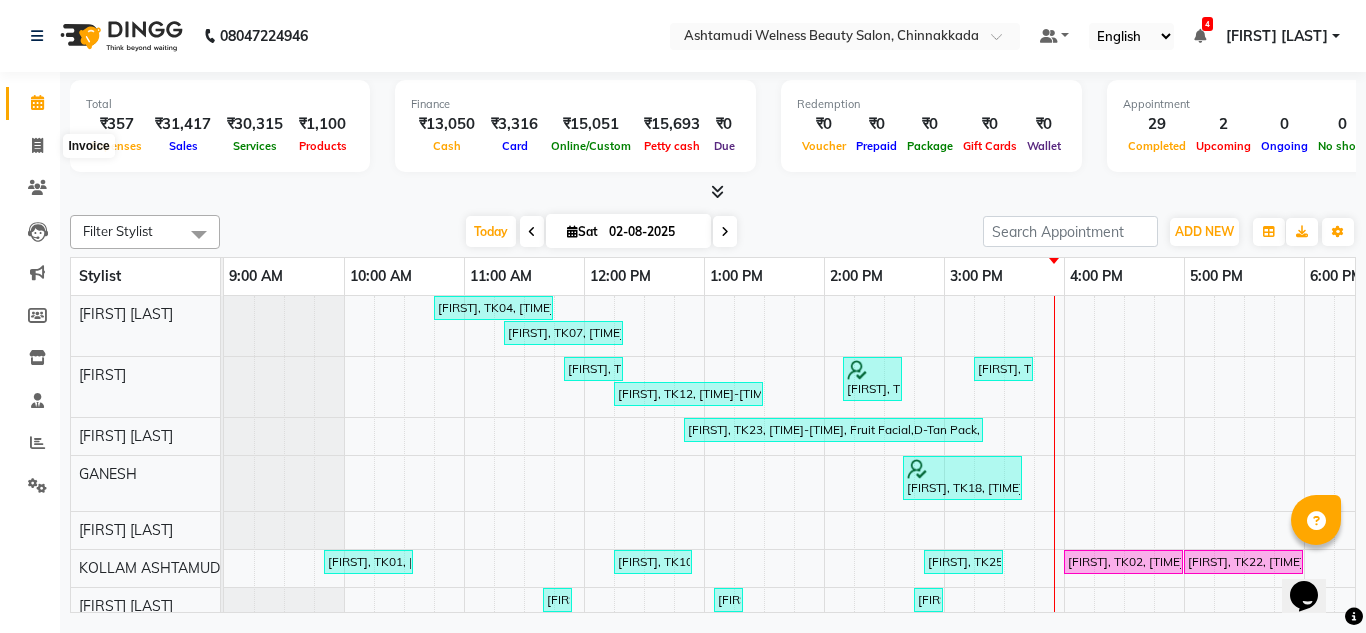 select on "service" 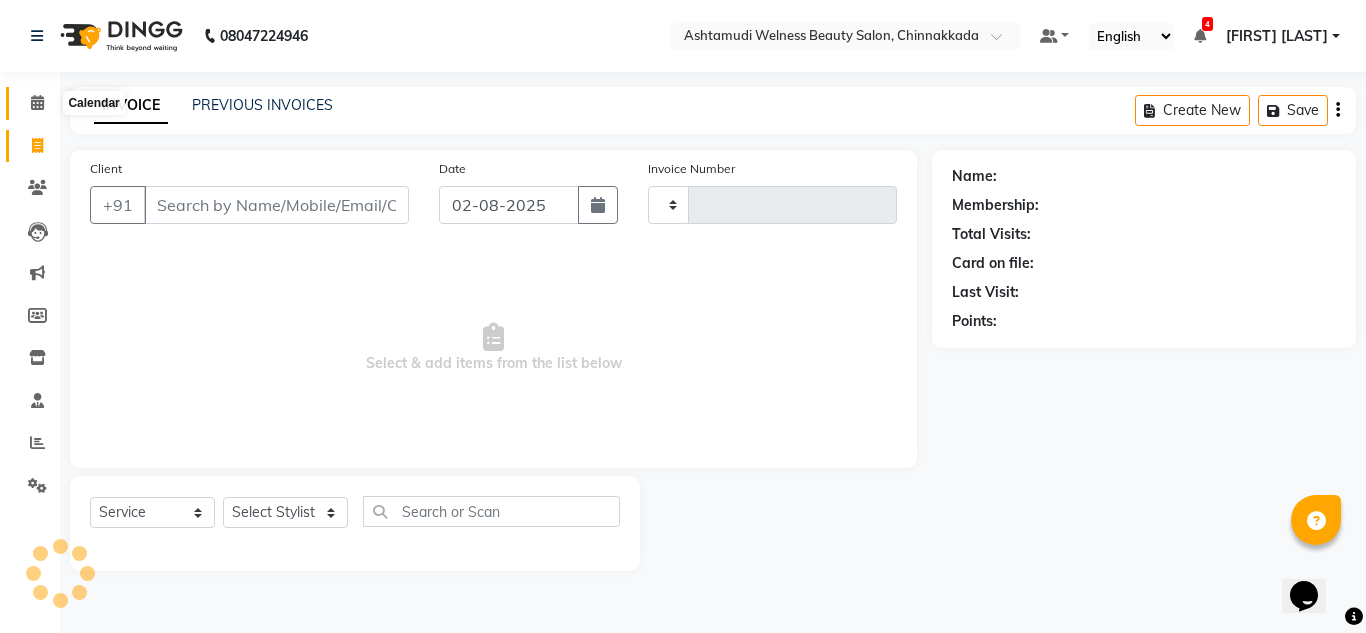 click 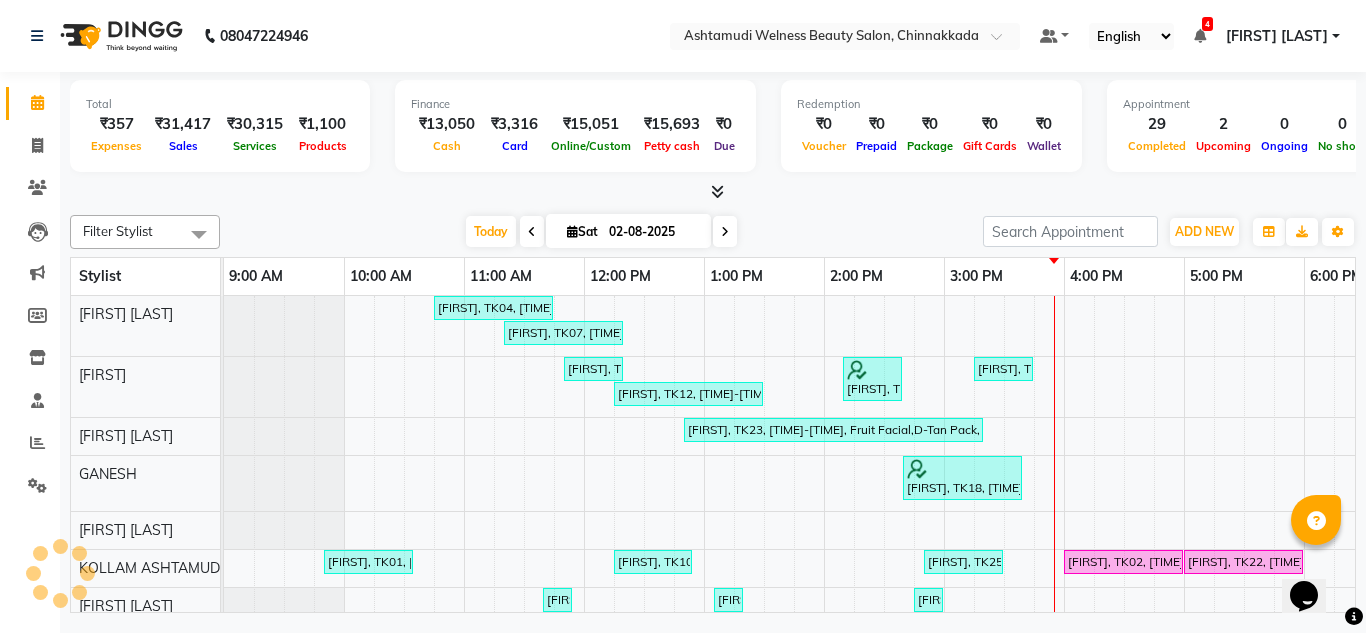 scroll, scrollTop: 0, scrollLeft: 0, axis: both 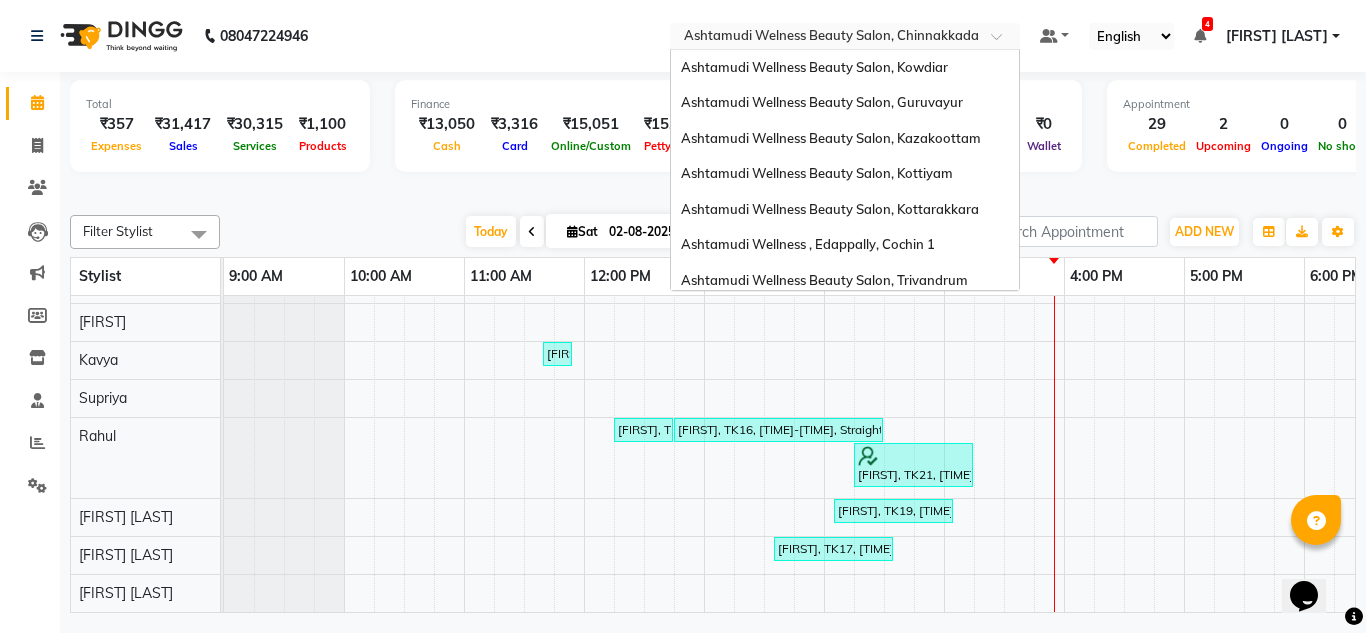 click at bounding box center (825, 38) 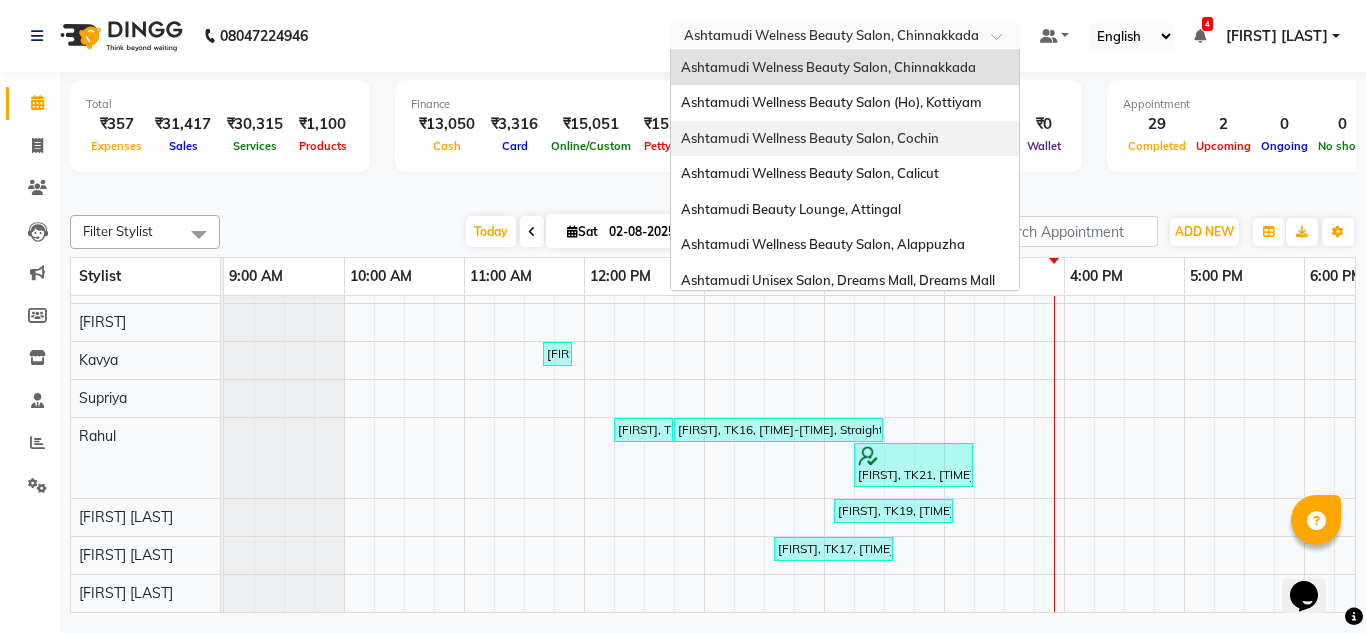 click on "Ashtamudi Wellness Beauty Salon, Cochin" at bounding box center (845, 139) 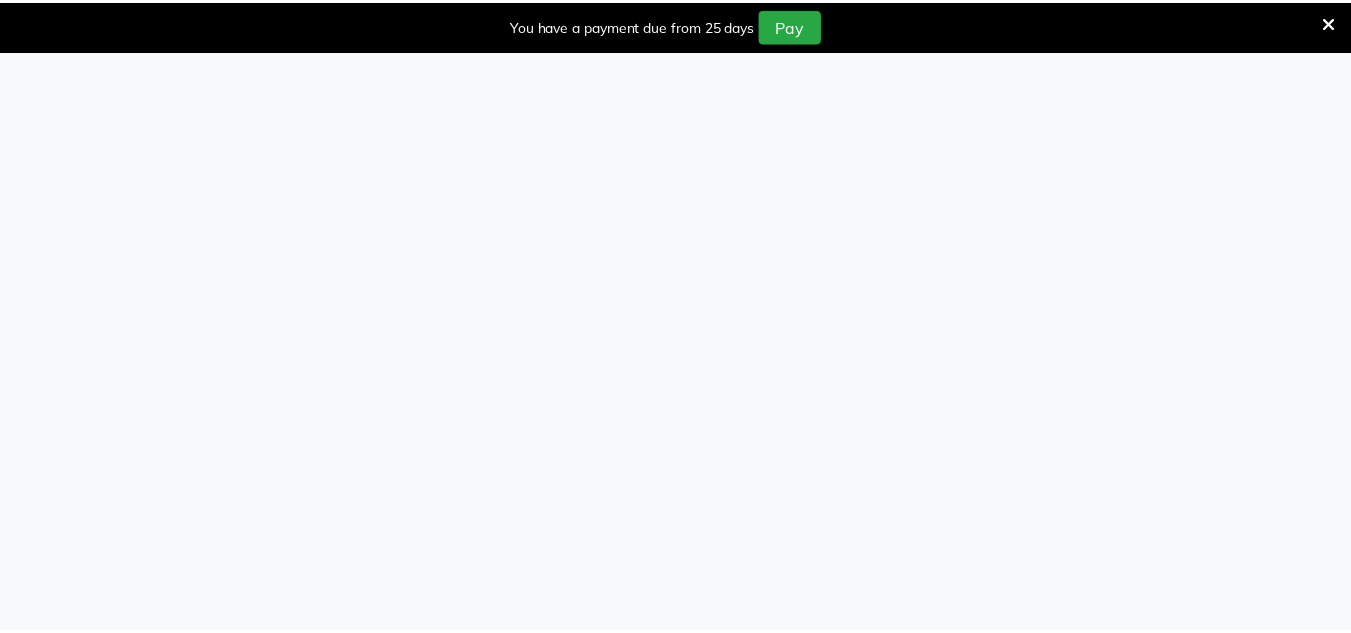 scroll, scrollTop: 0, scrollLeft: 0, axis: both 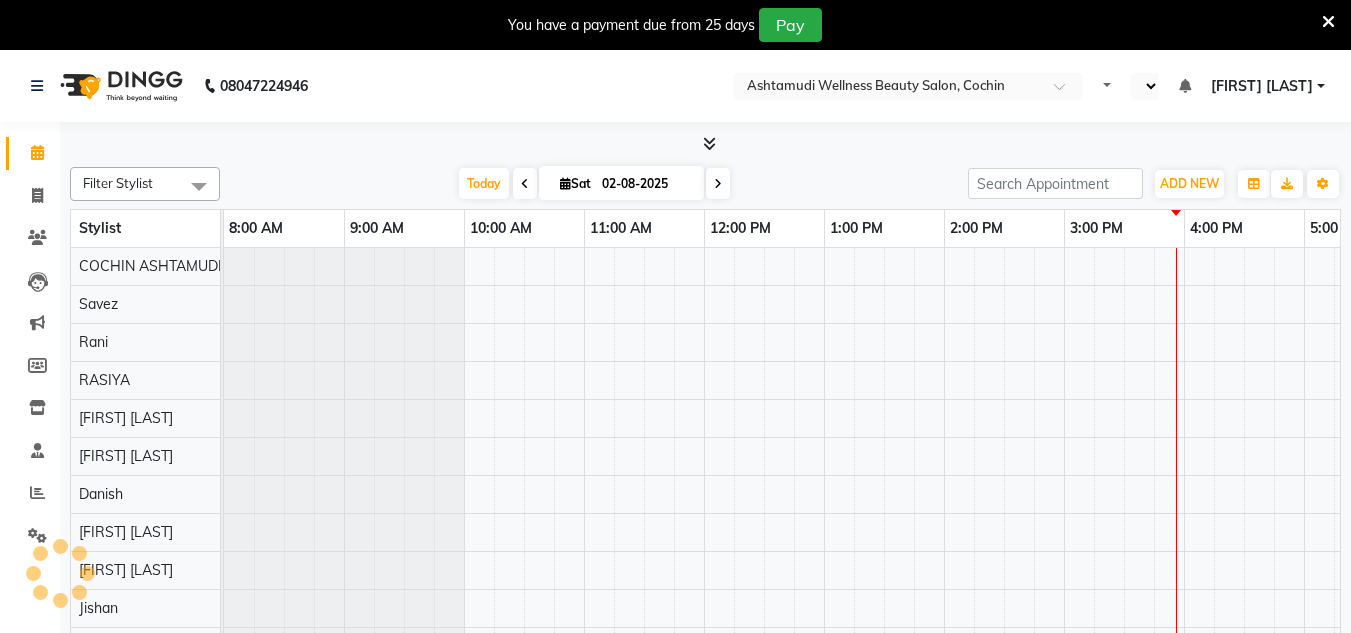 select on "en" 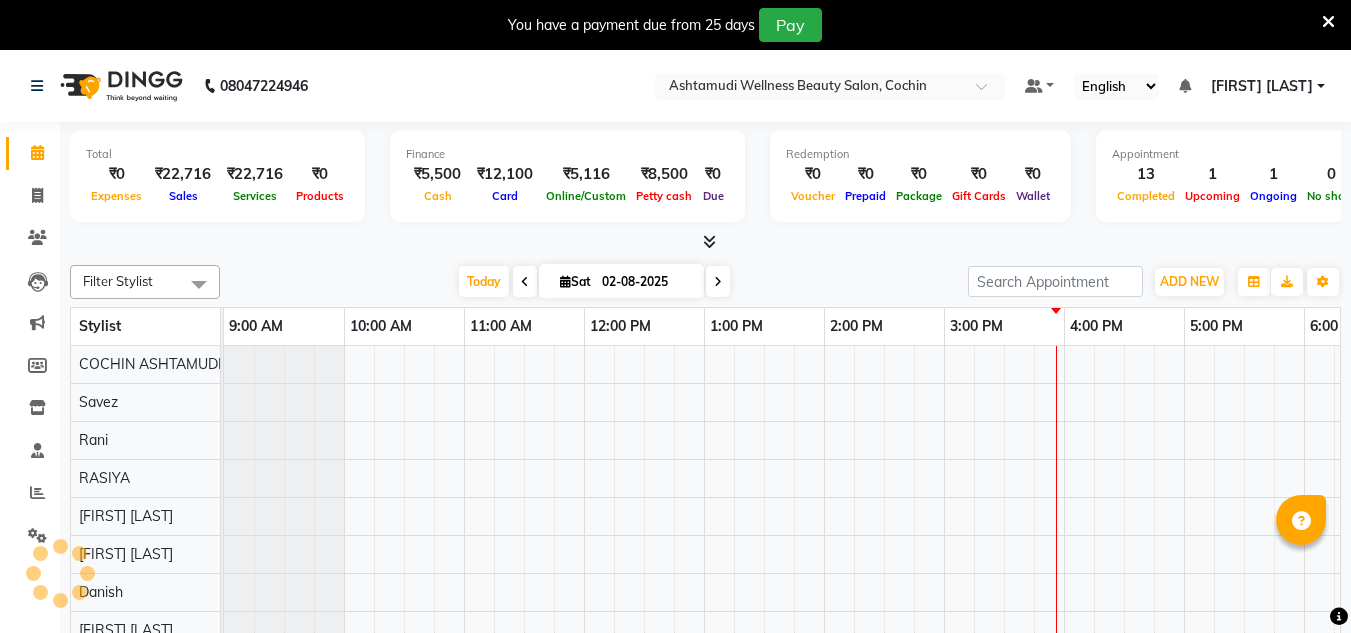 scroll, scrollTop: 0, scrollLeft: 0, axis: both 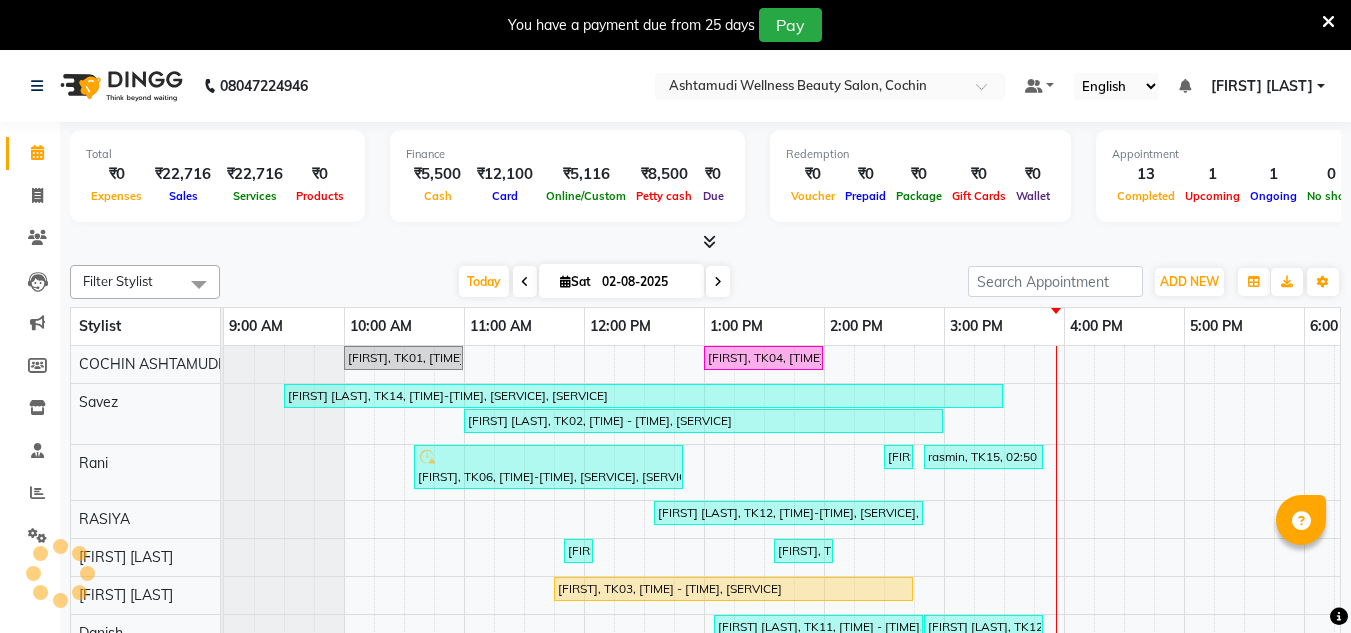 click at bounding box center (1328, 22) 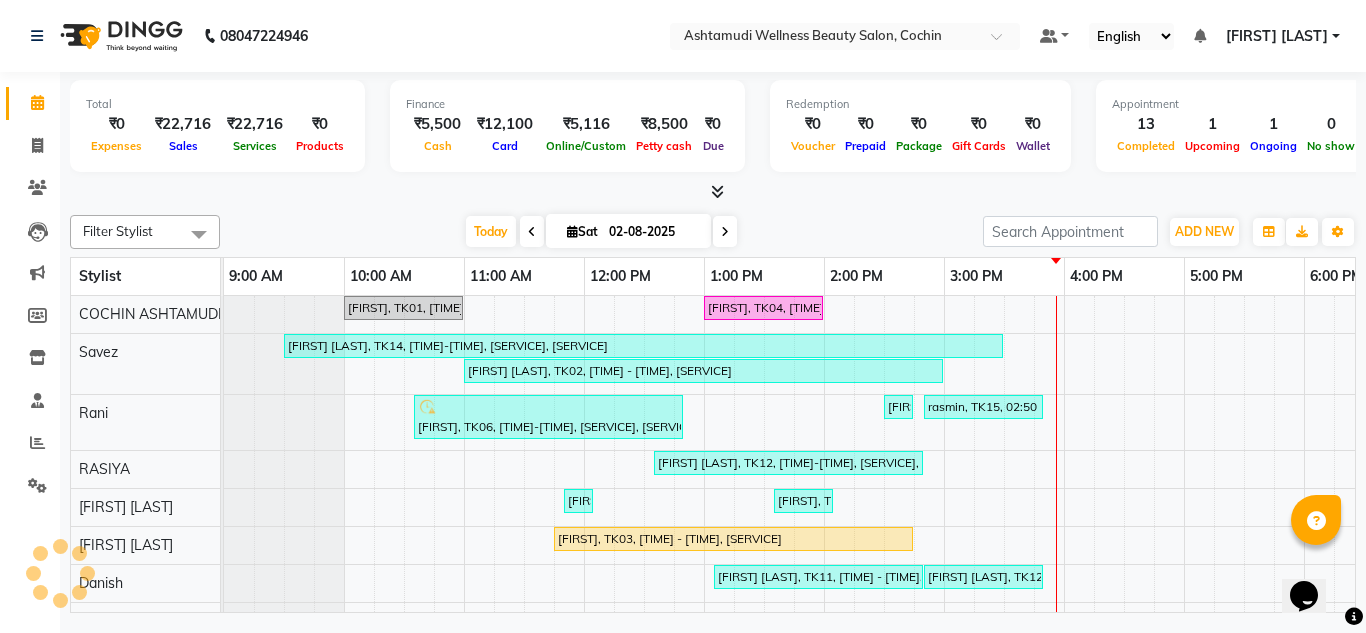 scroll, scrollTop: 0, scrollLeft: 0, axis: both 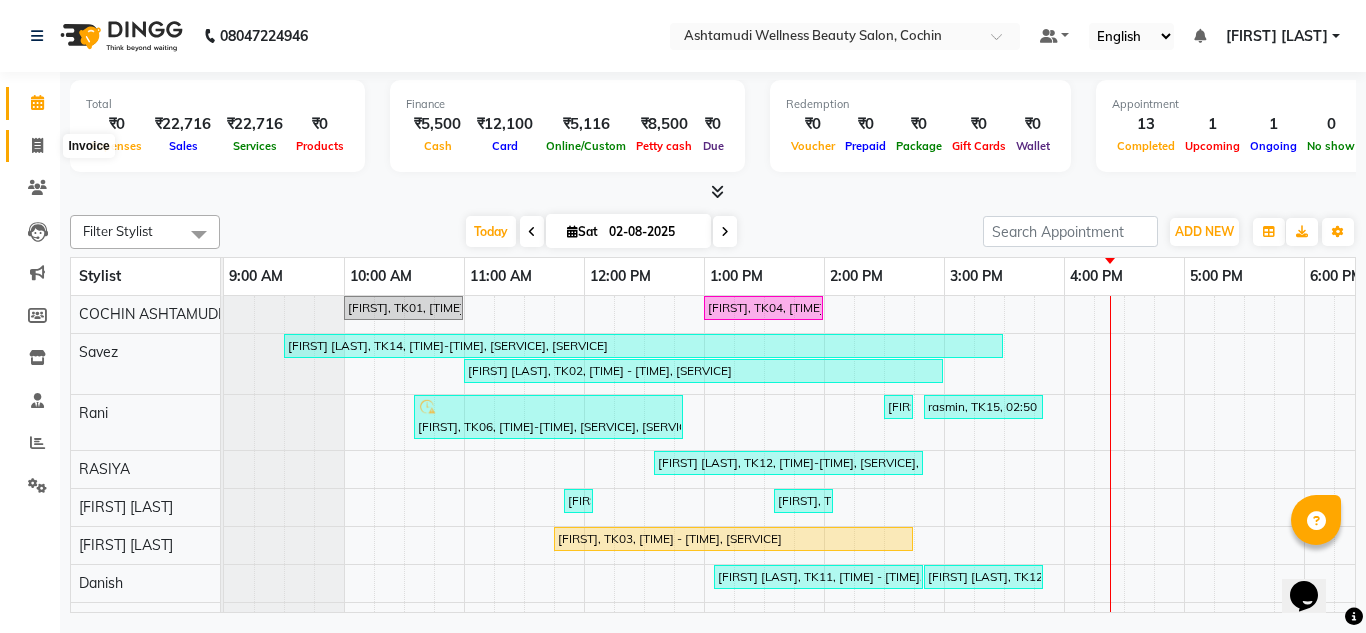 click 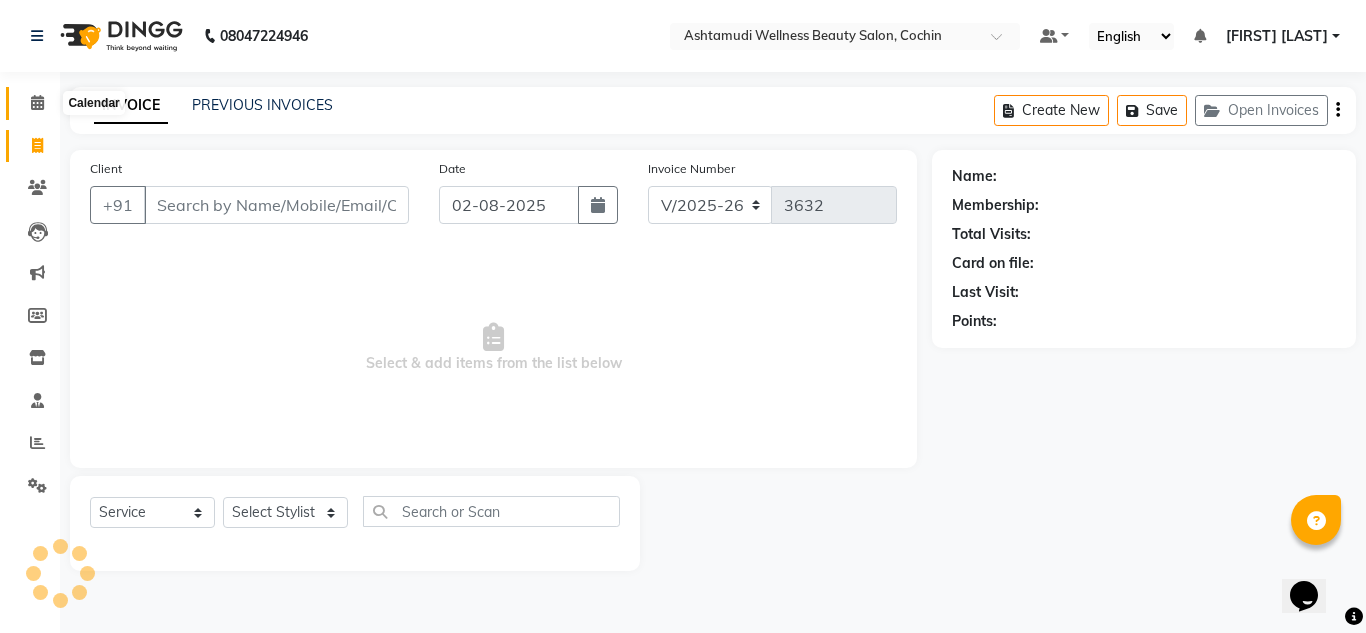 click 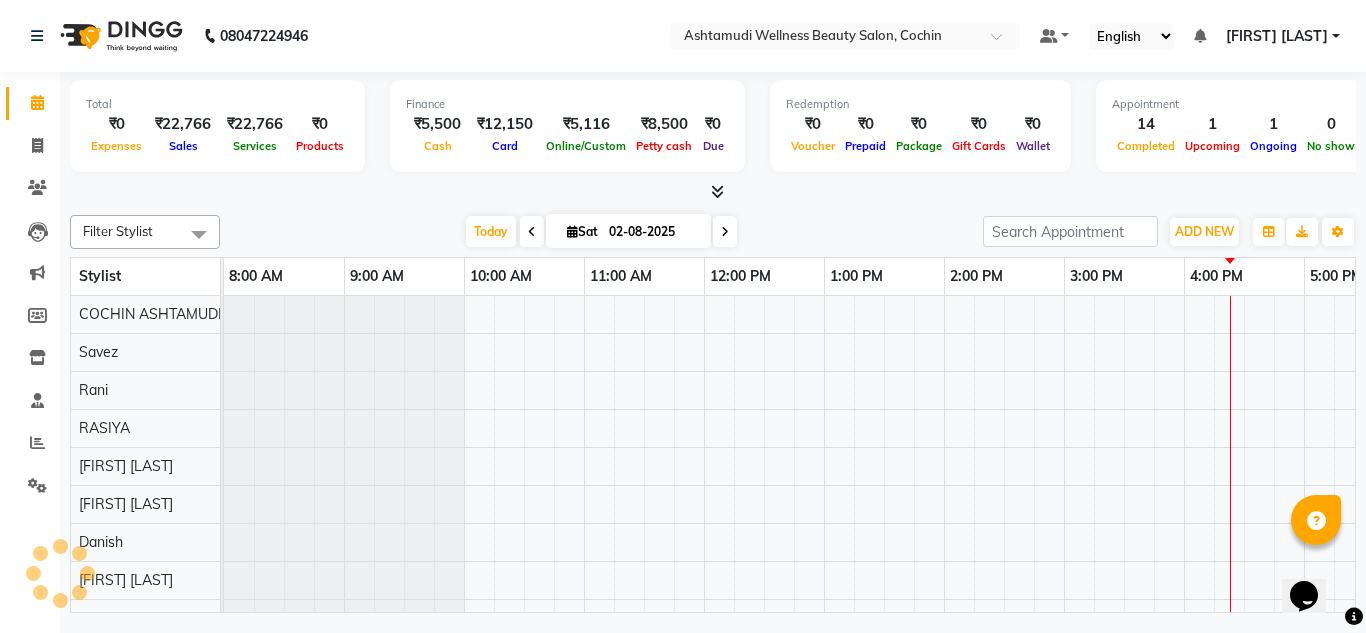 scroll, scrollTop: 0, scrollLeft: 309, axis: horizontal 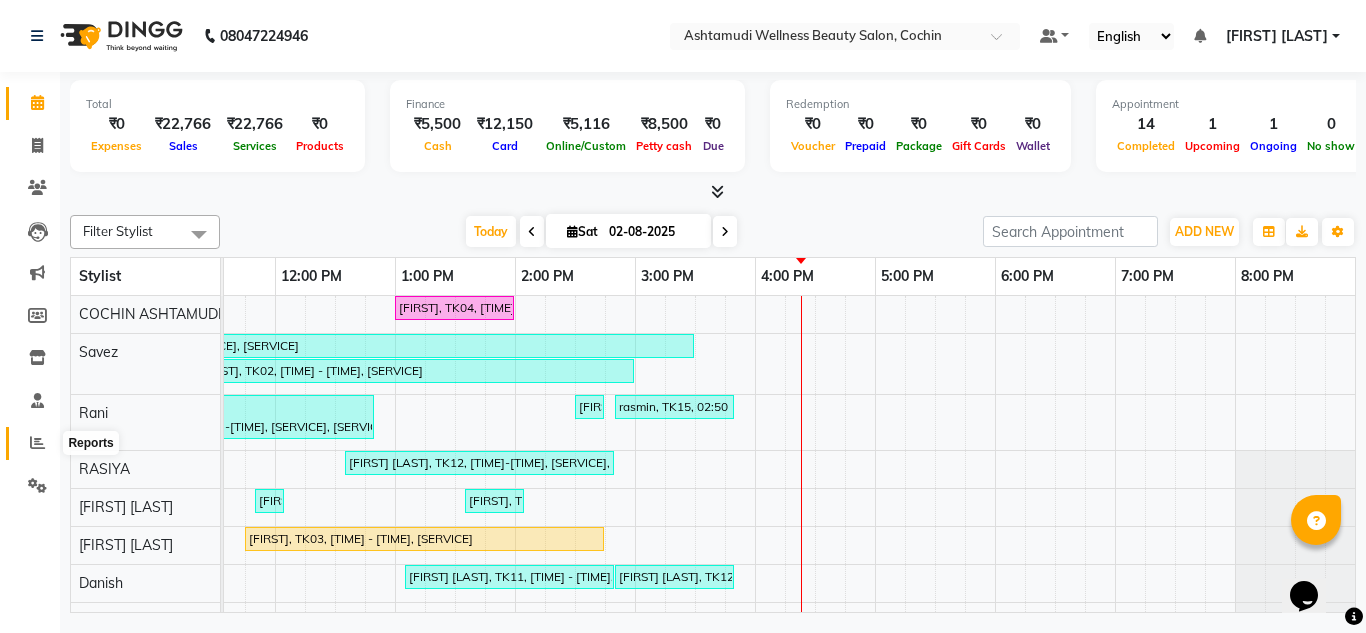 click 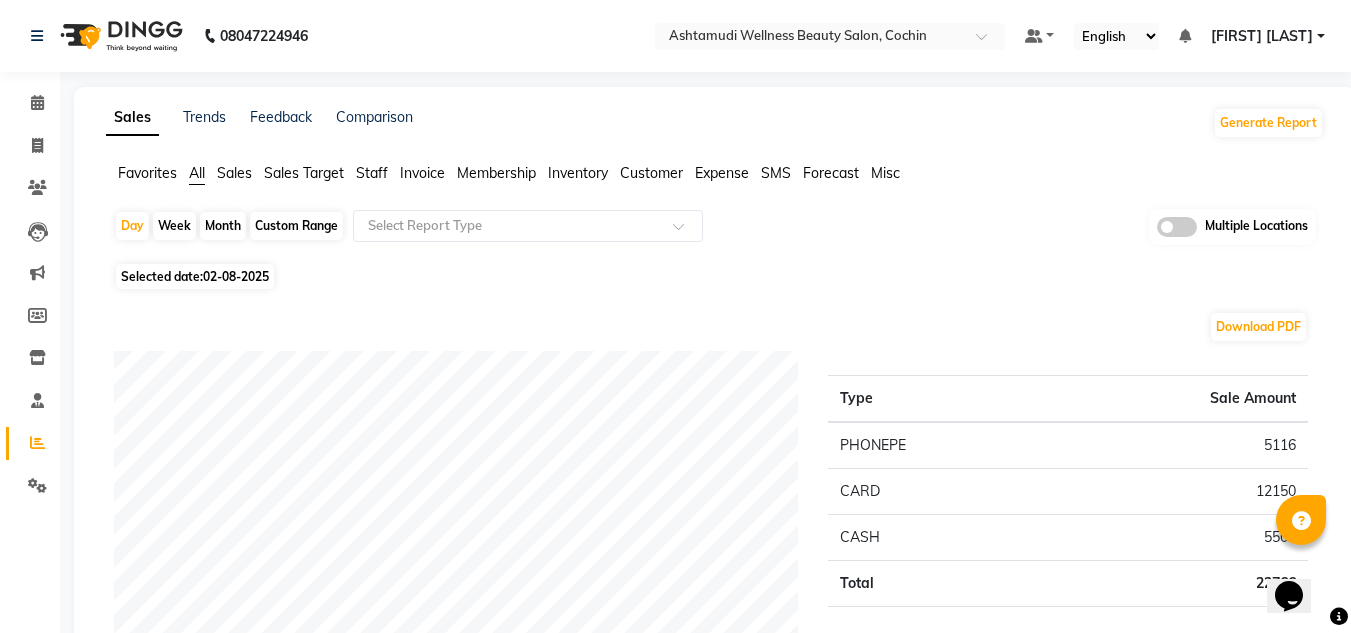 click 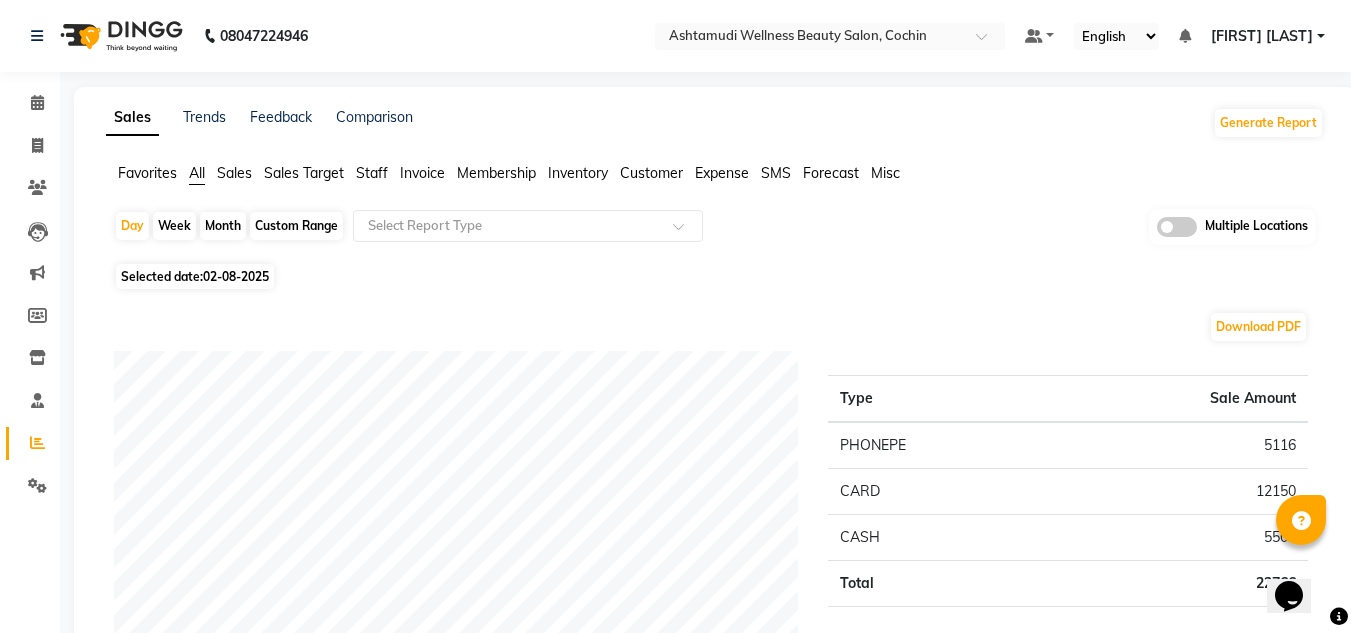 click 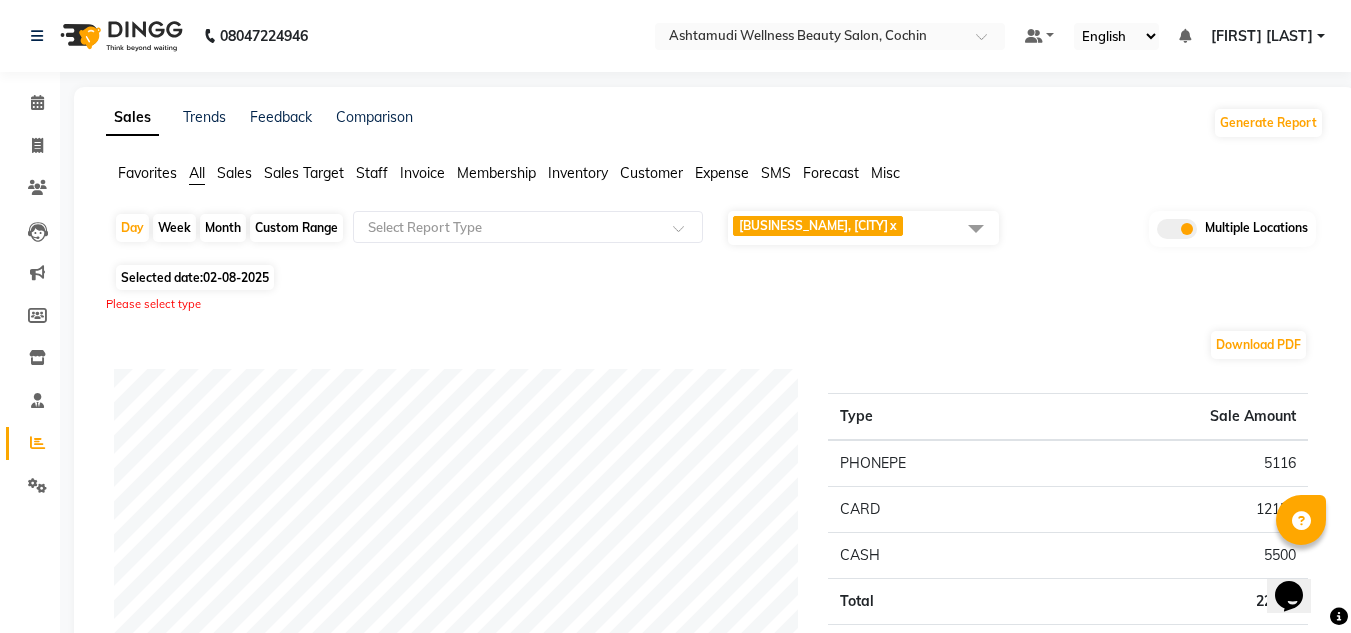 click on "Ashtamudi Wellness Beauty Salon, COCHIN  x" 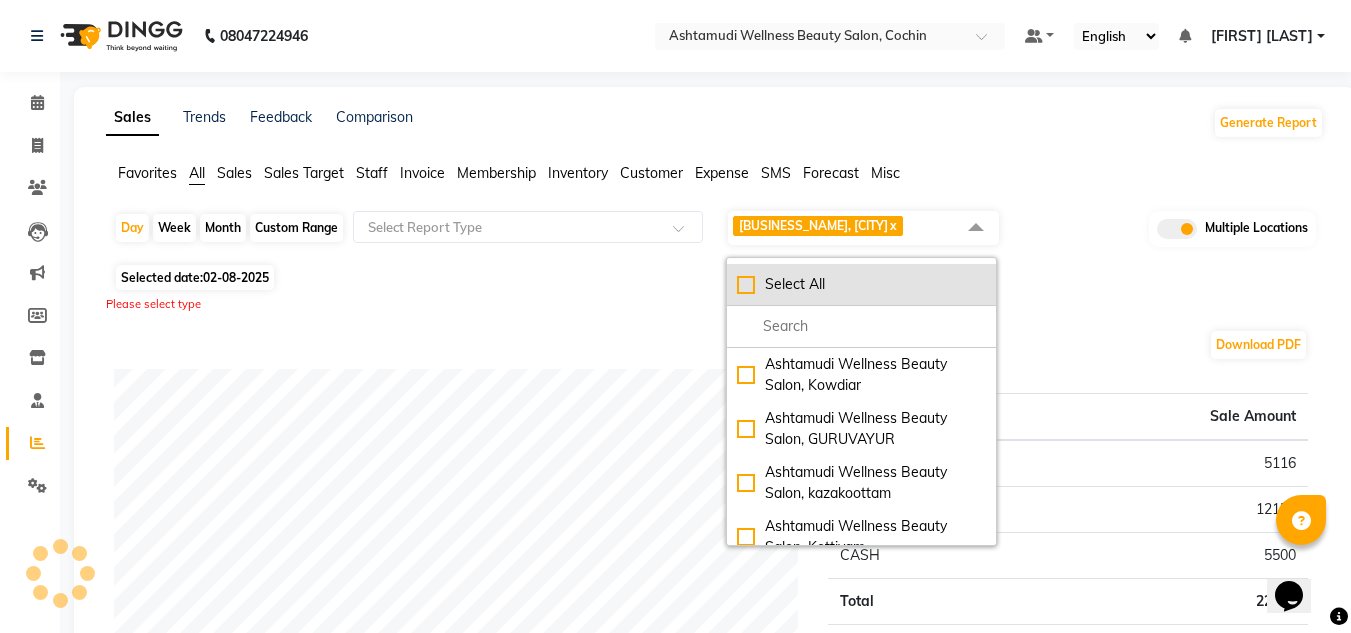 click on "Select All" 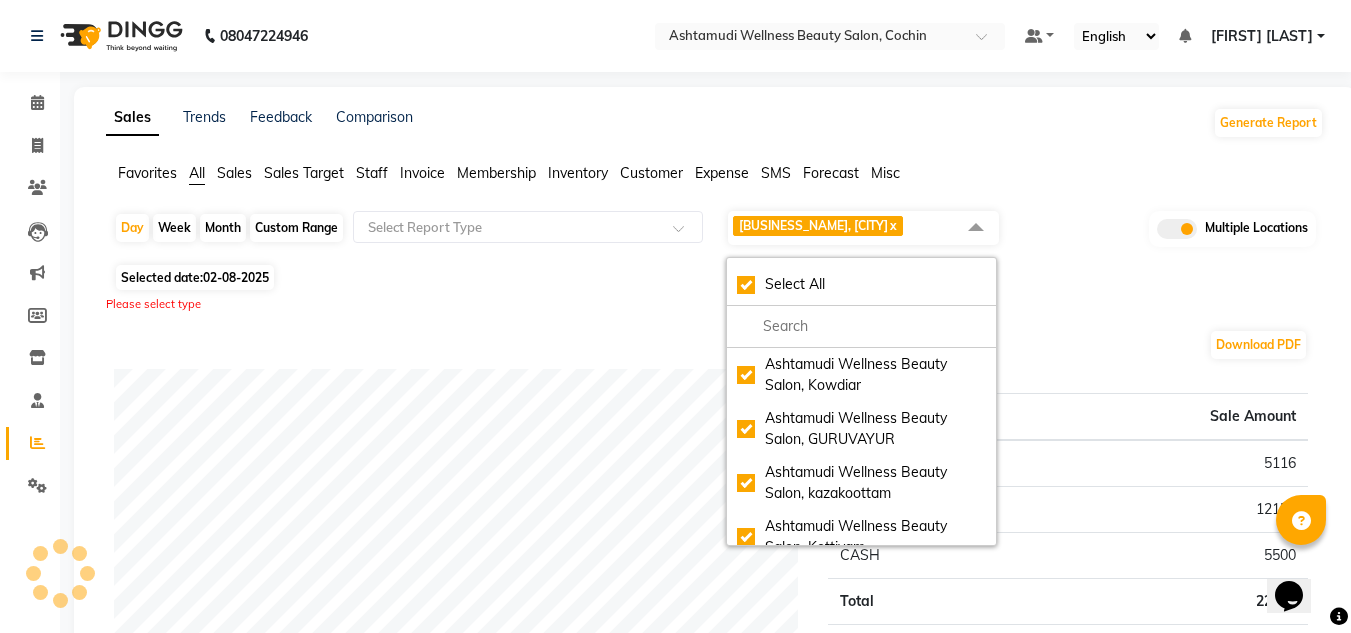 checkbox on "true" 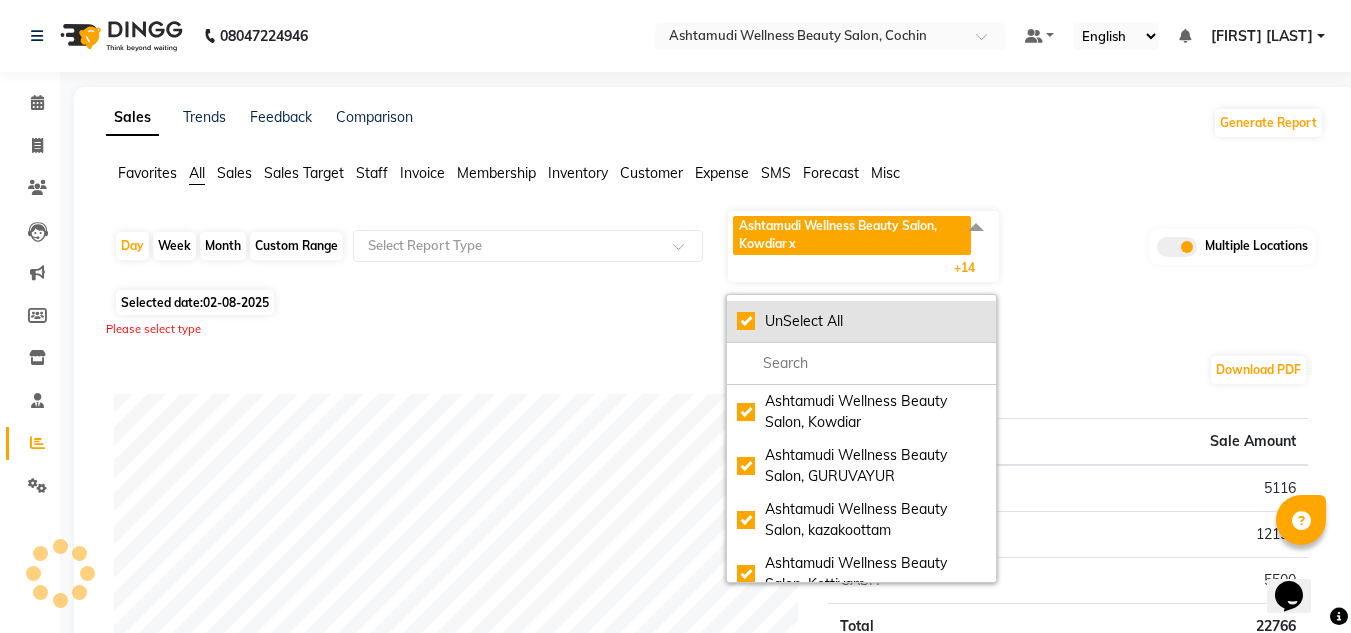 click on "UnSelect All" 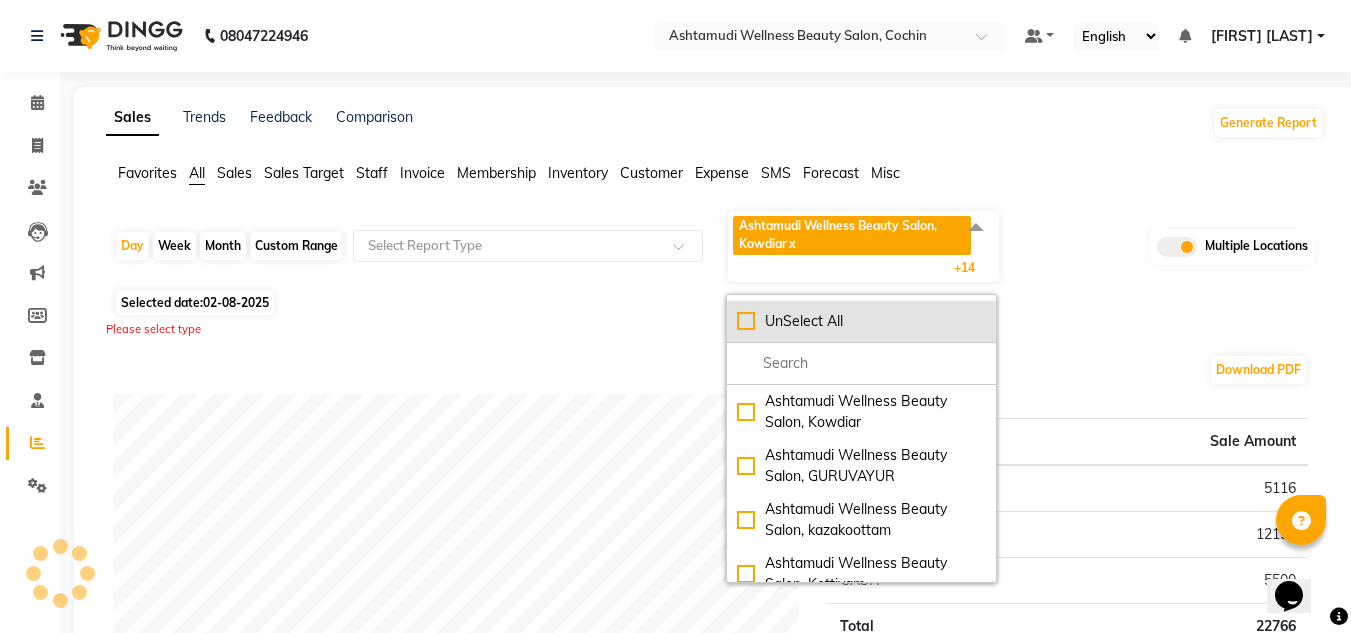 checkbox on "false" 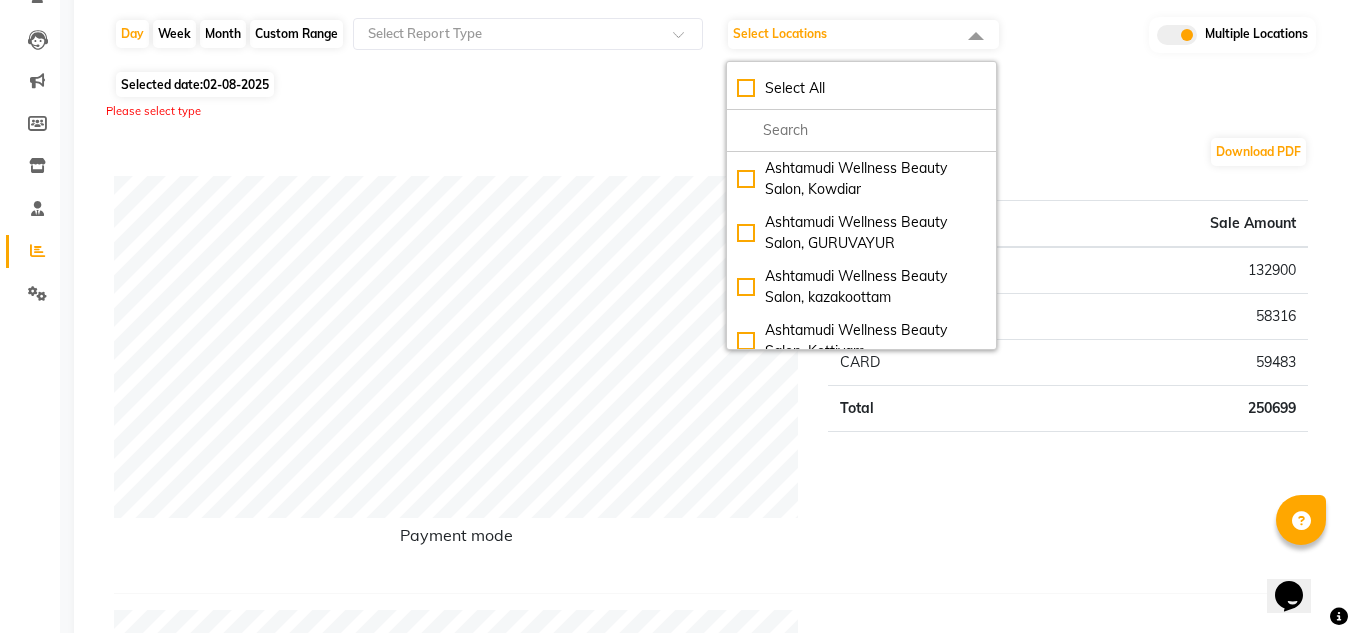 scroll, scrollTop: 200, scrollLeft: 0, axis: vertical 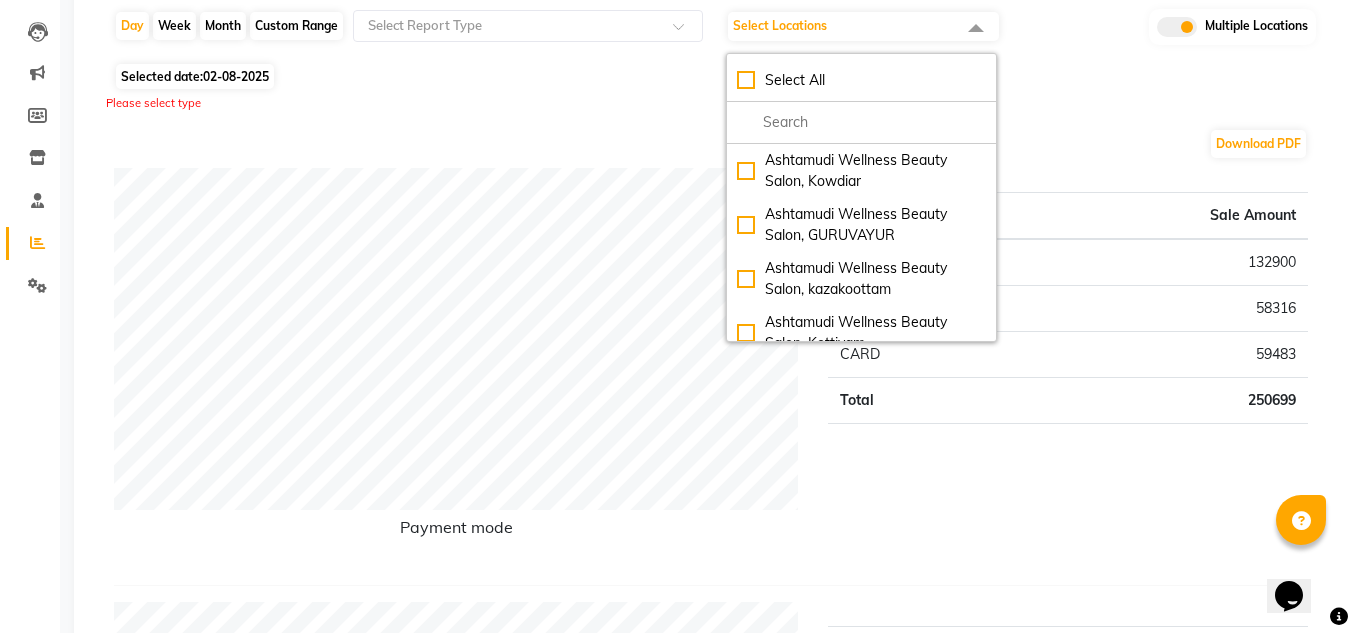 click on "Type Sale Amount PHONEPE 132900 CASH 58316 CARD 59483 Total 250699" 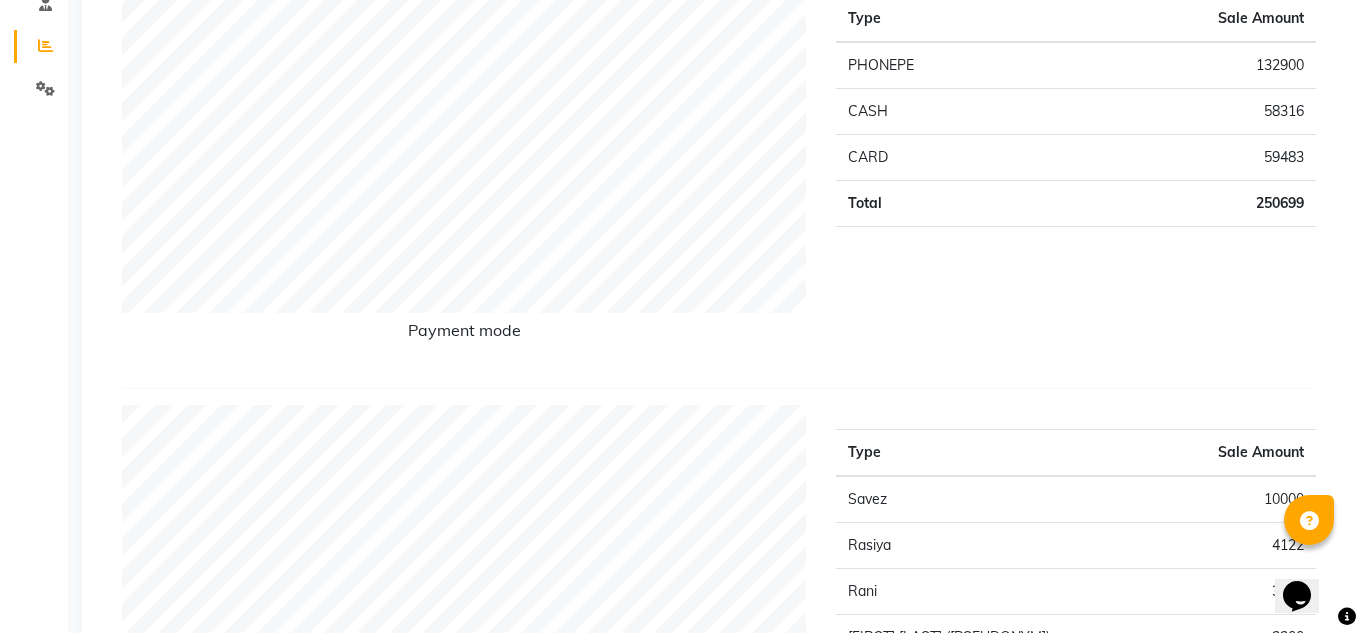 scroll, scrollTop: 0, scrollLeft: 0, axis: both 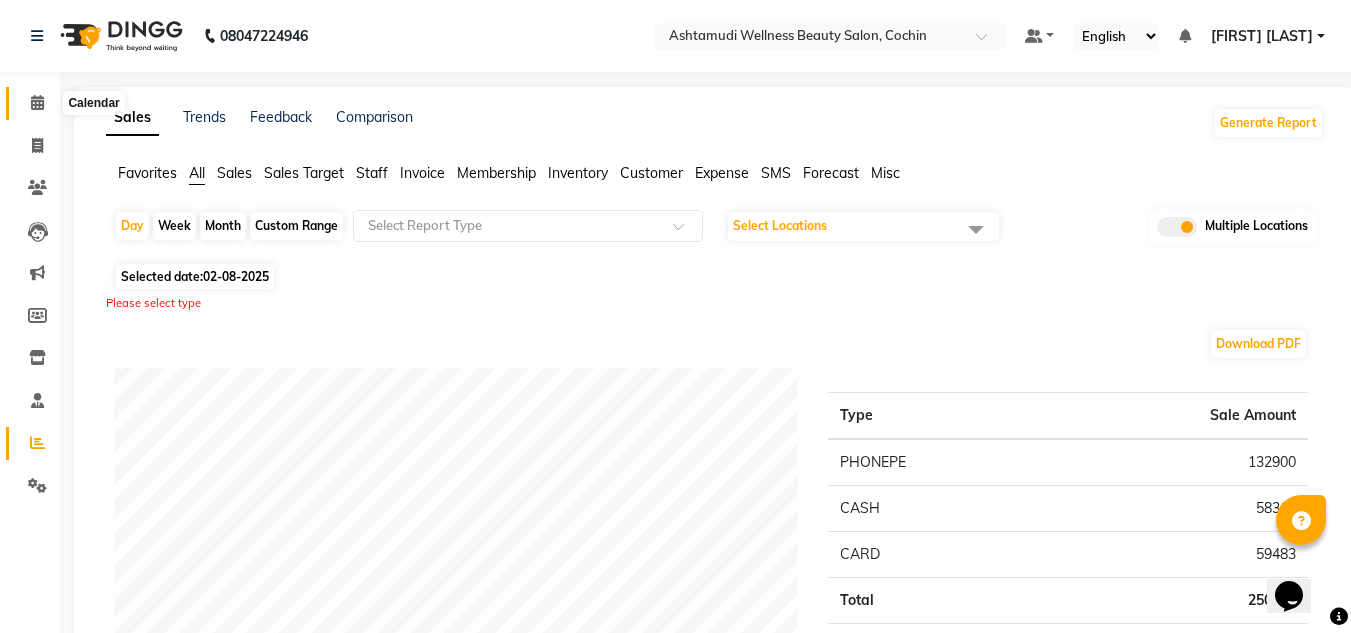 click 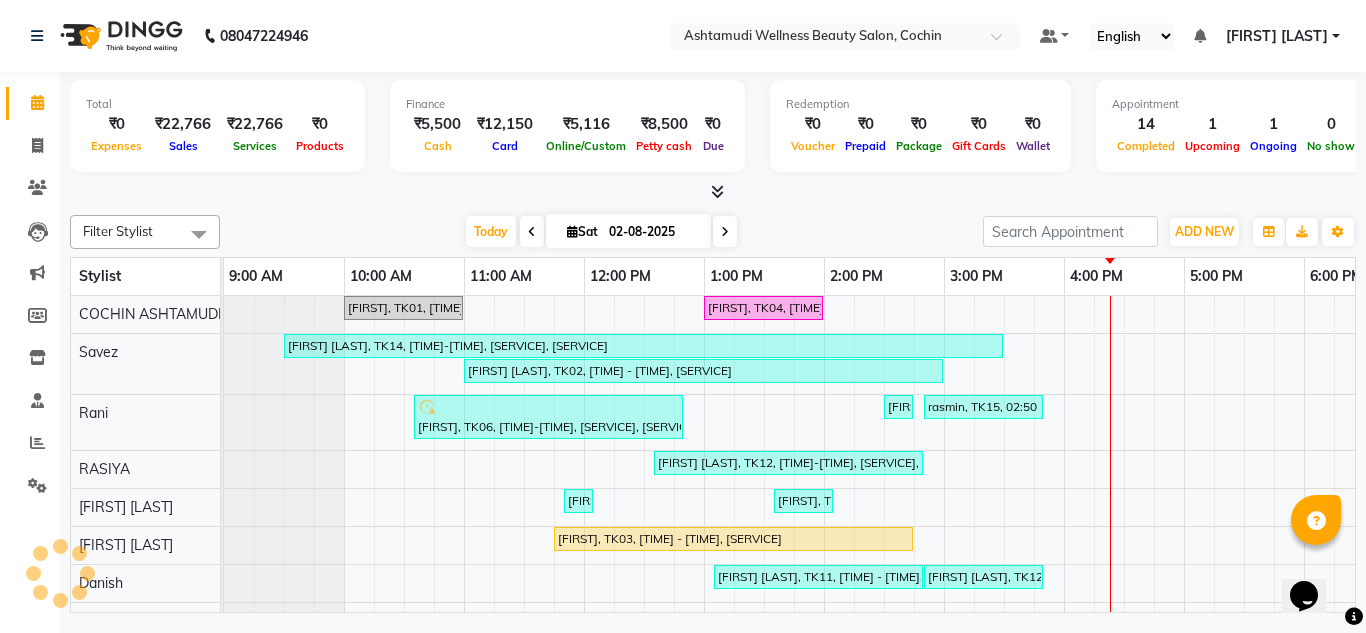 scroll, scrollTop: 0, scrollLeft: 0, axis: both 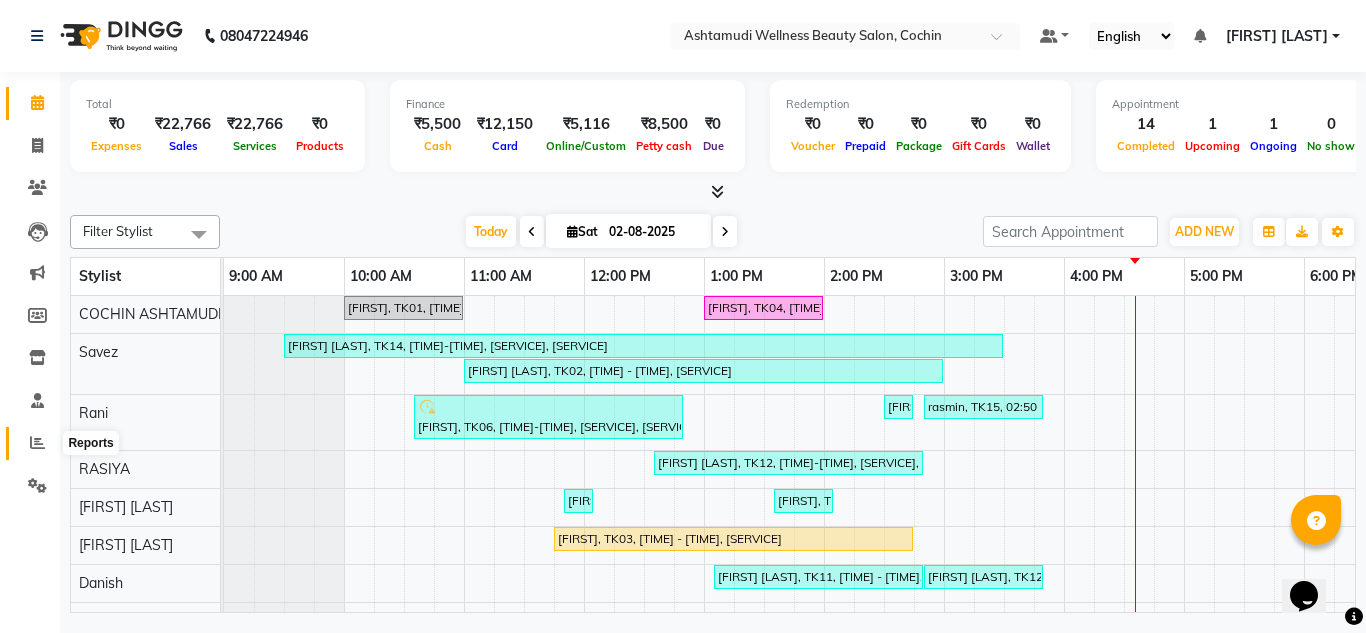 click 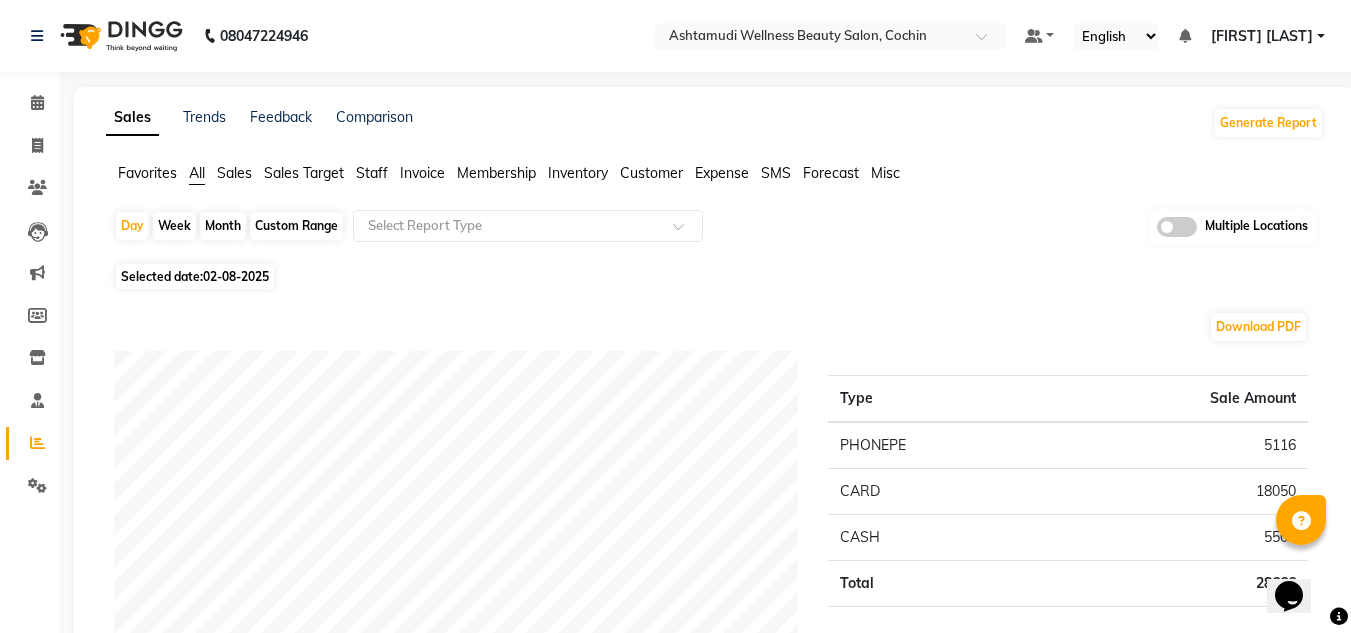 click 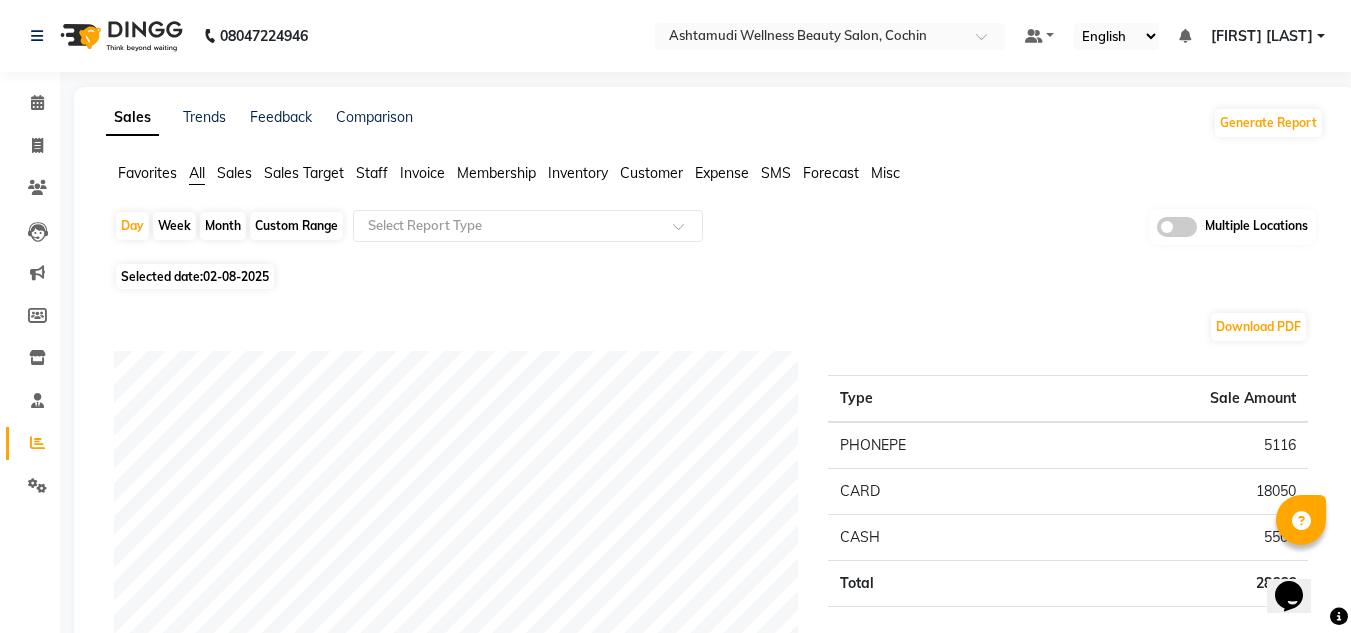 click 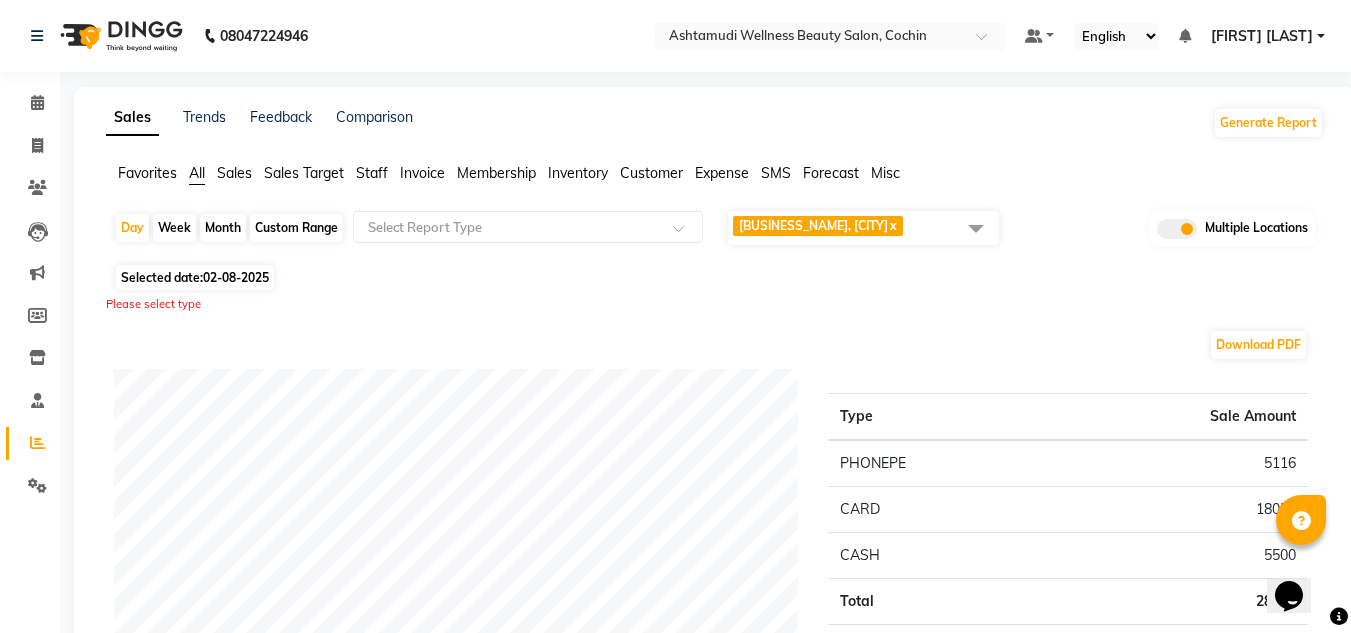 click on "Custom Range" 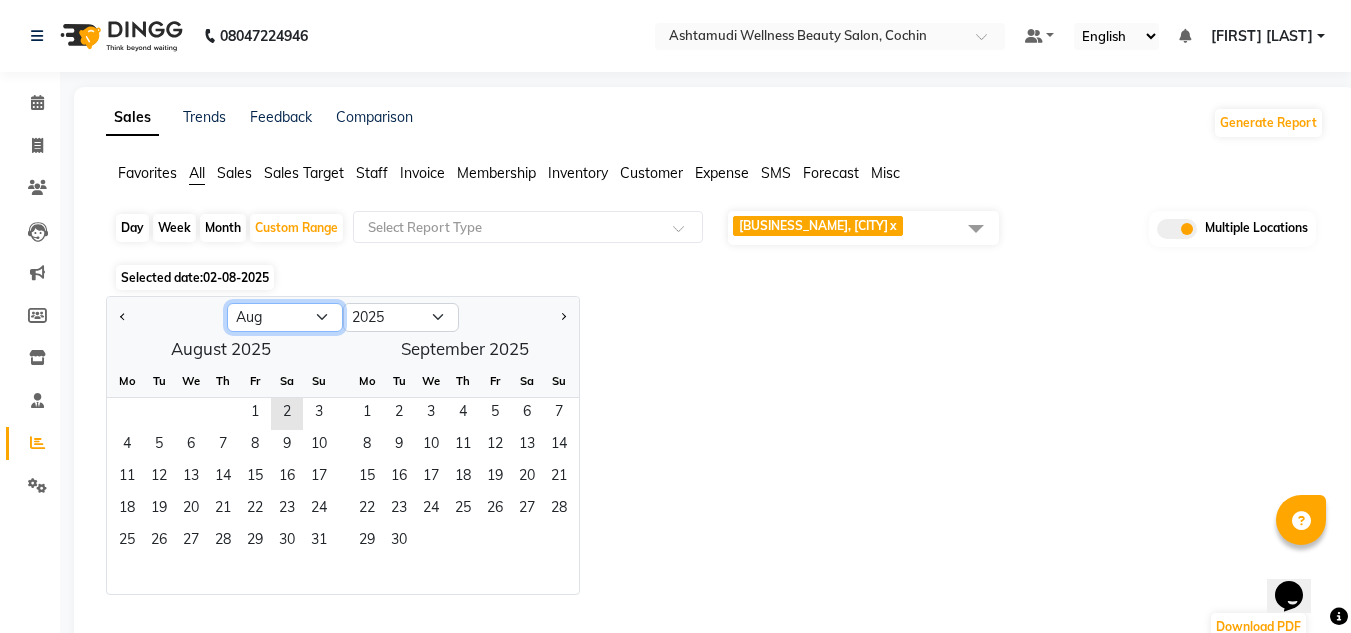 click on "Jan Feb Mar Apr May Jun Jul Aug Sep Oct Nov Dec" 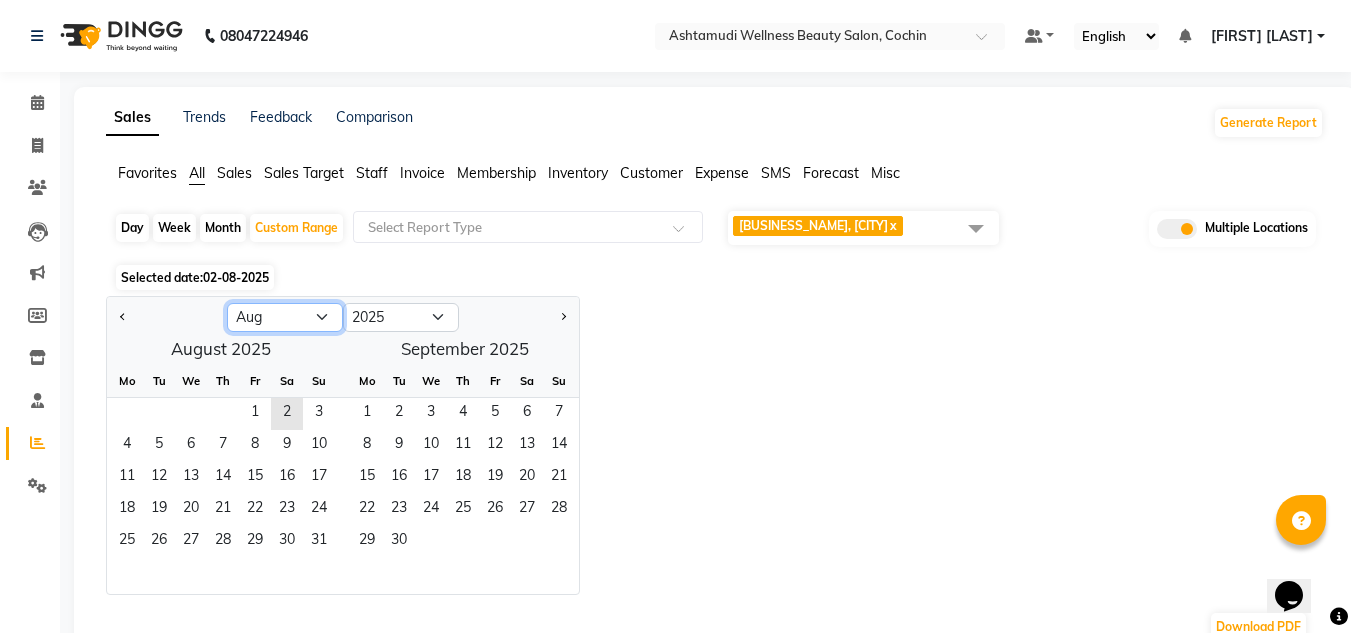 select on "7" 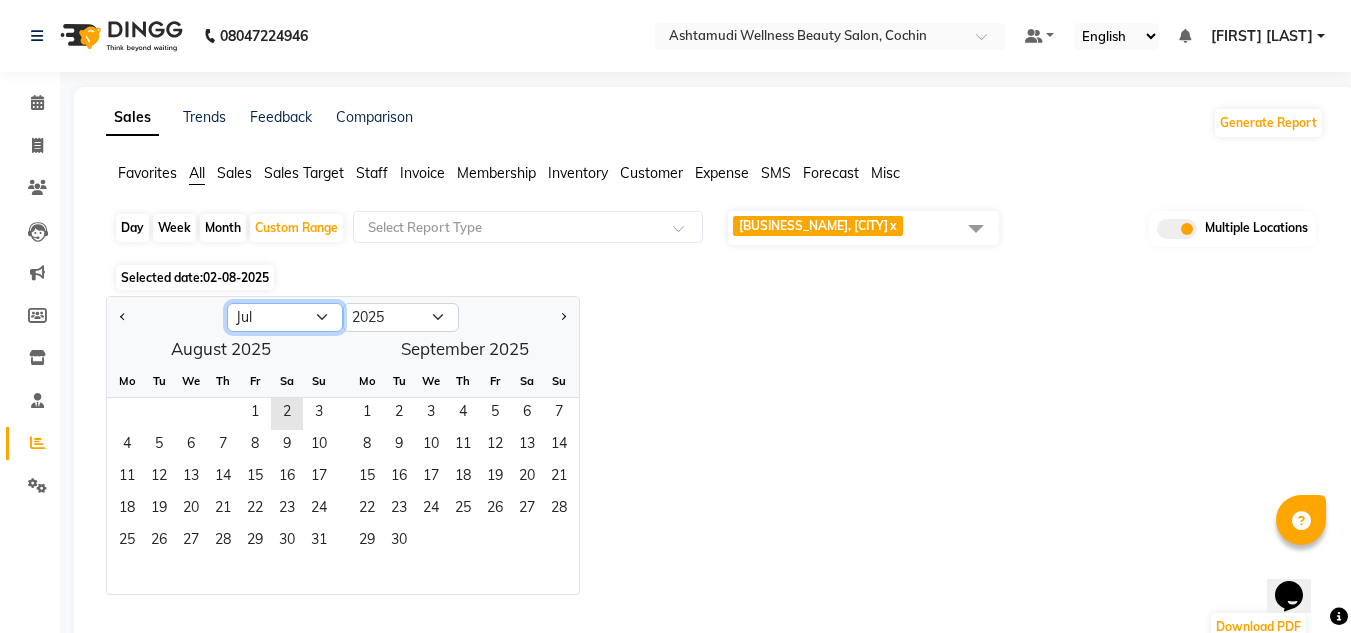 click on "Jan Feb Mar Apr May Jun Jul Aug Sep Oct Nov Dec" 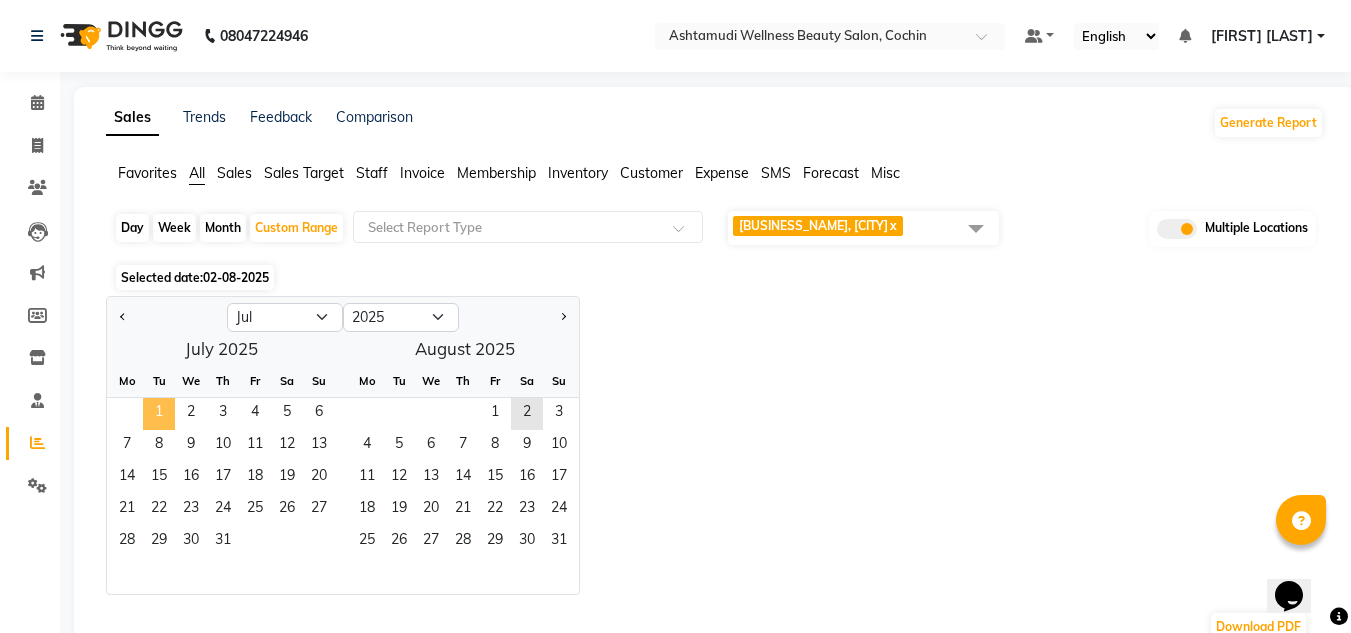 click on "1" 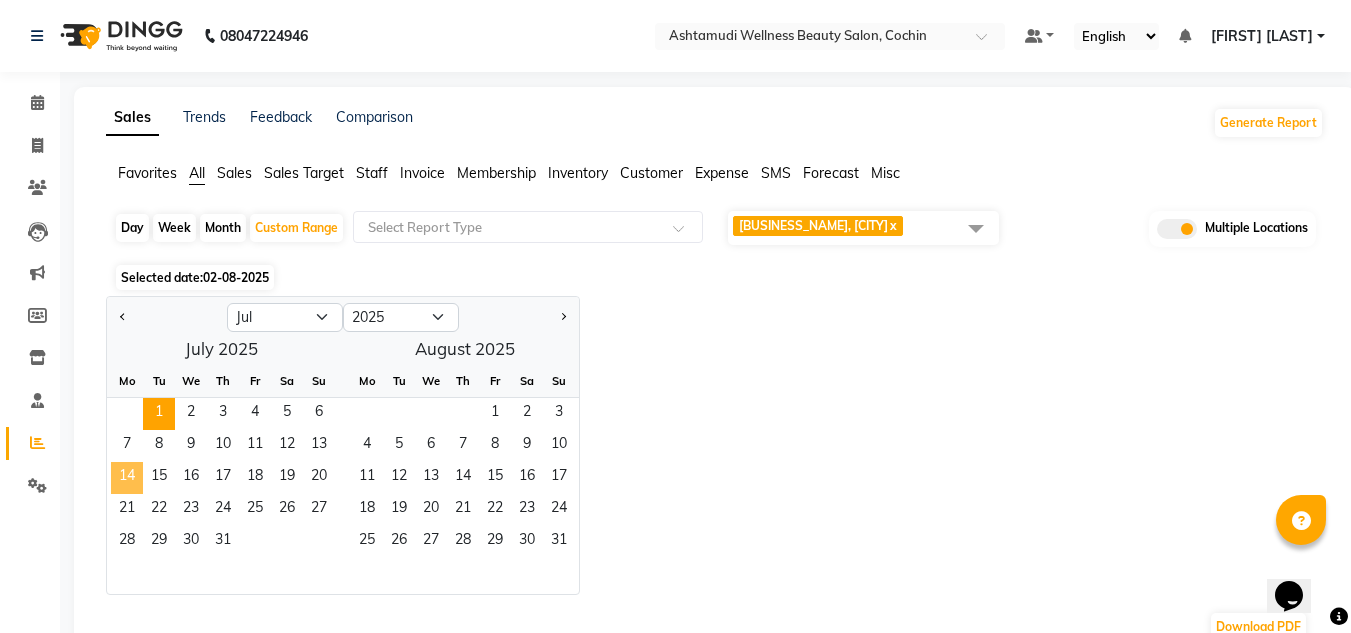 click on "14" 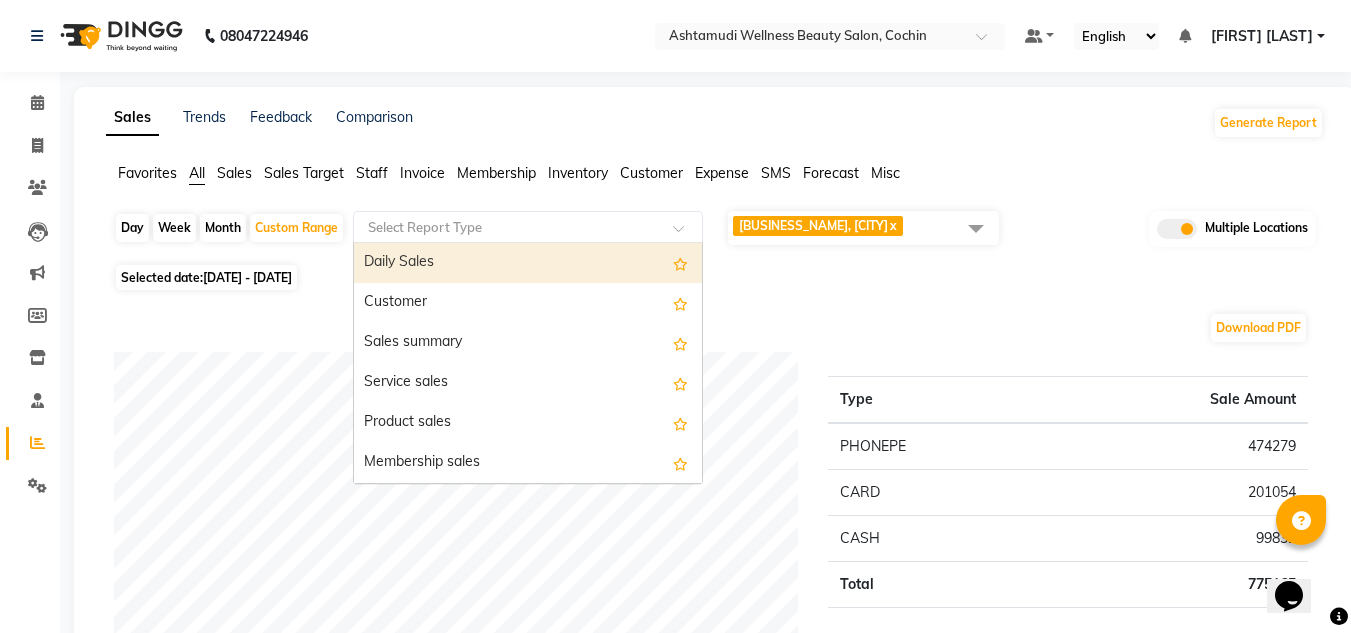 click 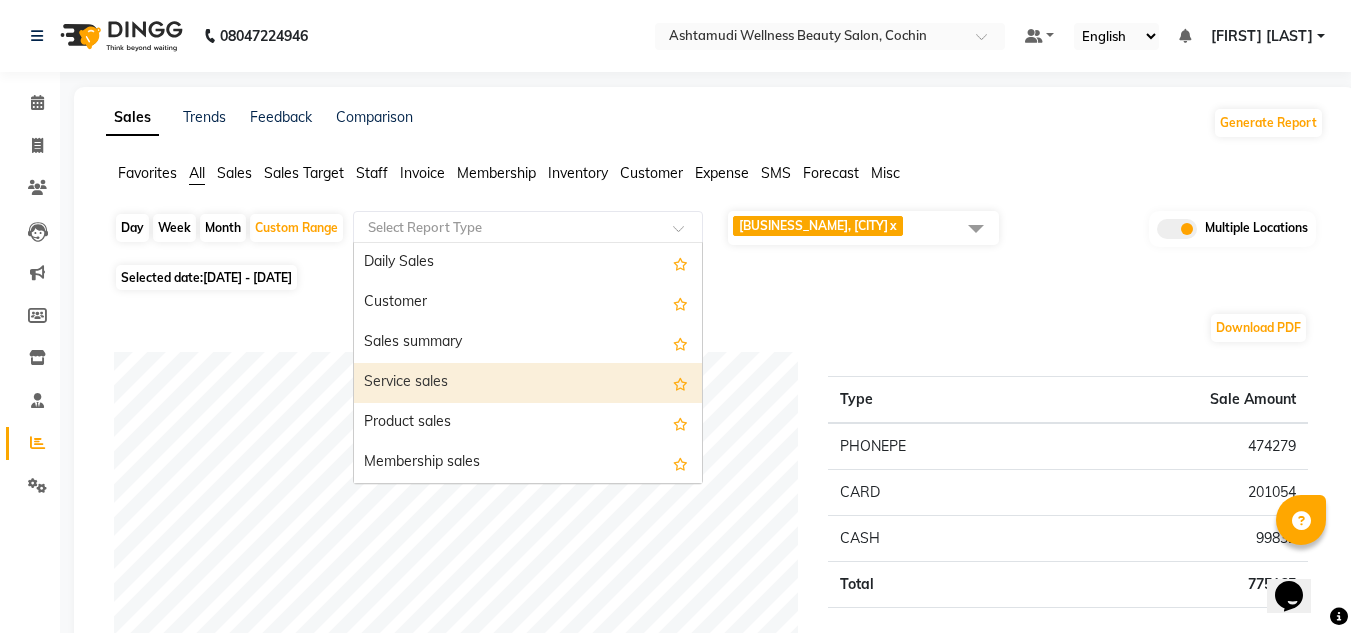 click on "Service sales" at bounding box center (528, 383) 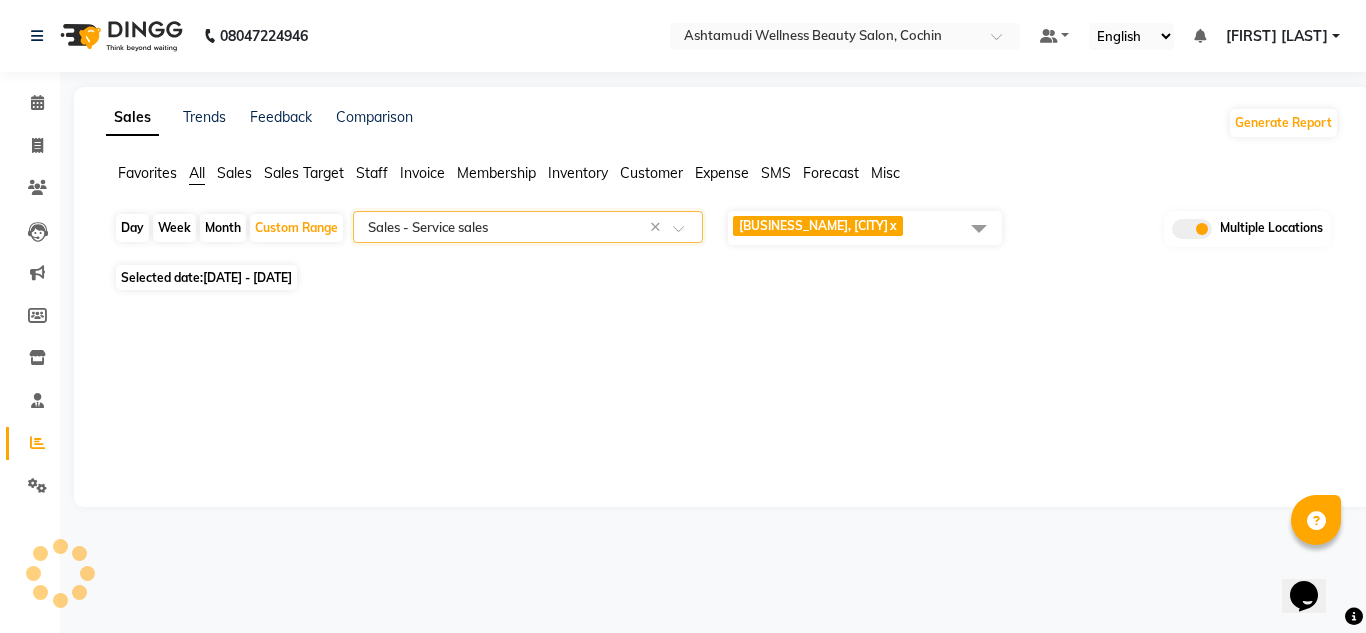 select on "full_report" 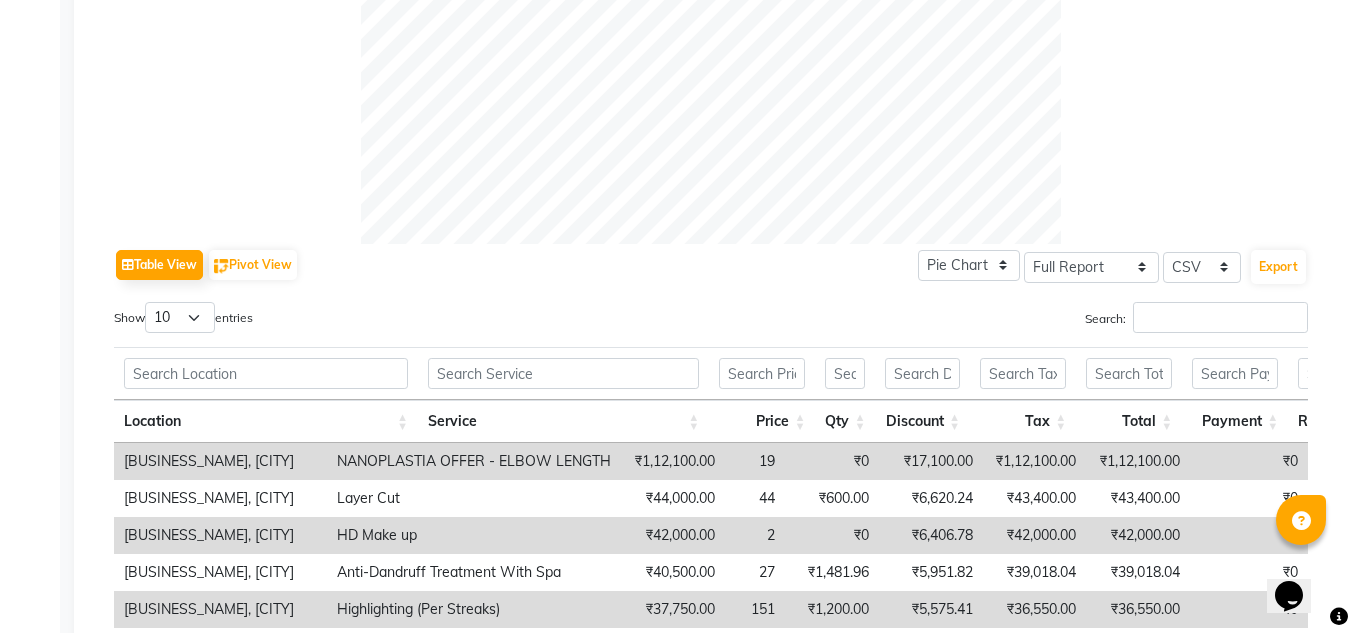 scroll, scrollTop: 1000, scrollLeft: 0, axis: vertical 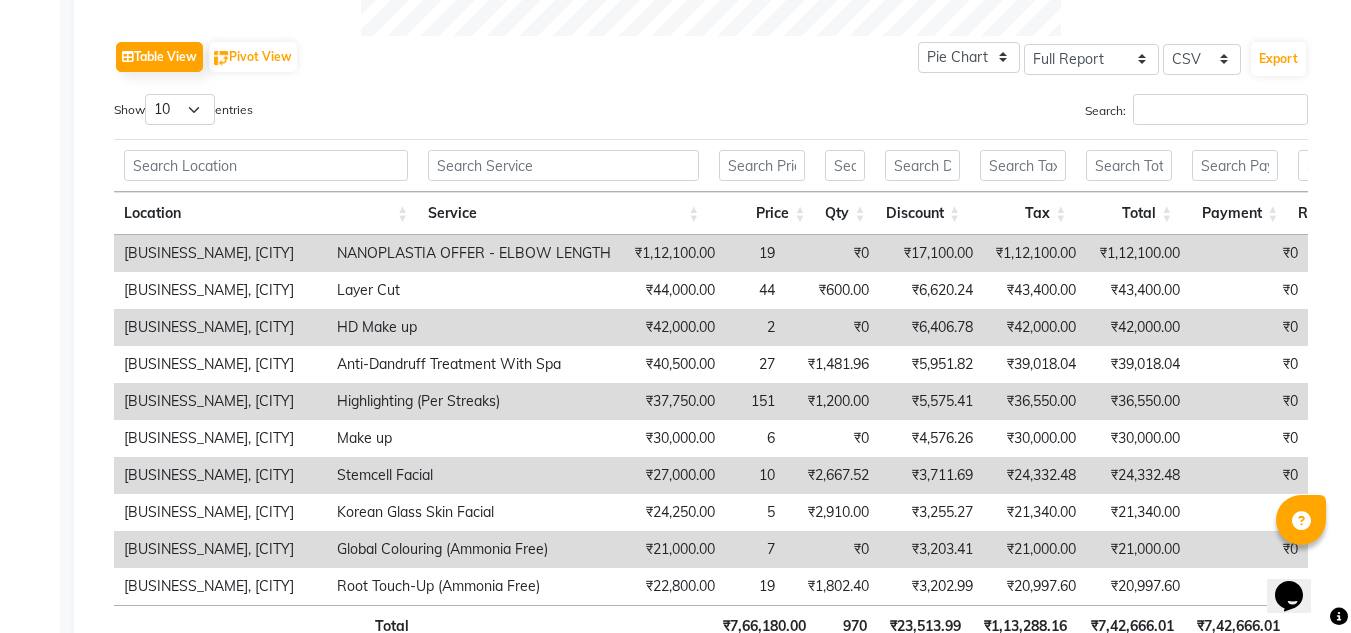 click at bounding box center (563, 165) 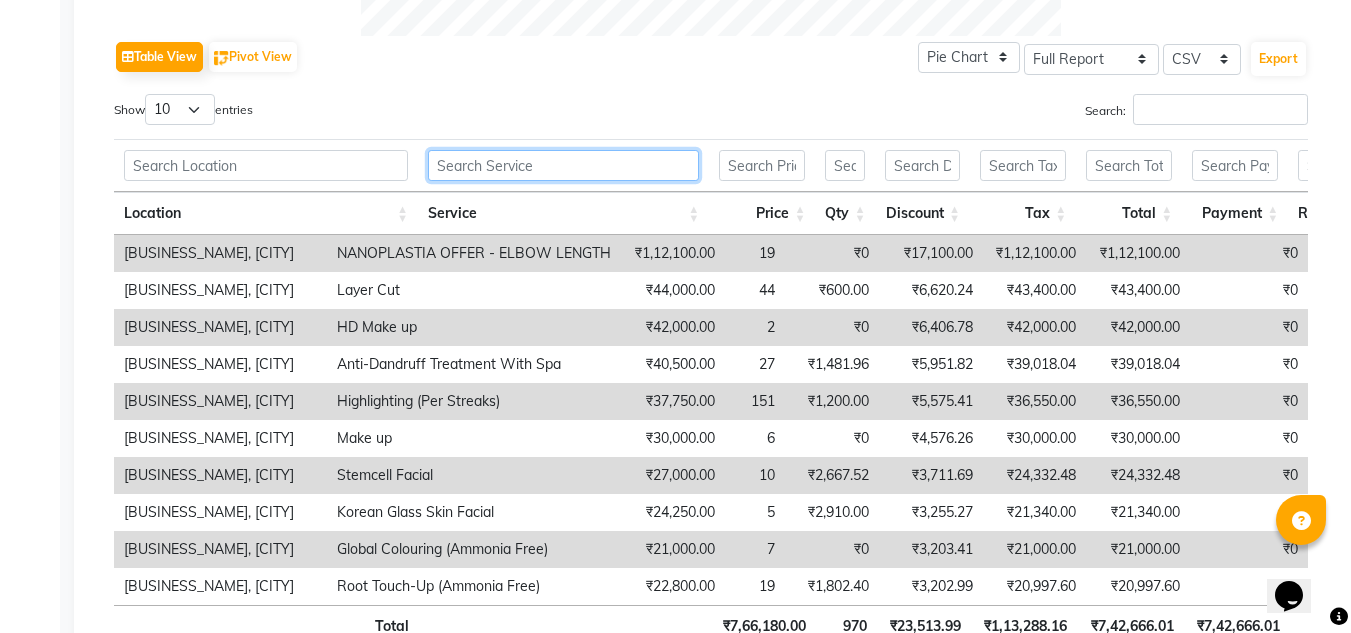 click at bounding box center (563, 165) 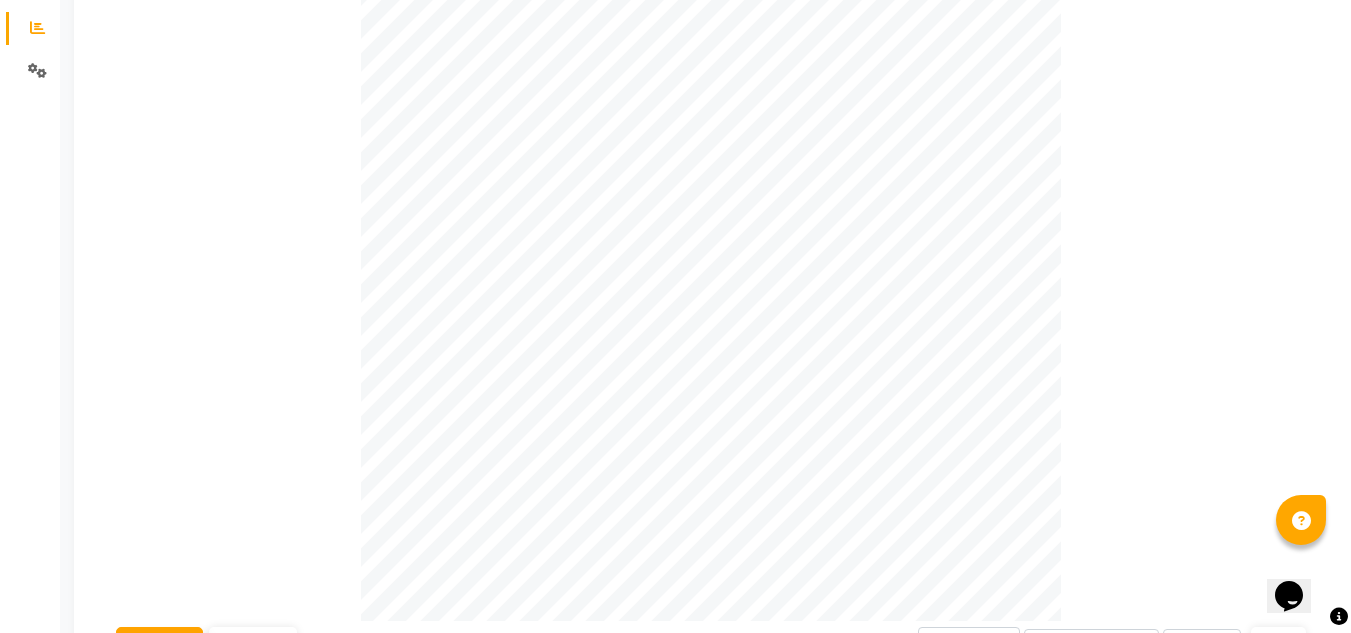 scroll, scrollTop: 15, scrollLeft: 0, axis: vertical 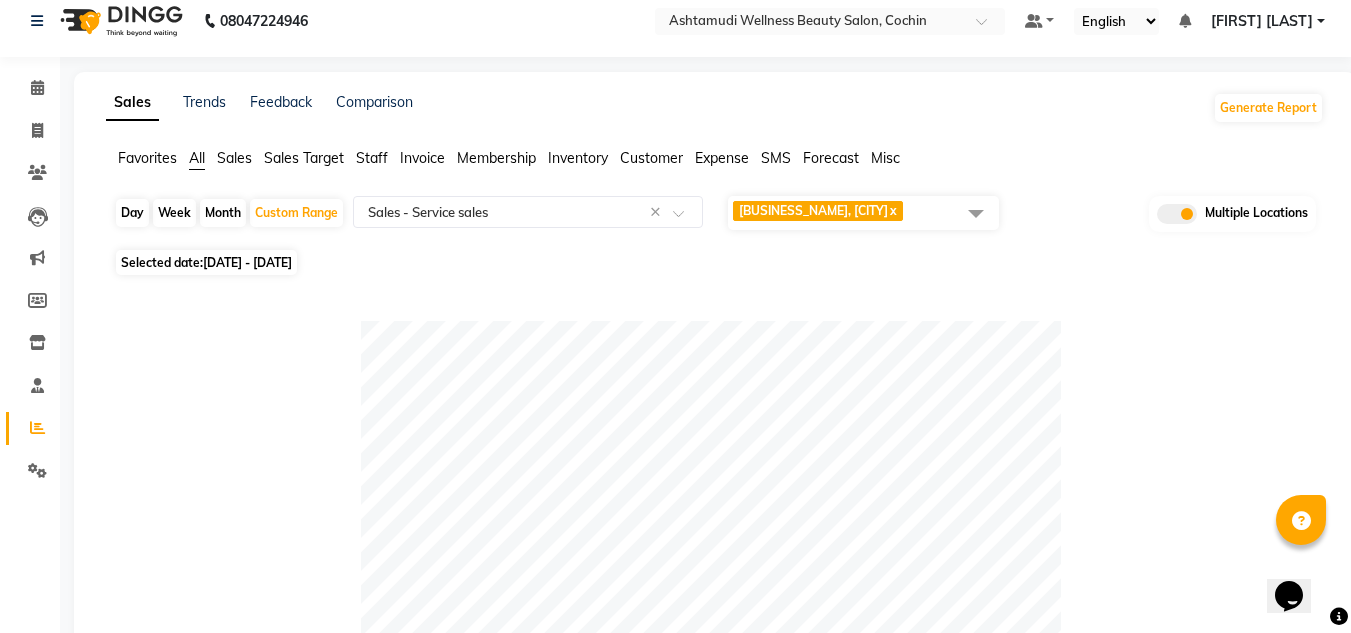 type on "pu" 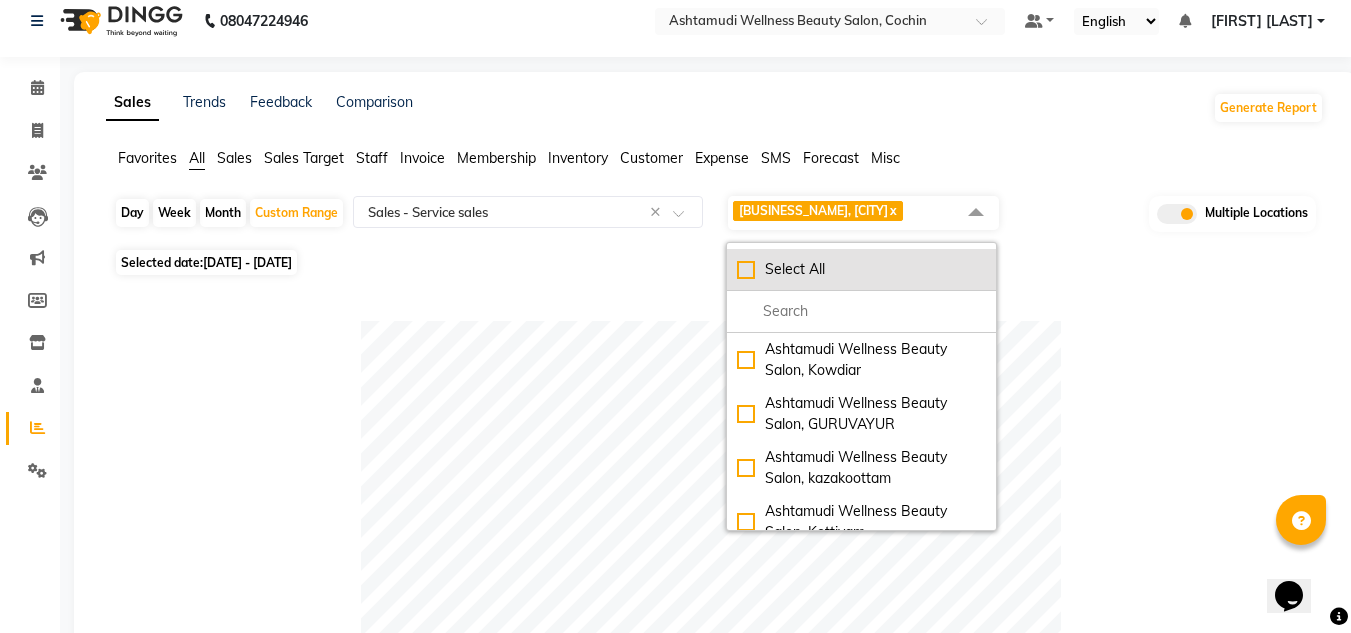 click on "Select All" 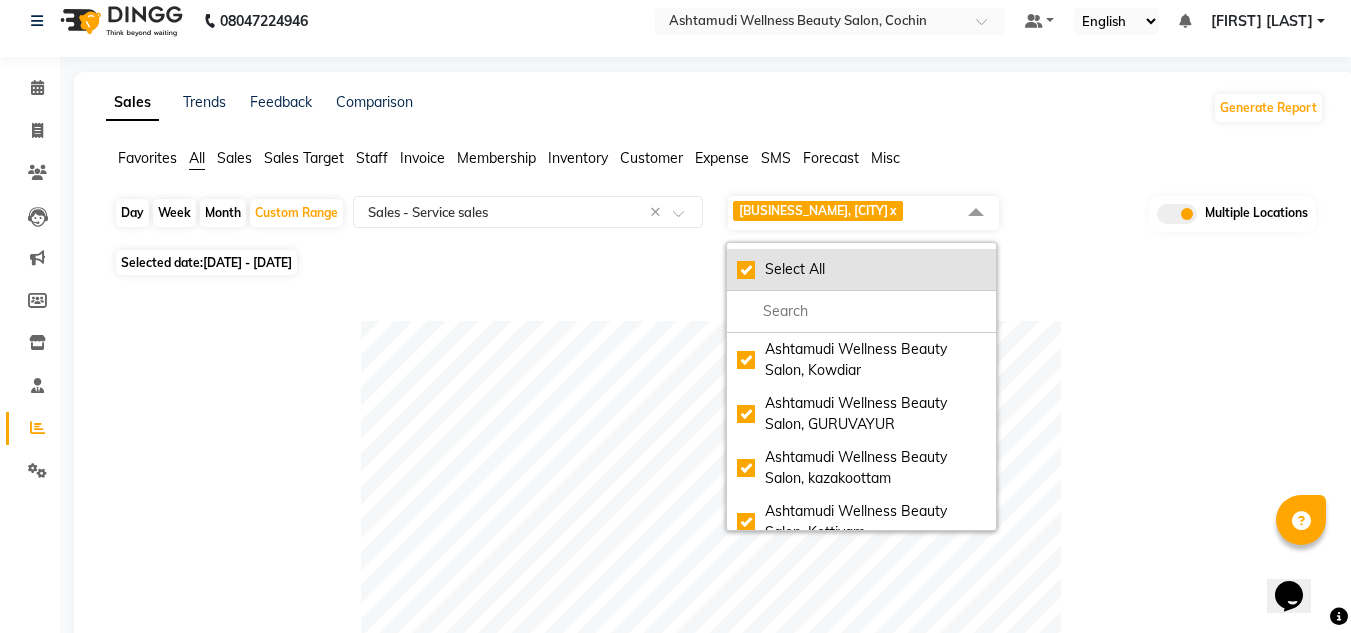 checkbox on "true" 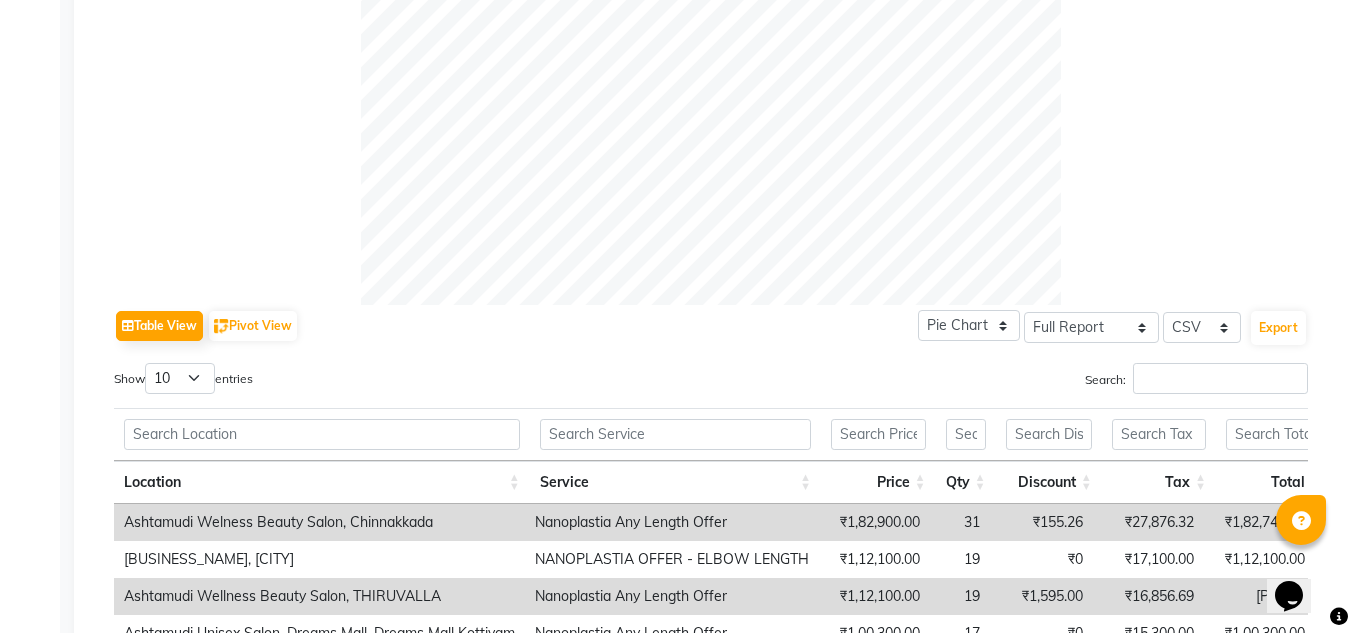 scroll, scrollTop: 915, scrollLeft: 0, axis: vertical 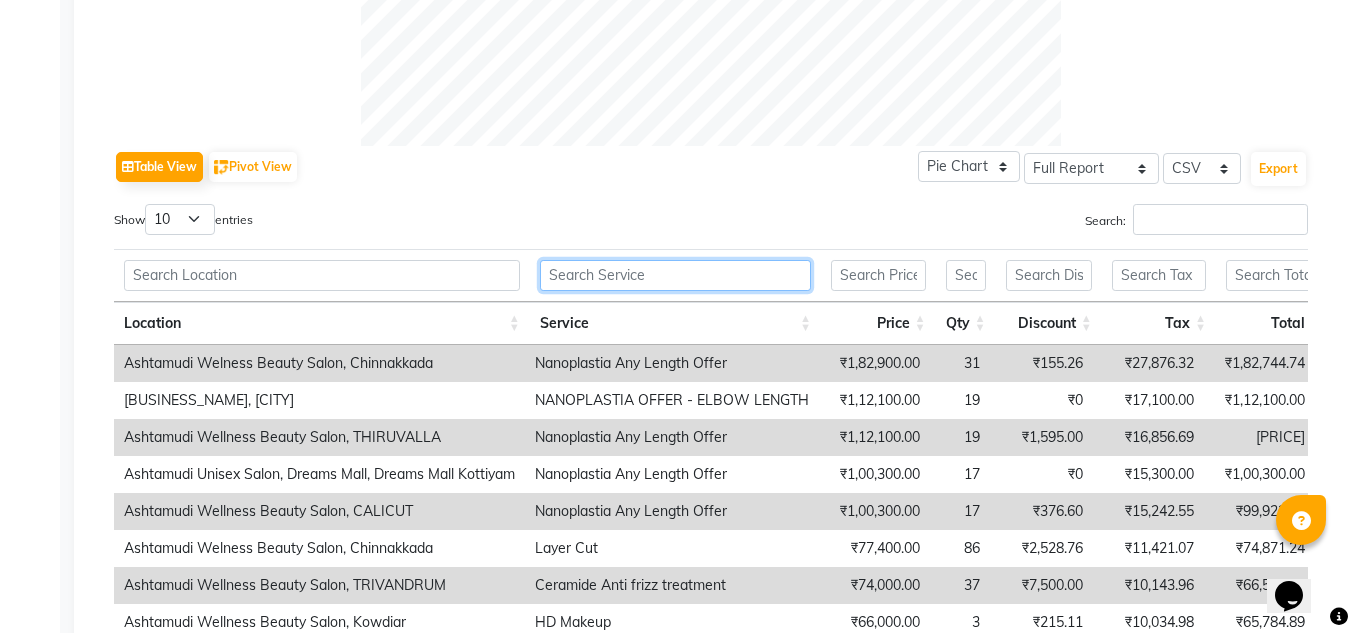 click at bounding box center (675, 275) 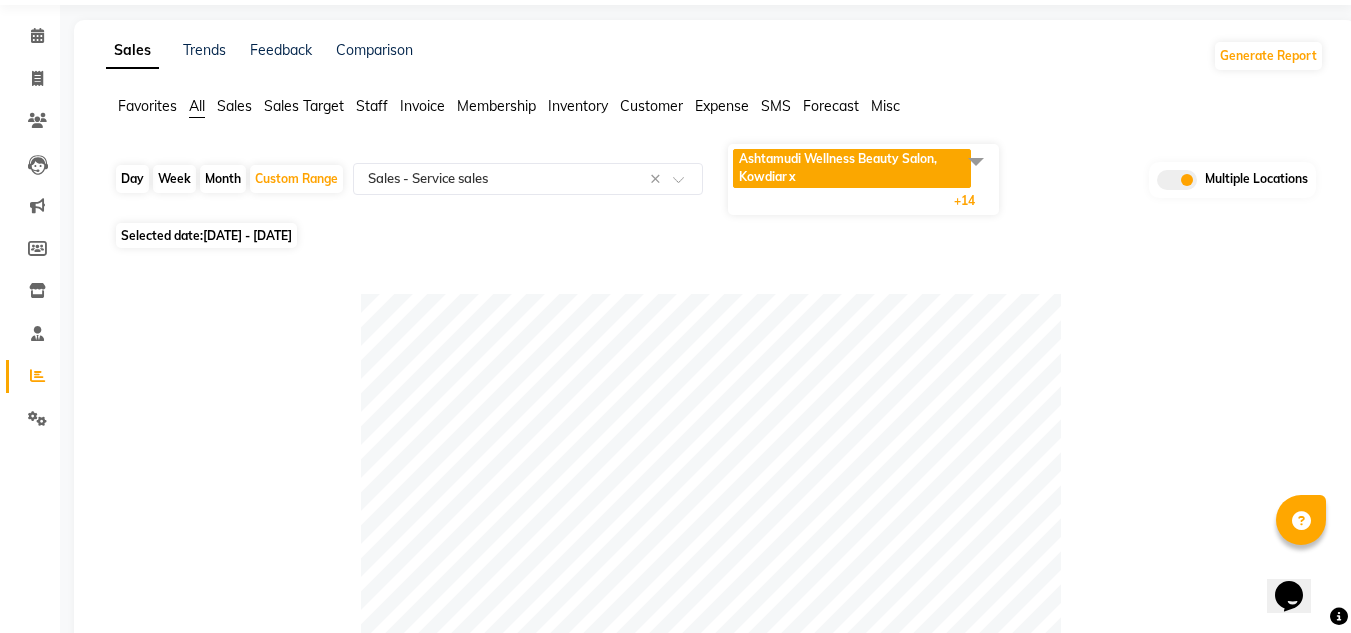 scroll, scrollTop: 0, scrollLeft: 0, axis: both 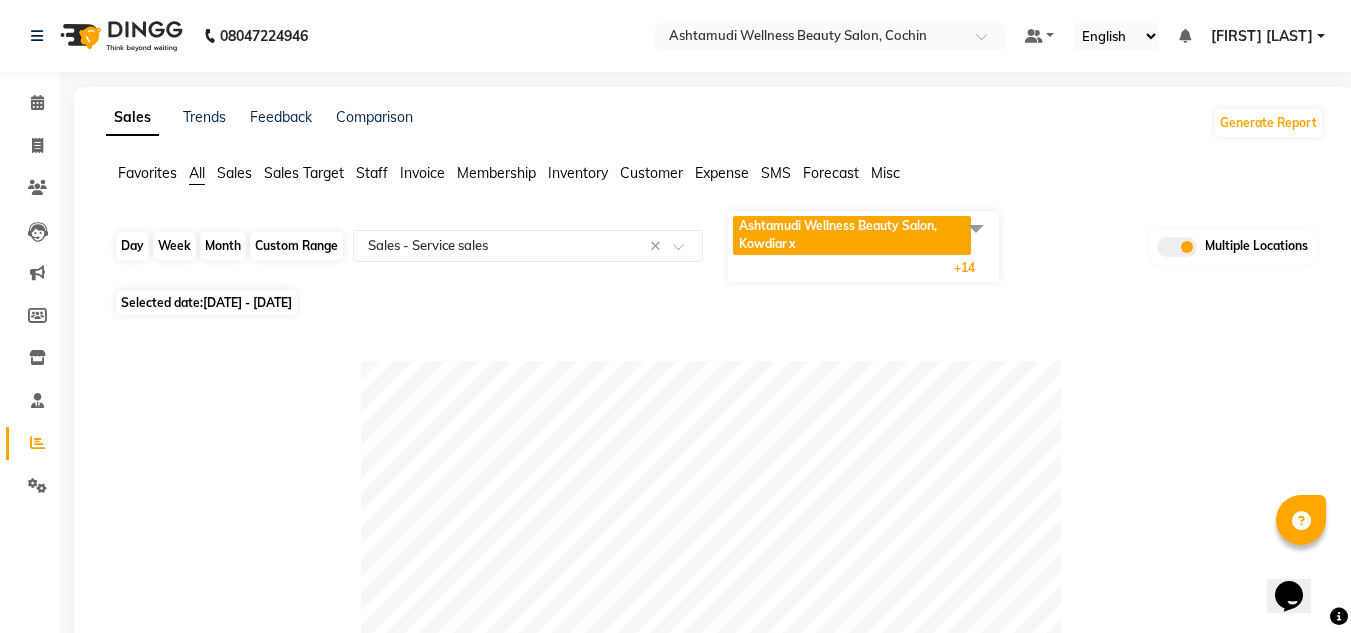 type on "pure" 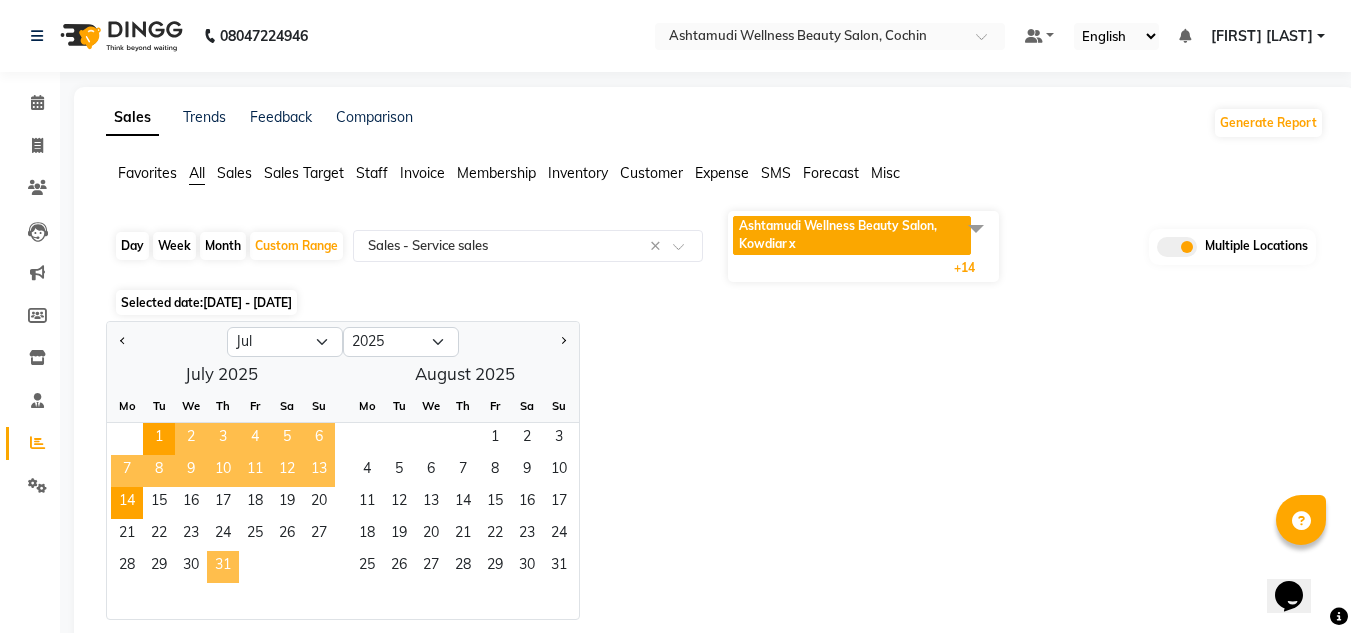 click on "31" 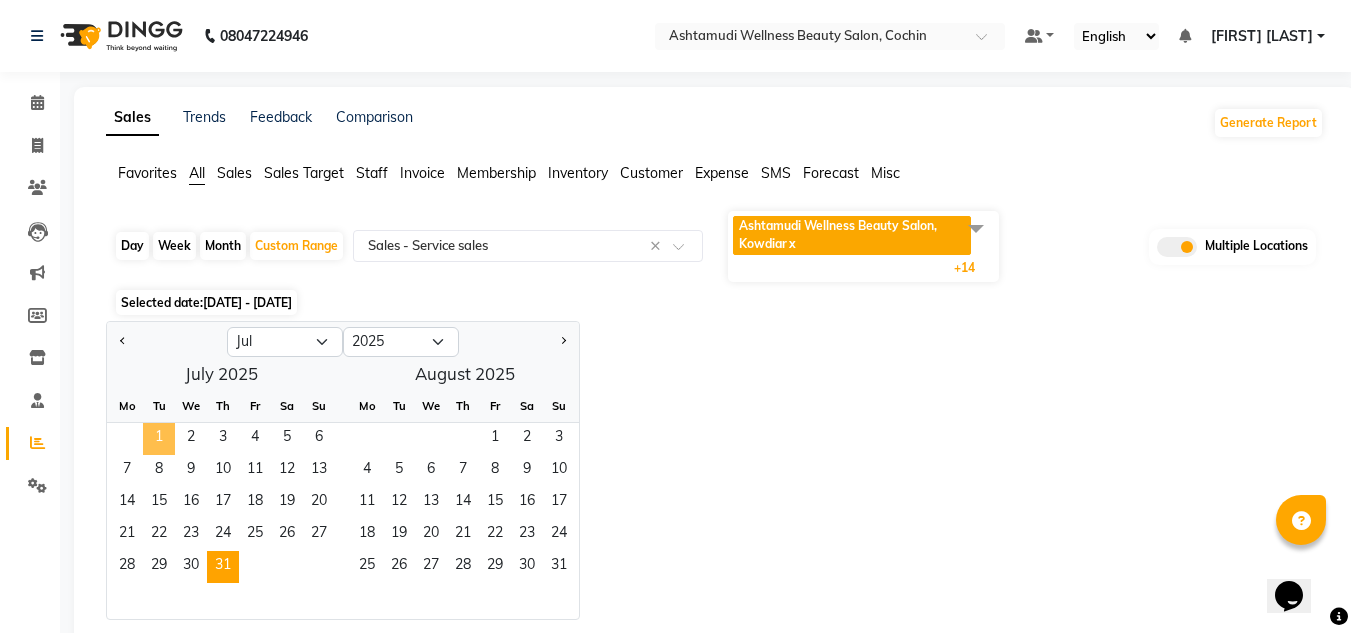 click on "1" 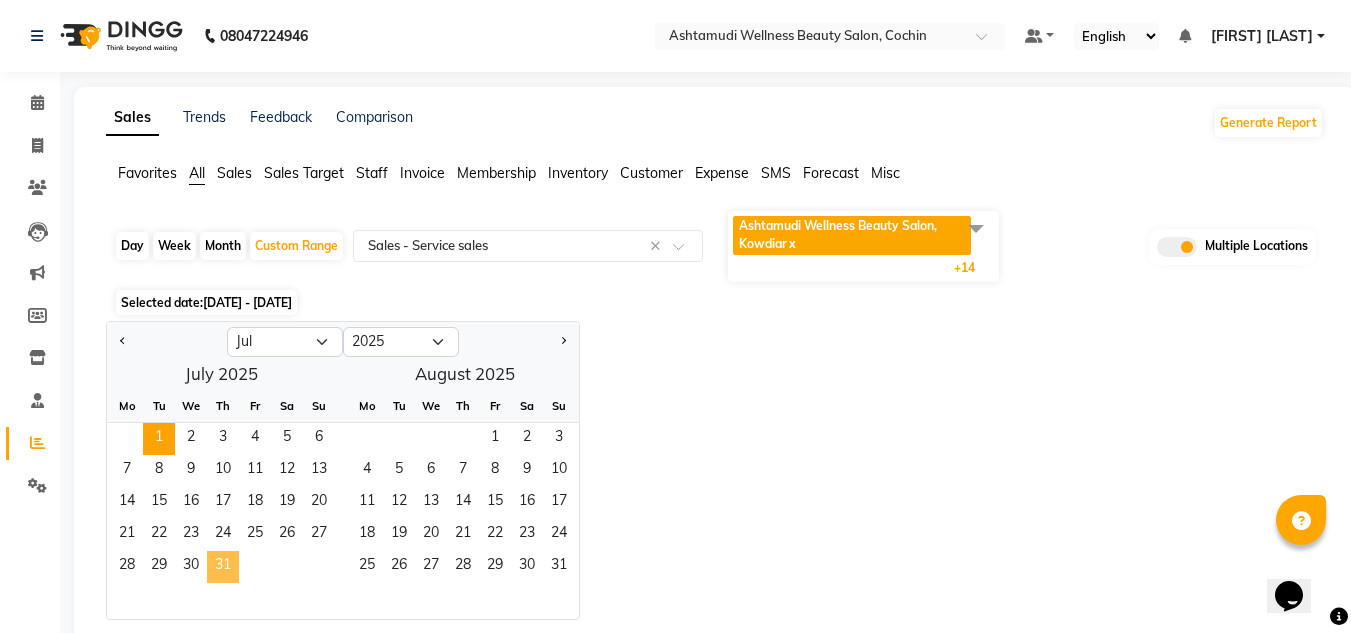 click on "31" 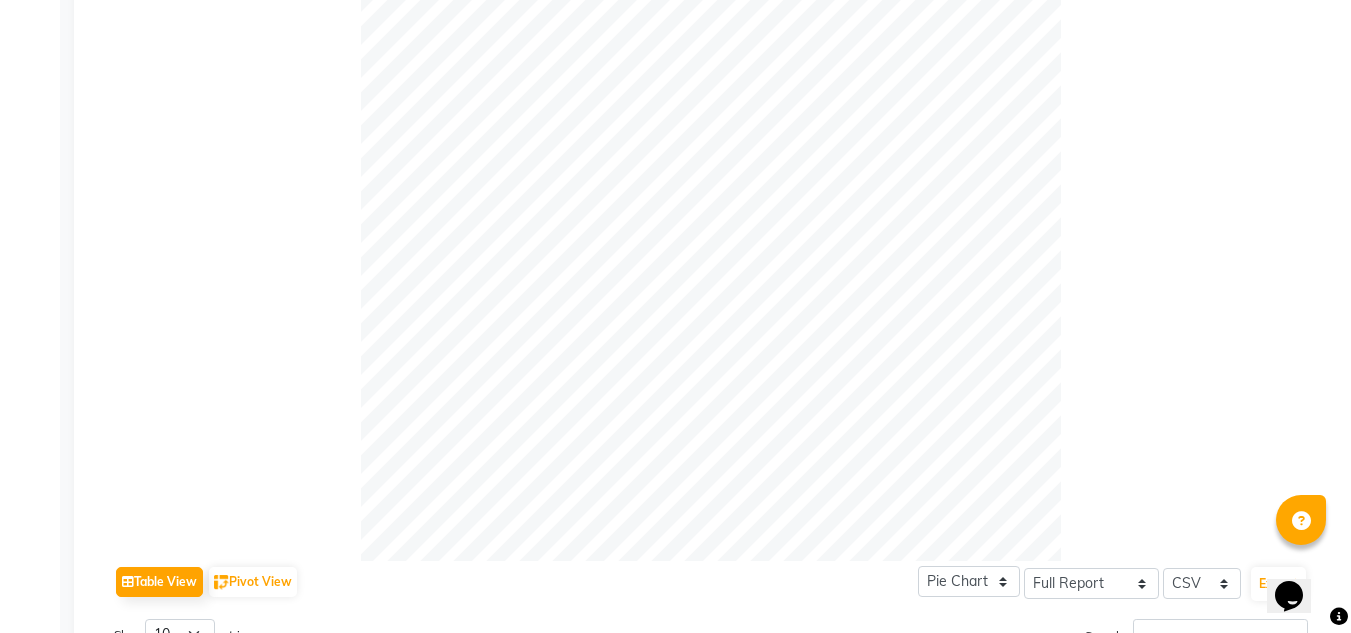 scroll, scrollTop: 1100, scrollLeft: 0, axis: vertical 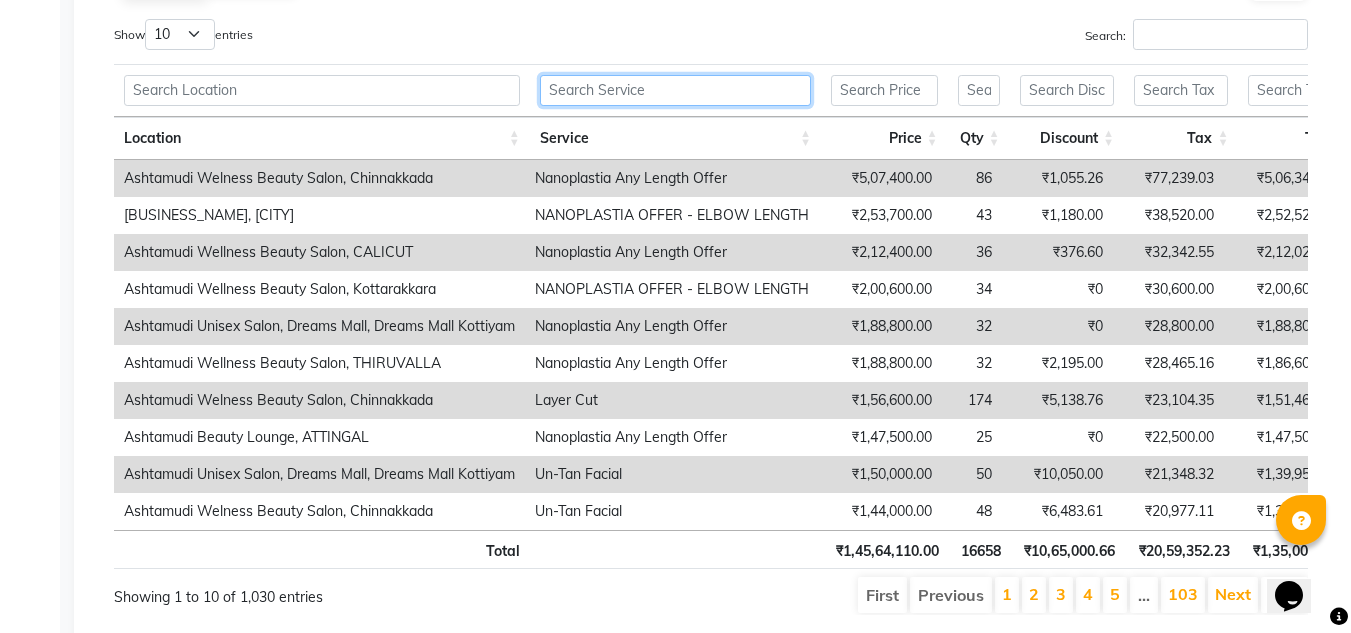 click at bounding box center [675, 90] 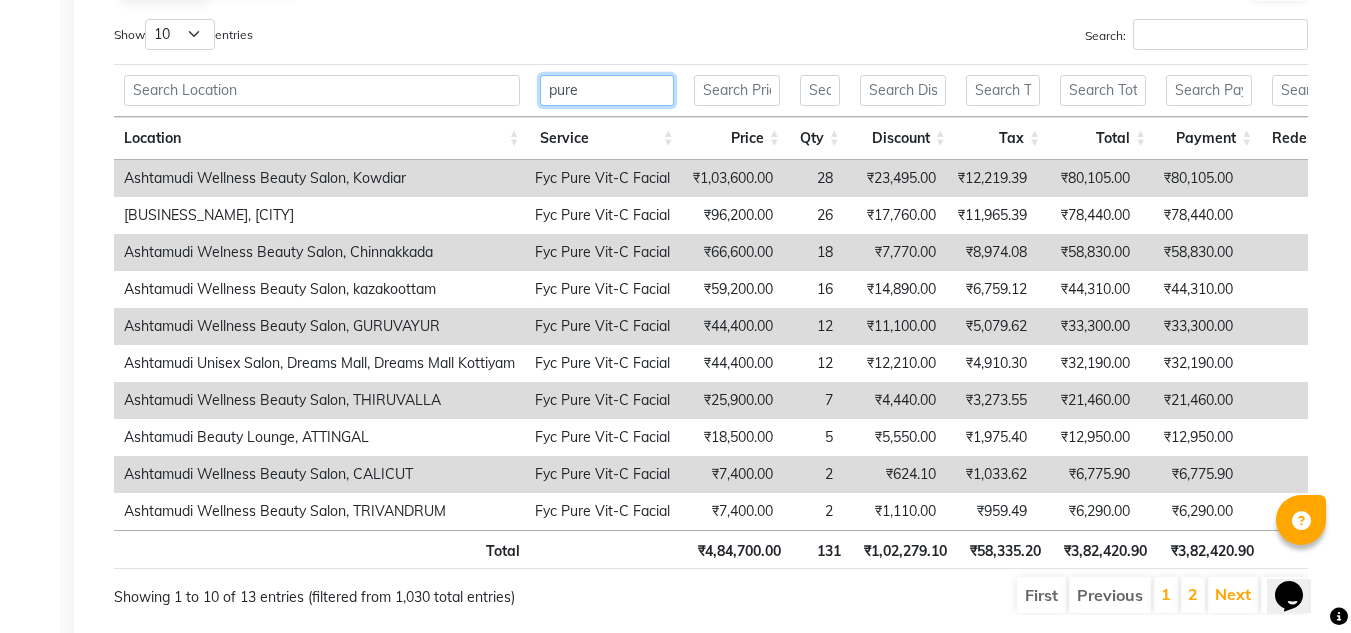 type on "pure" 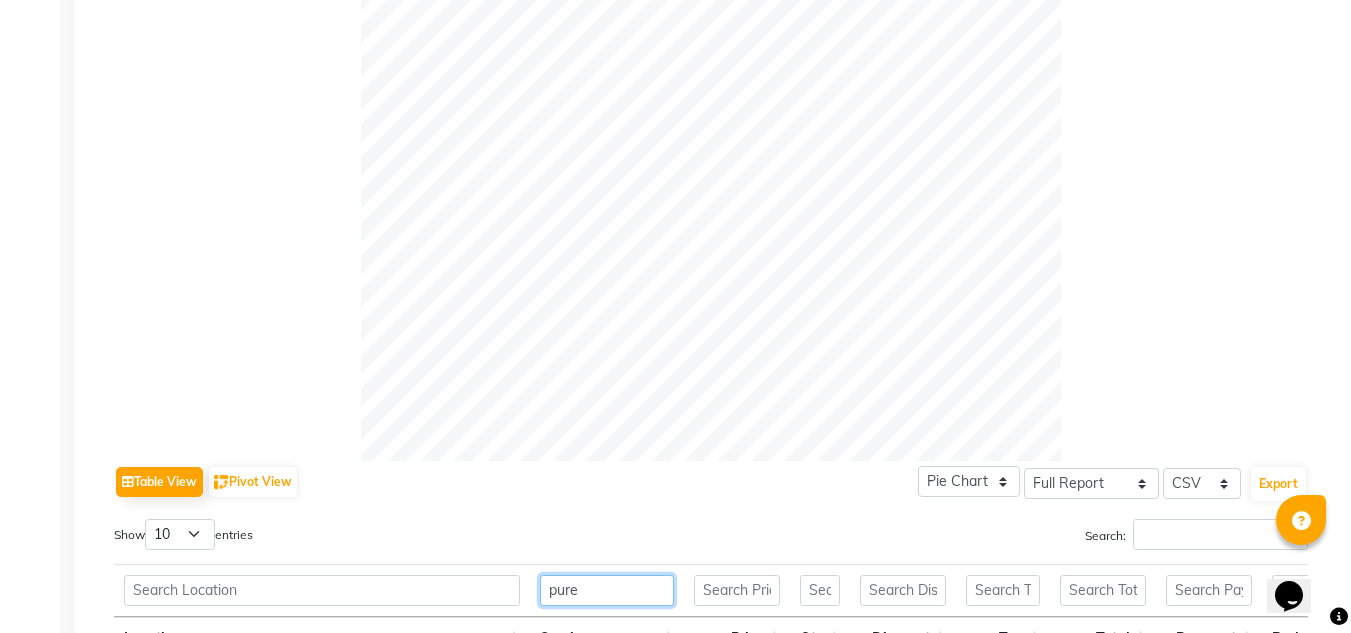 scroll, scrollTop: 100, scrollLeft: 0, axis: vertical 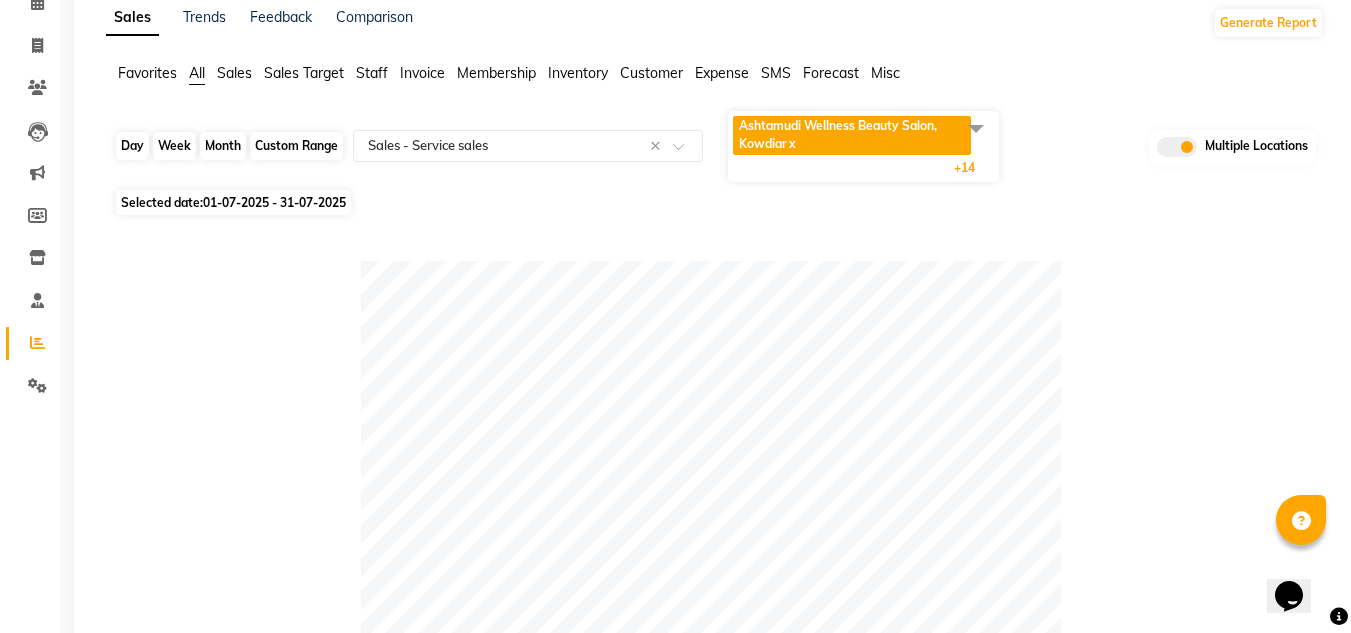 click on "Custom Range" 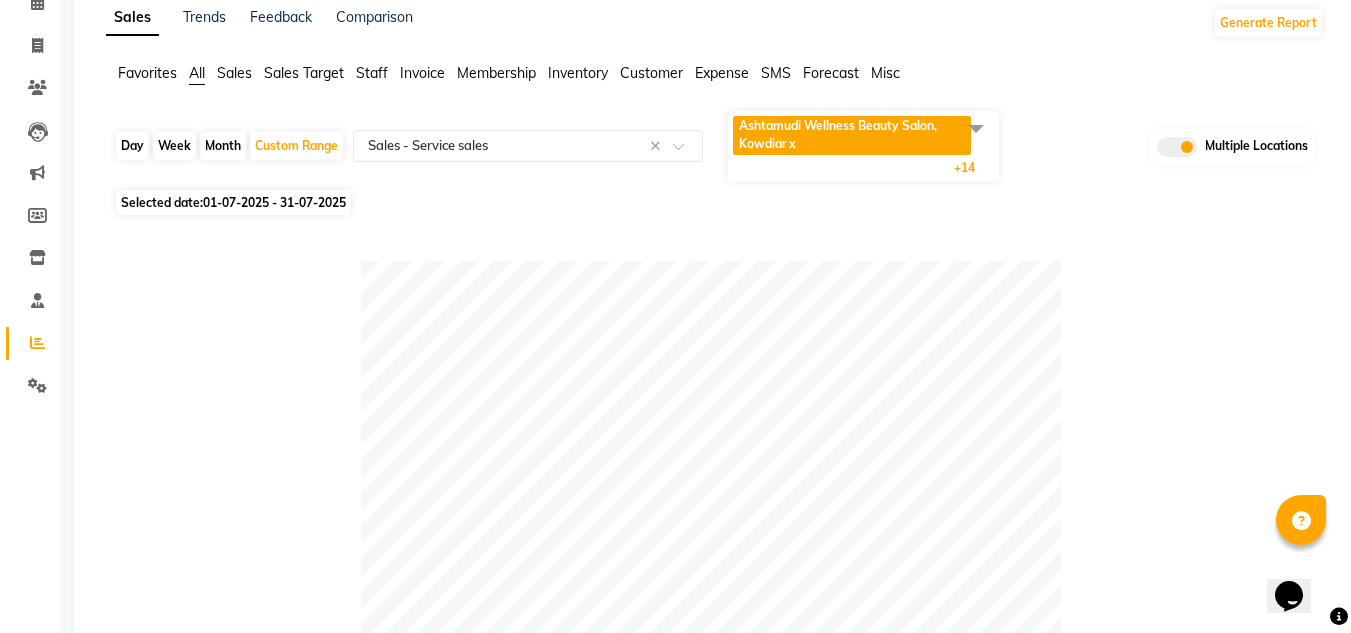 select on "7" 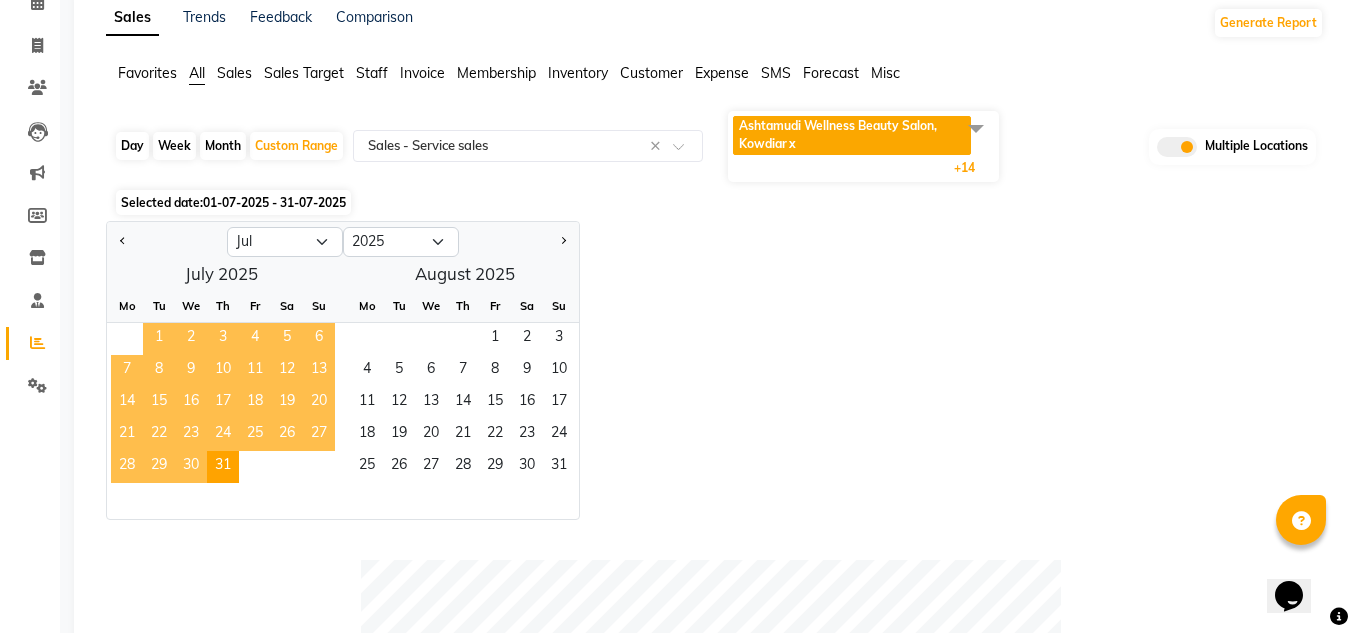 click on "1" 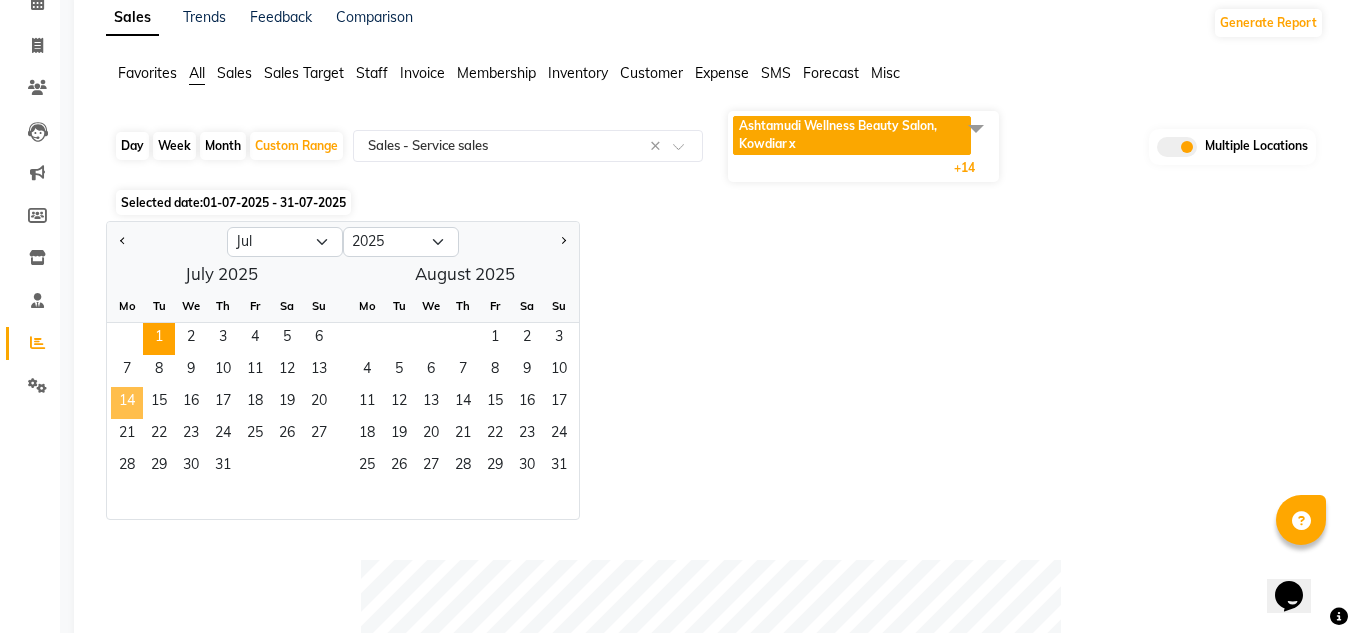 click on "14" 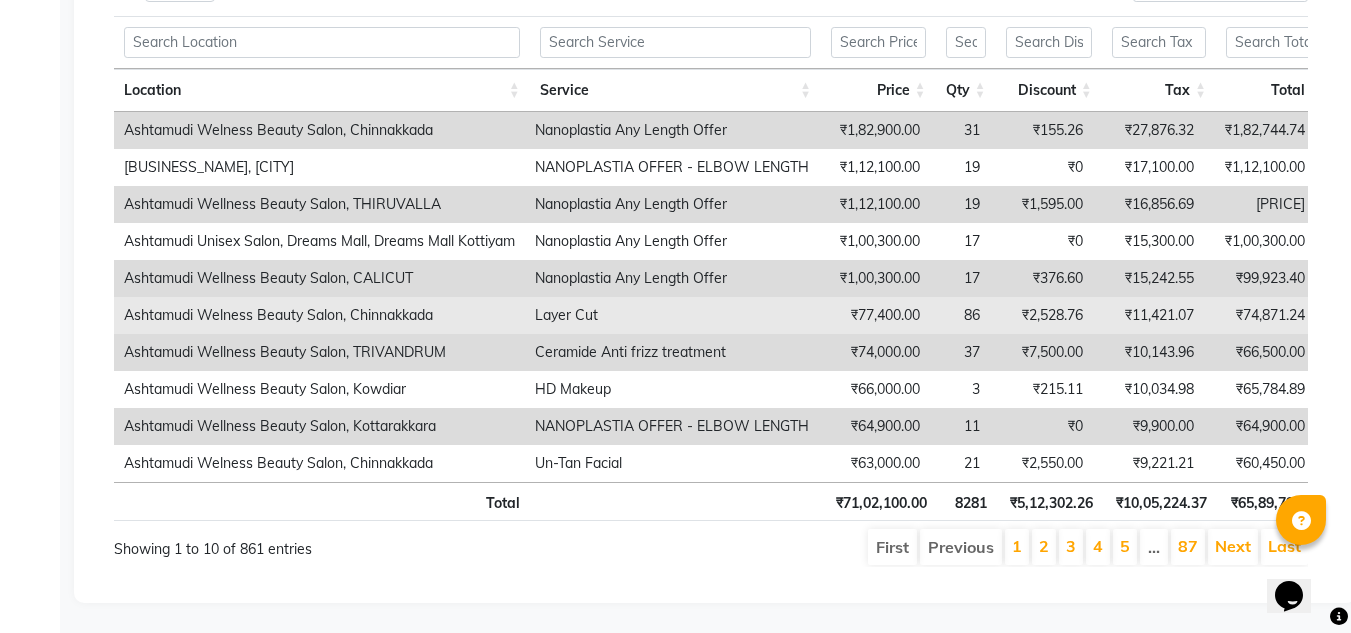 scroll, scrollTop: 878, scrollLeft: 0, axis: vertical 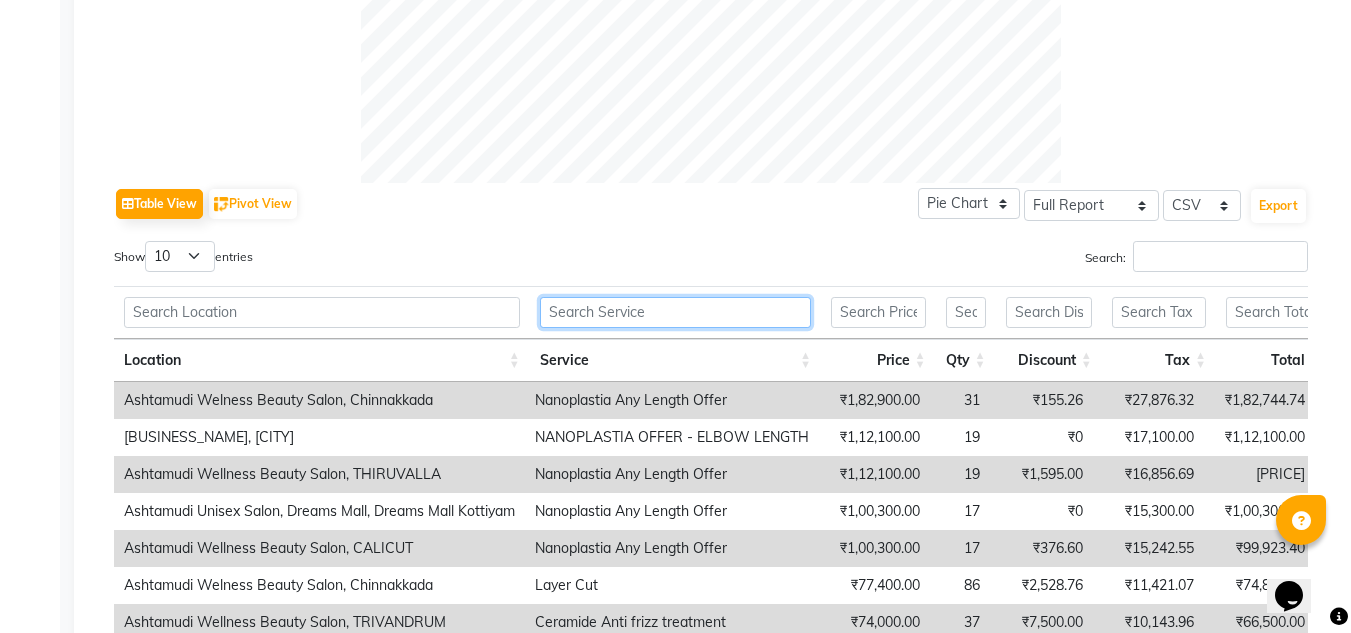 click at bounding box center [675, 312] 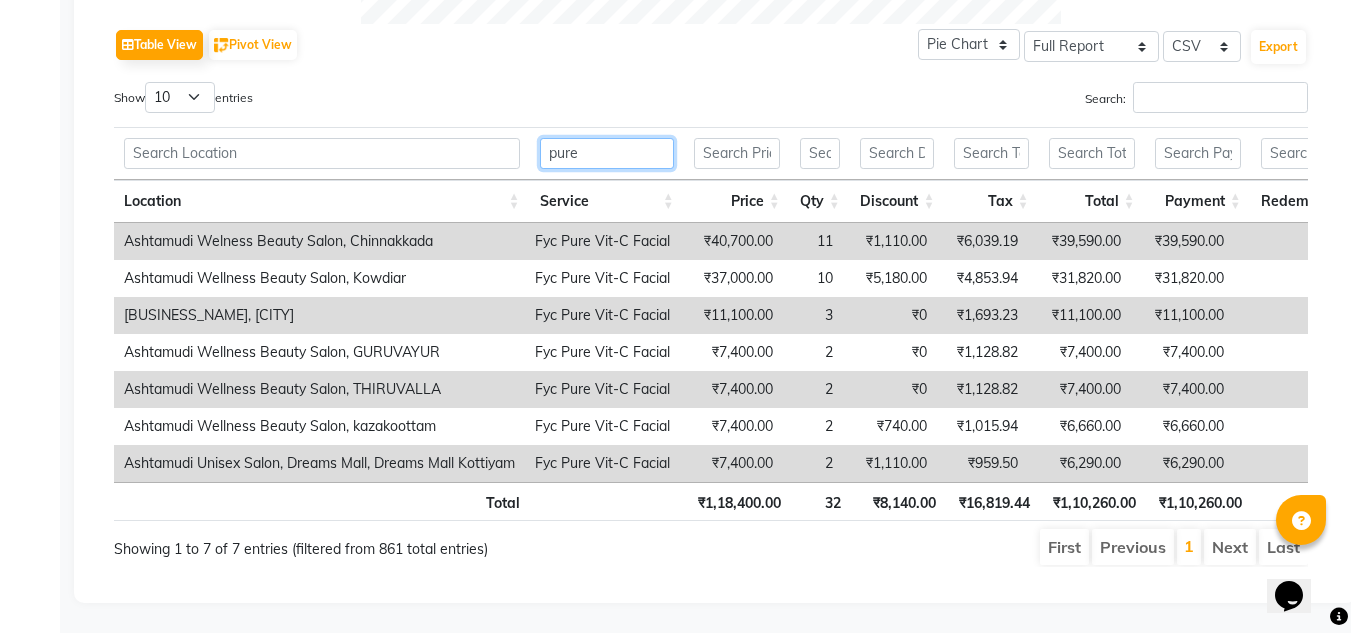 scroll, scrollTop: 1067, scrollLeft: 0, axis: vertical 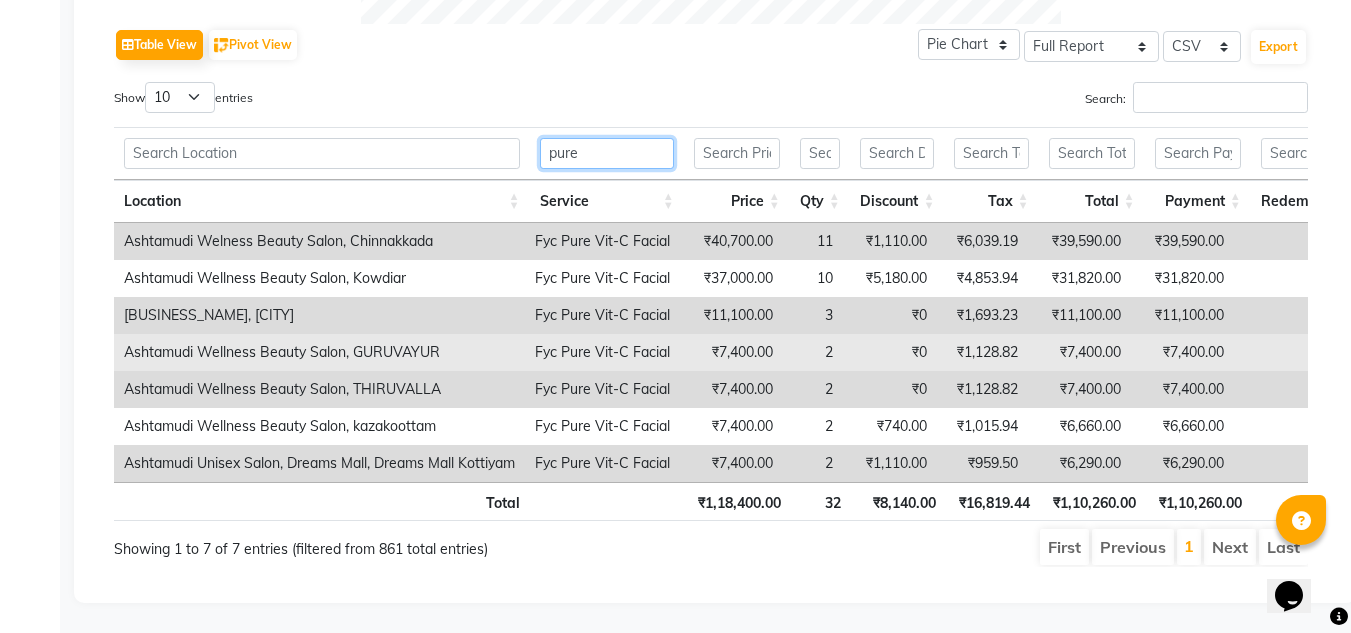 type on "pure" 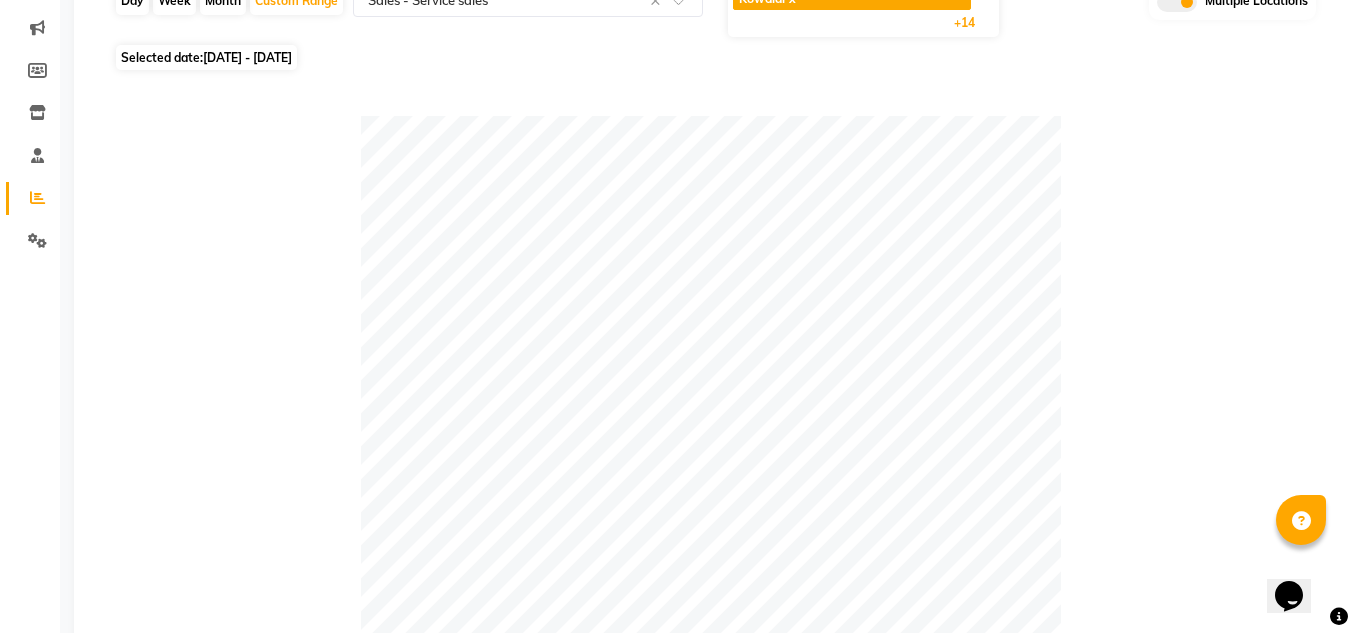 scroll, scrollTop: 0, scrollLeft: 0, axis: both 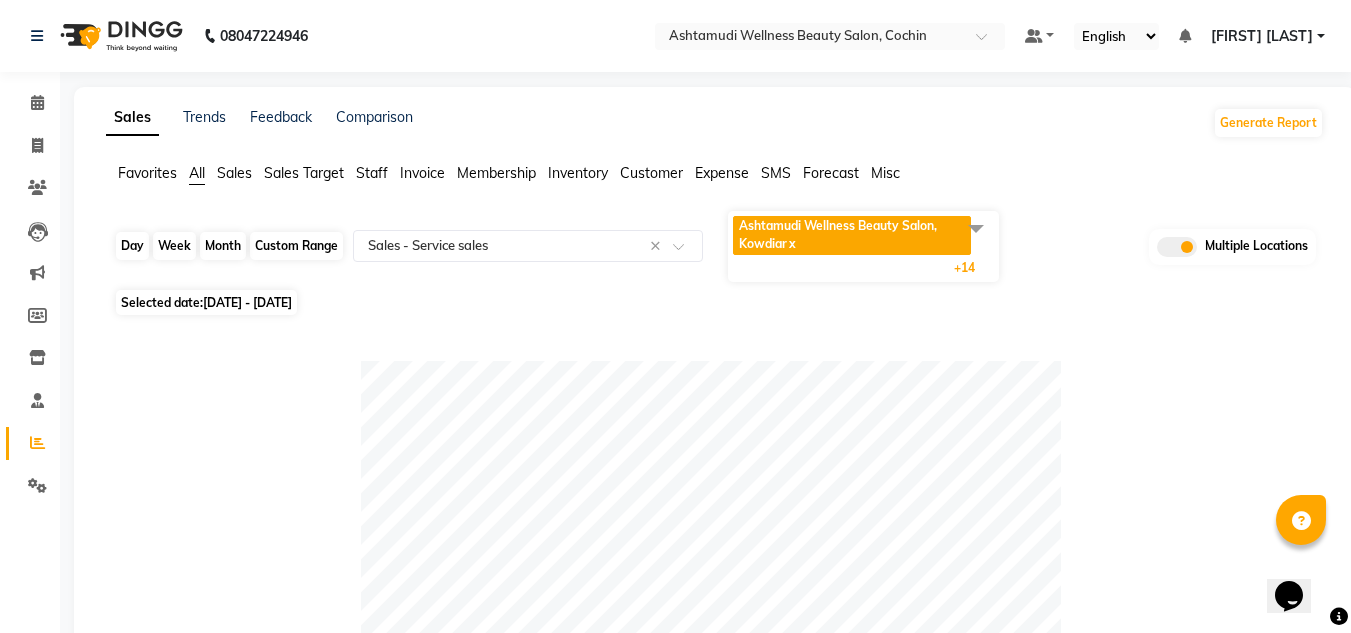 click on "Custom Range" 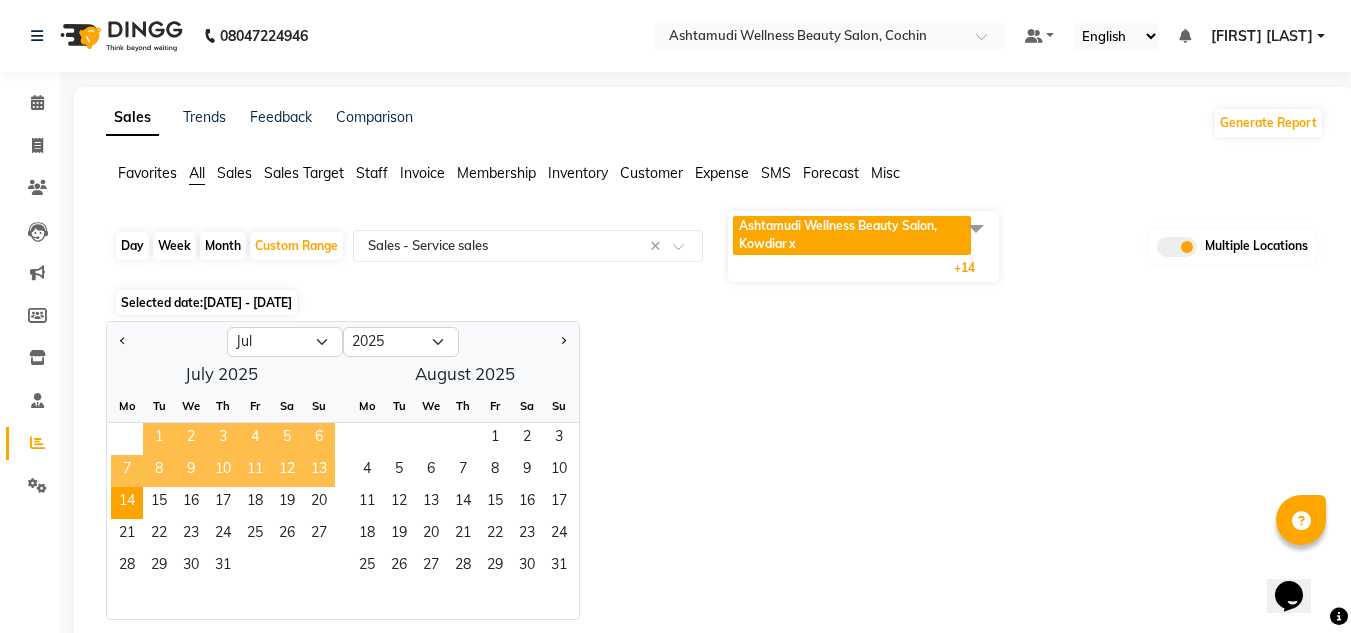click on "1" 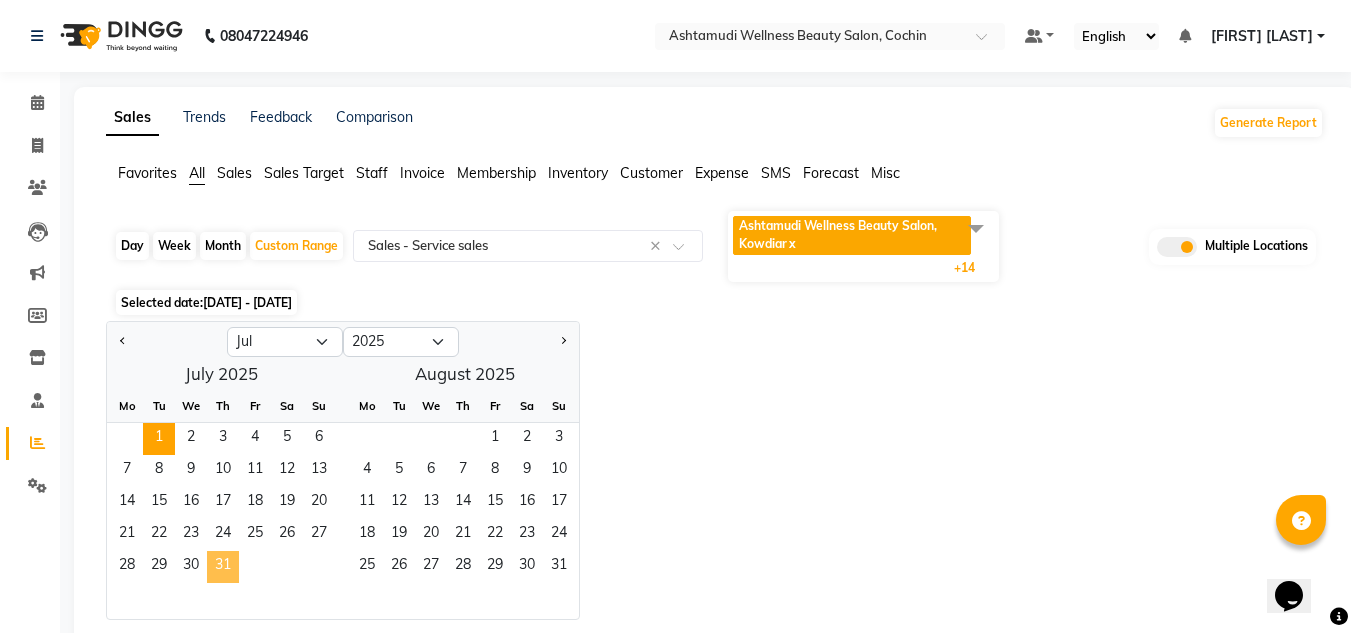 click on "31" 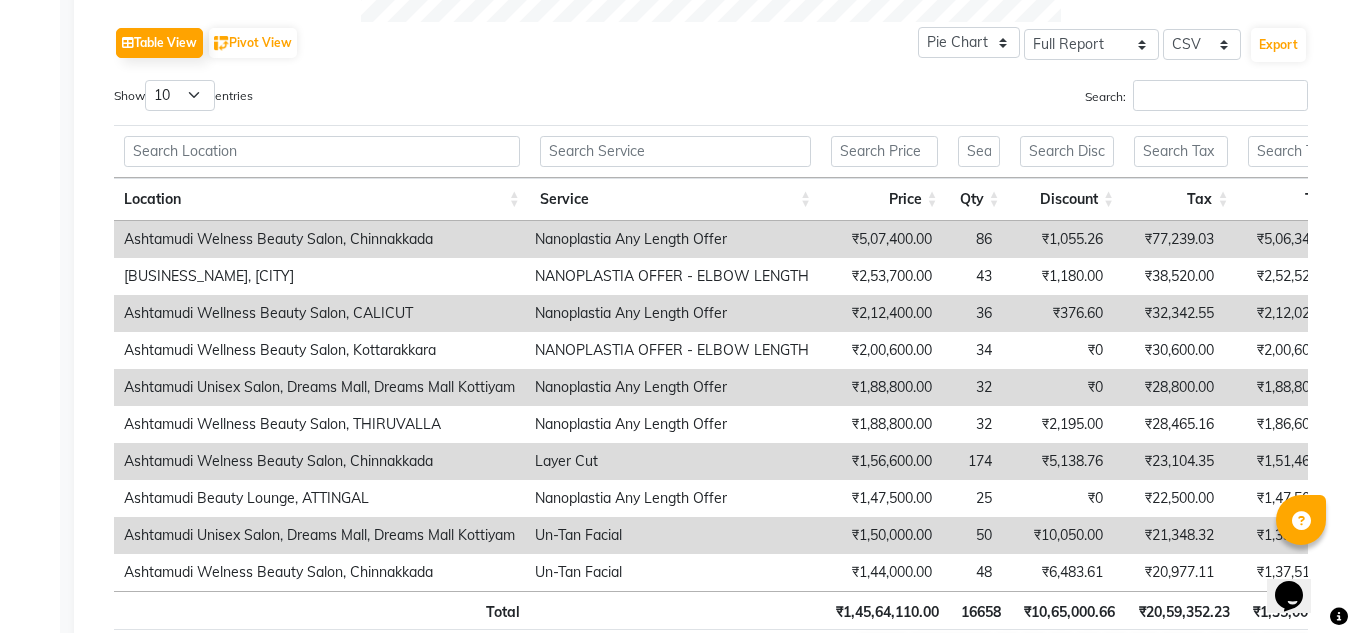 scroll, scrollTop: 678, scrollLeft: 0, axis: vertical 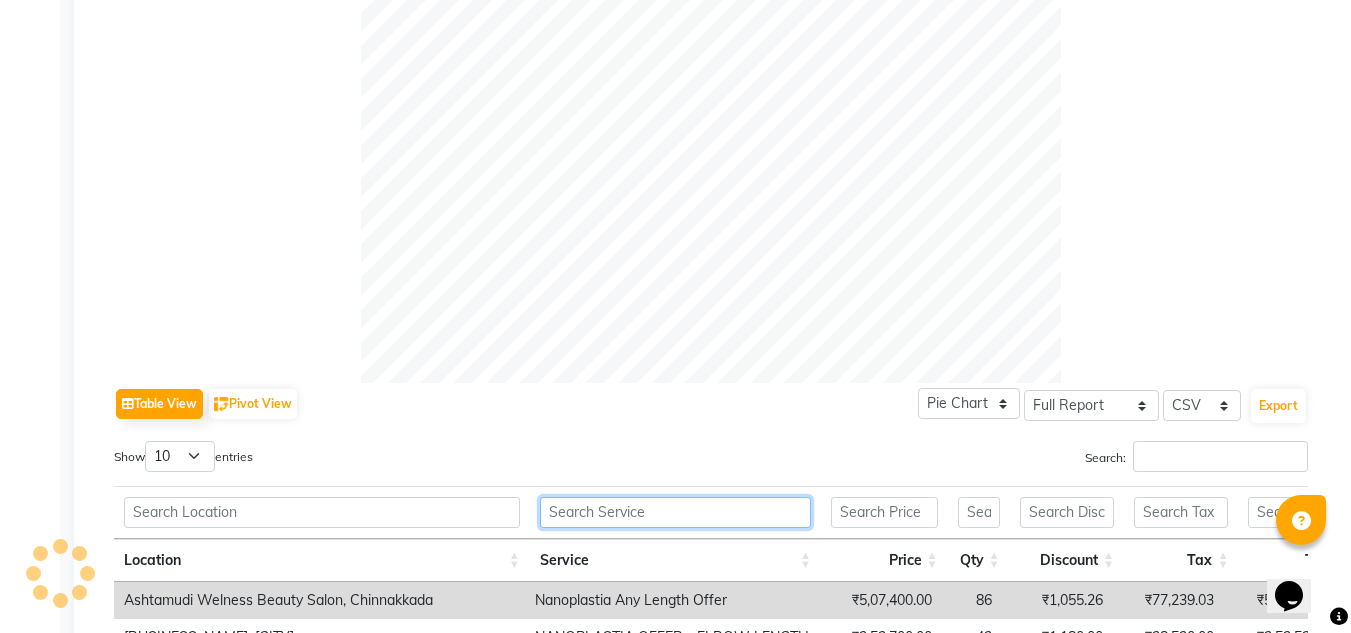 click at bounding box center (675, 512) 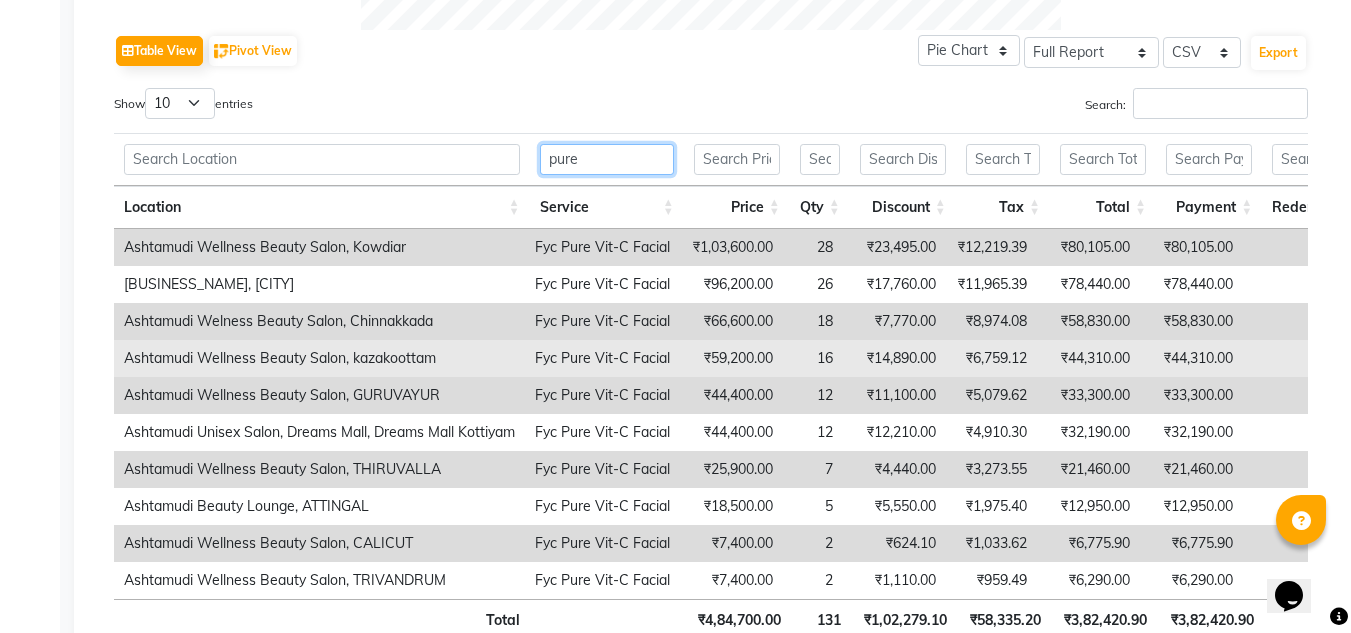 scroll, scrollTop: 1078, scrollLeft: 0, axis: vertical 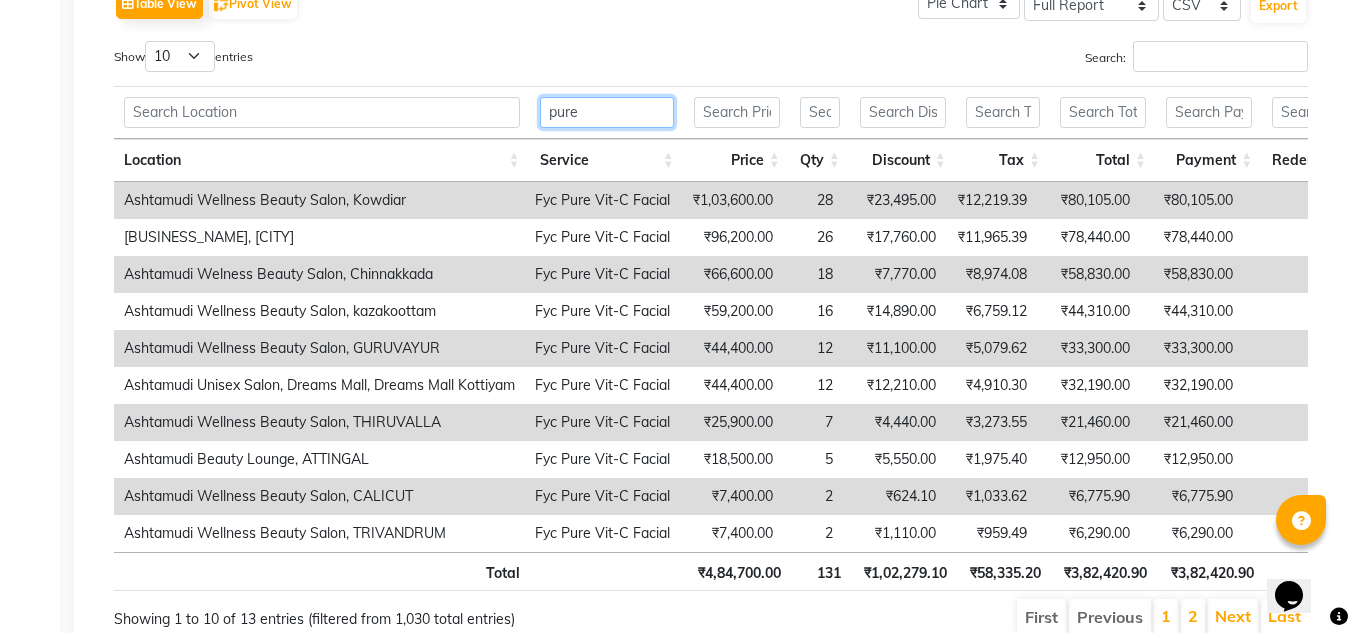type on "pure" 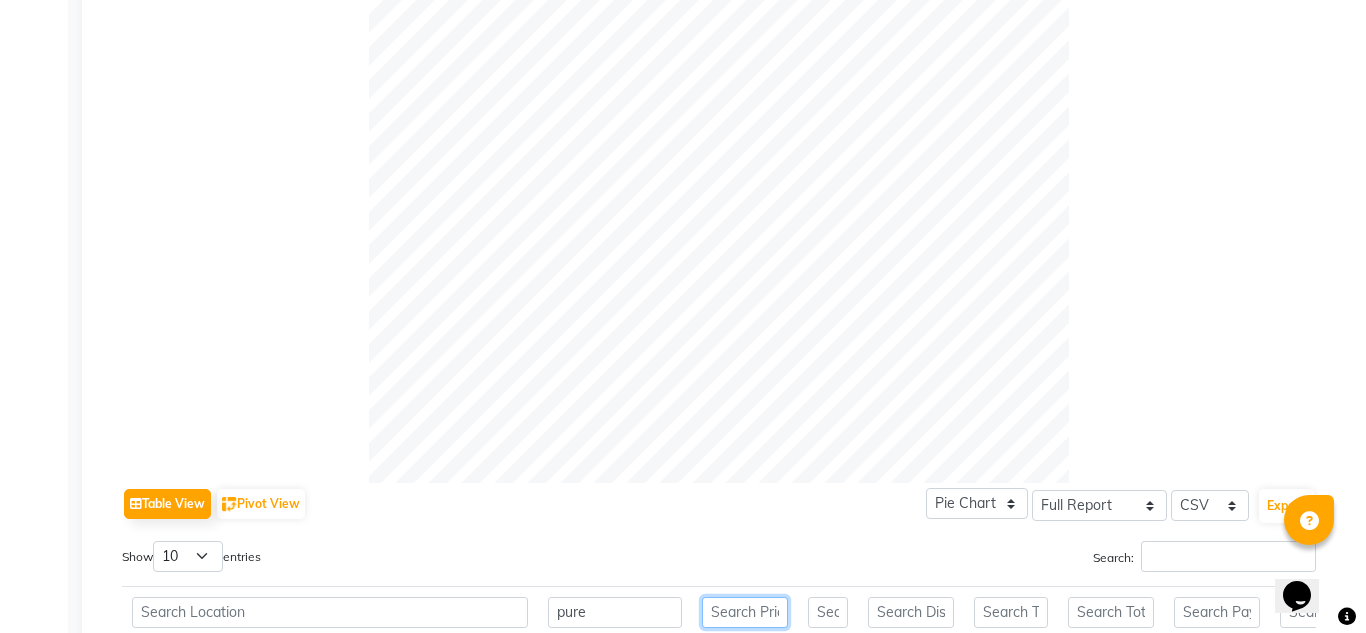scroll, scrollTop: 0, scrollLeft: 0, axis: both 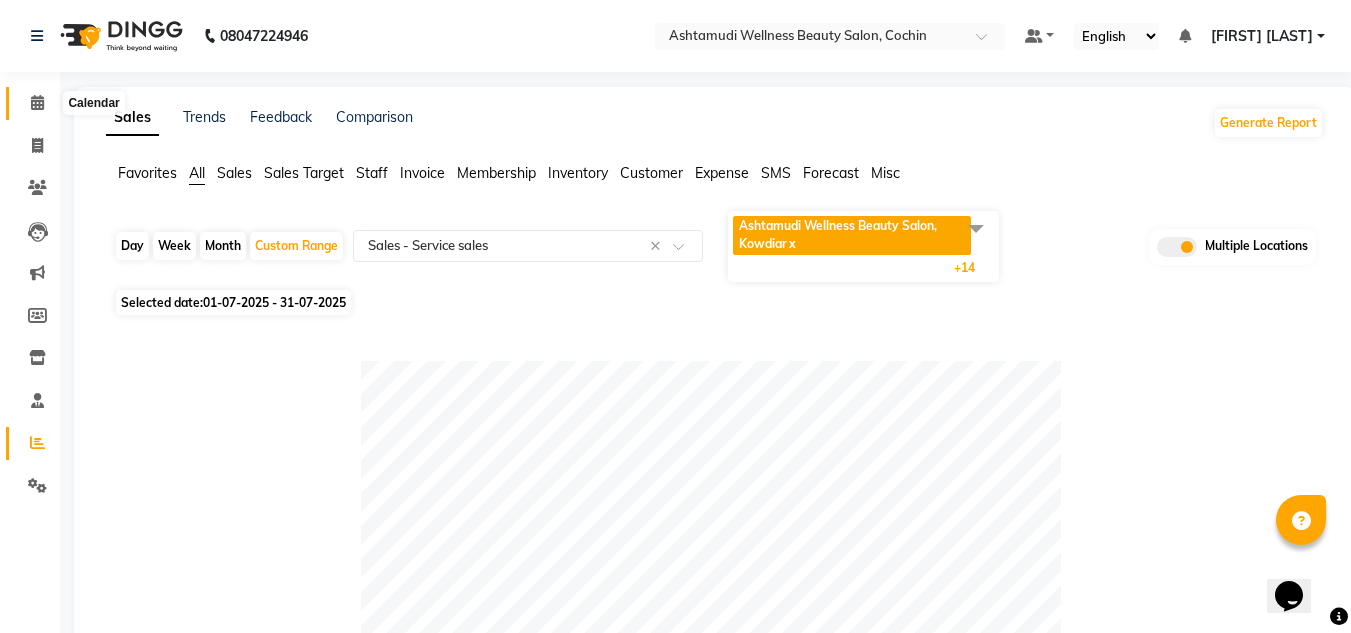 click 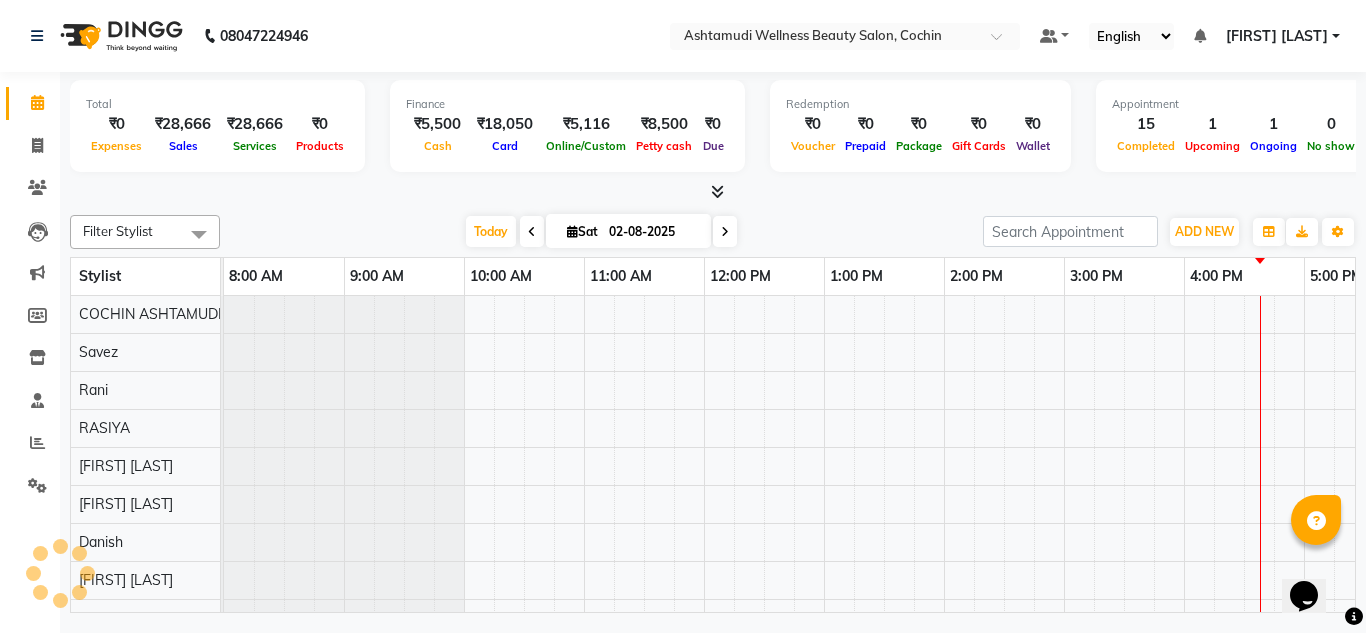 scroll, scrollTop: 0, scrollLeft: 0, axis: both 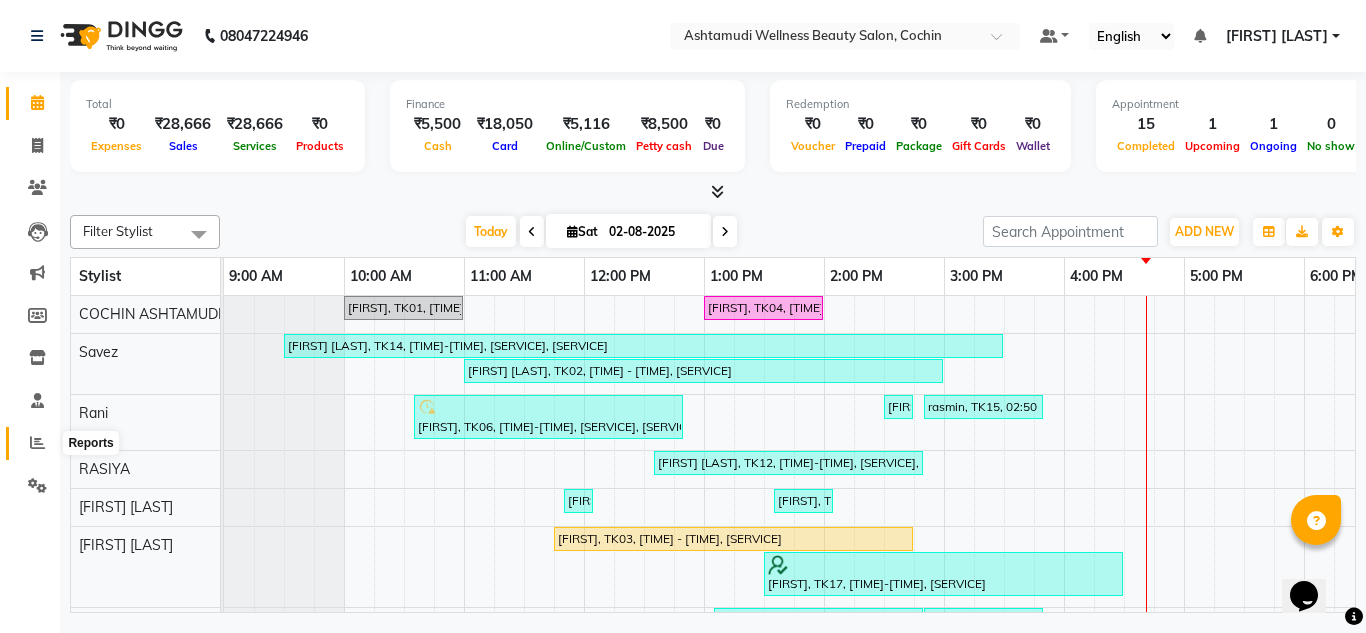 click 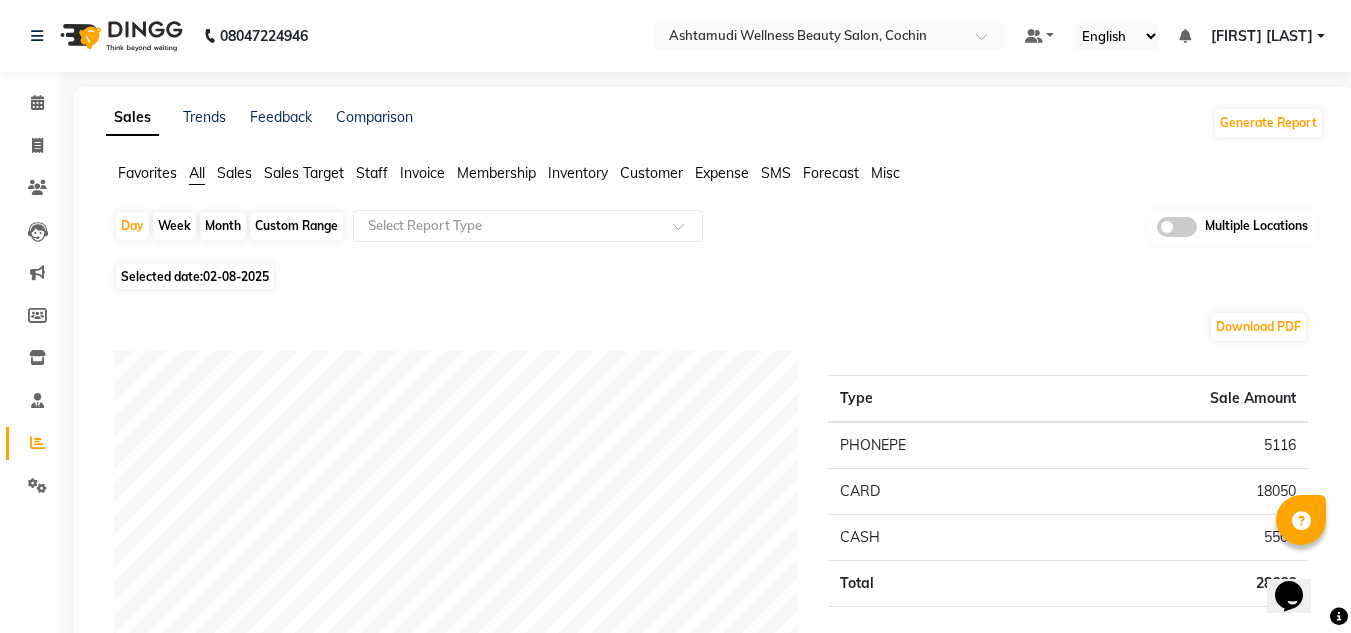 click 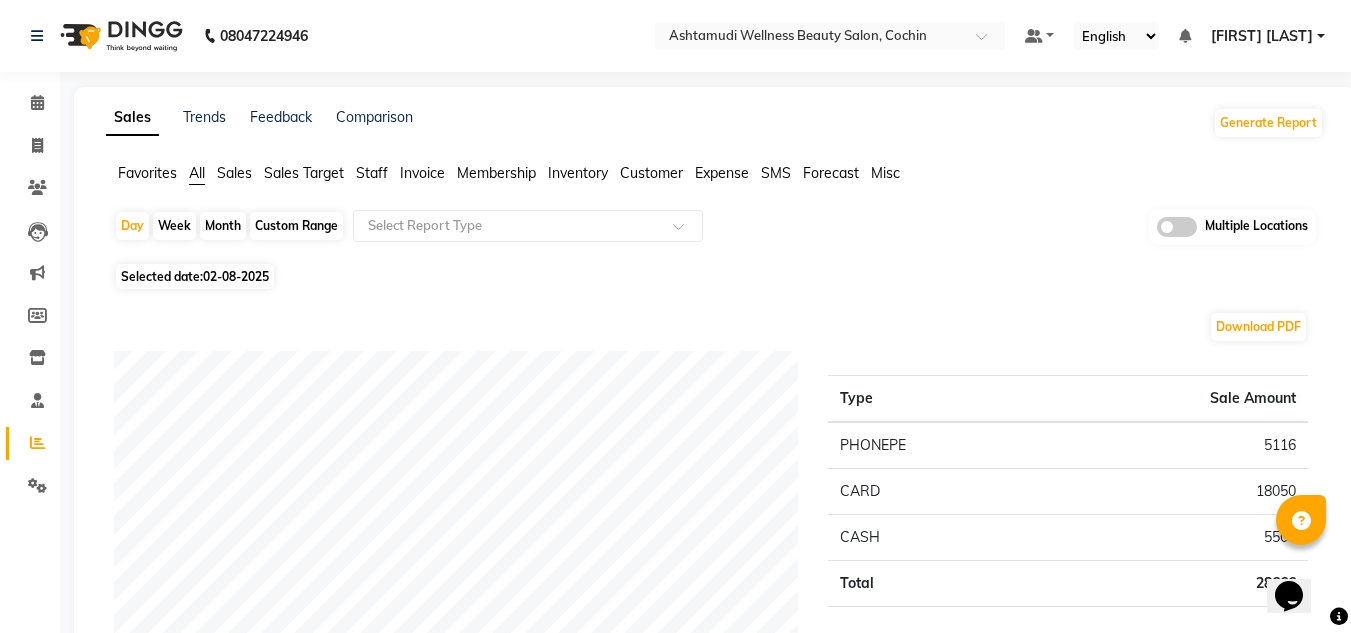 click 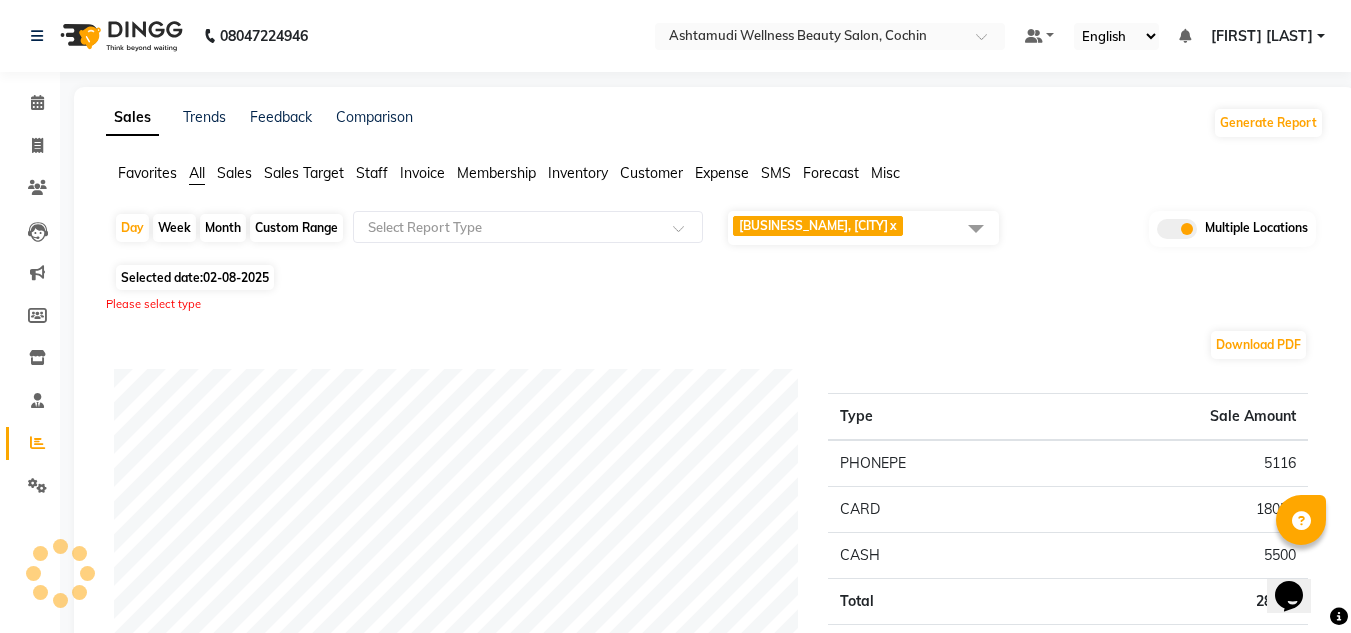 drag, startPoint x: 824, startPoint y: 233, endPoint x: 829, endPoint y: 295, distance: 62.201286 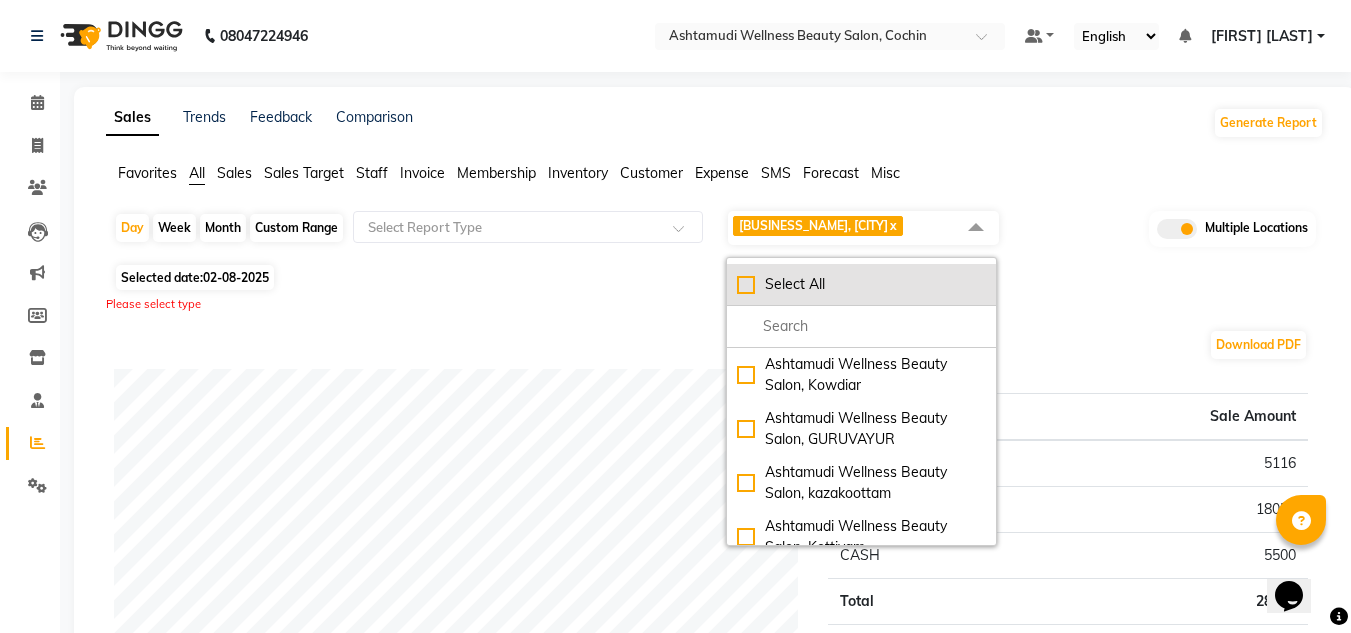 click on "Select All" 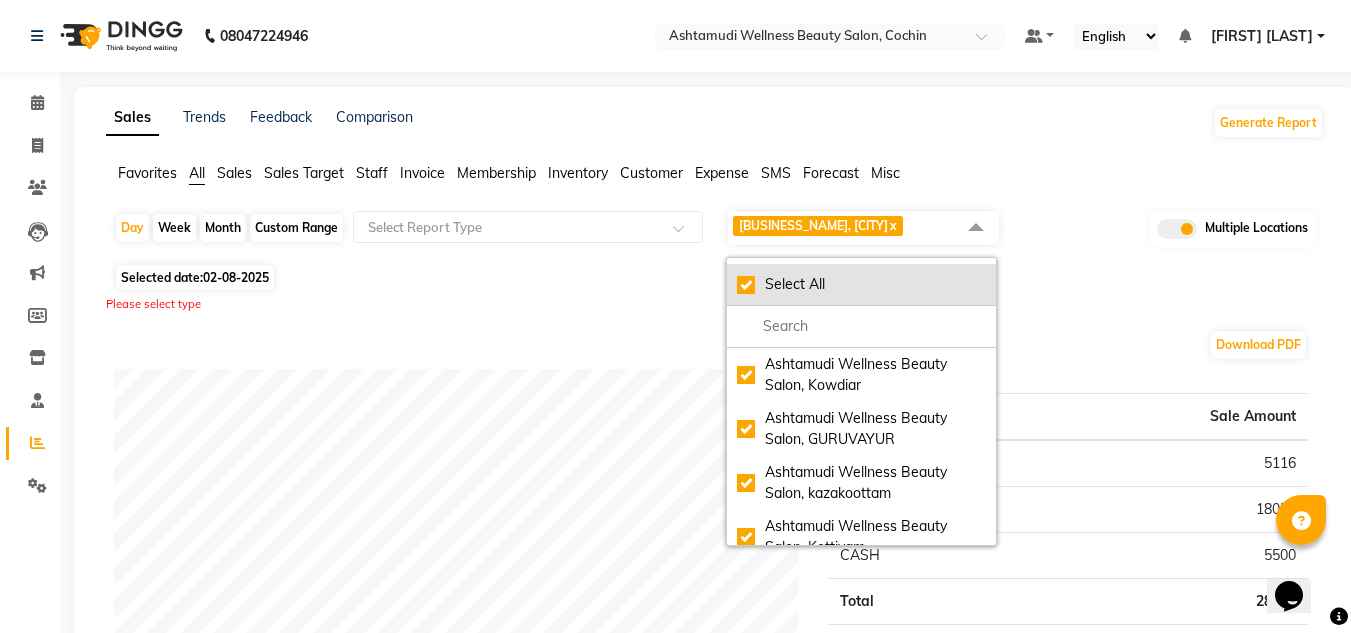 checkbox on "true" 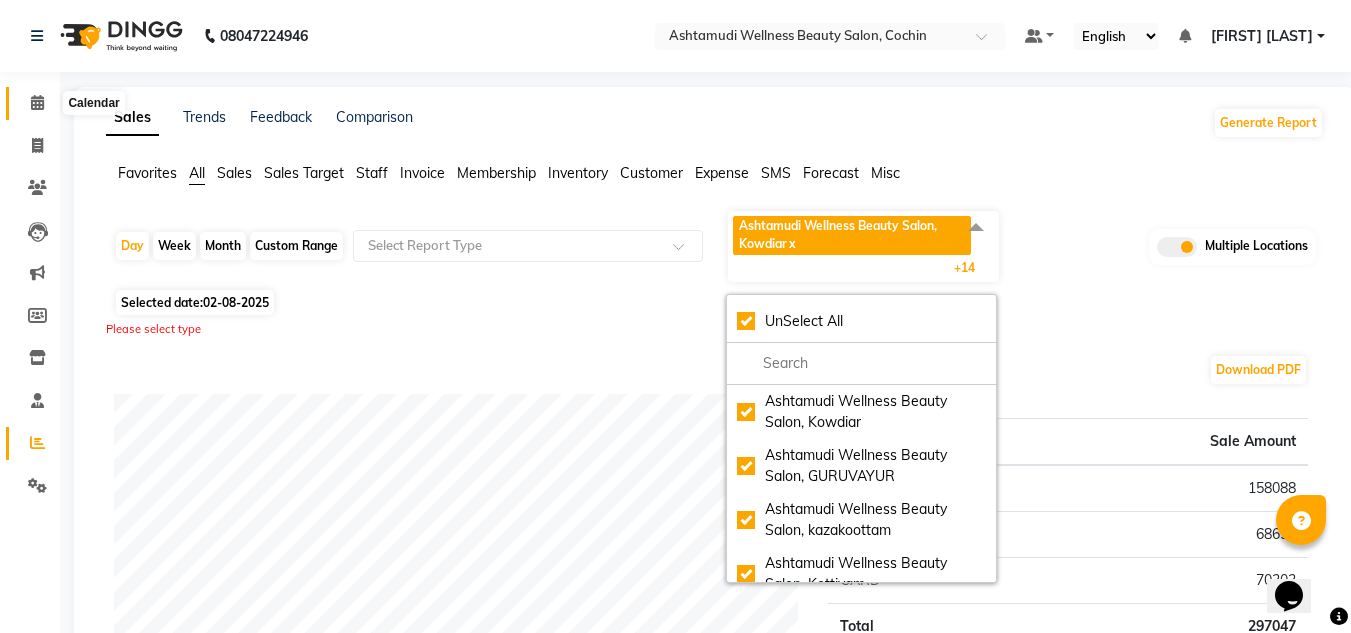 click 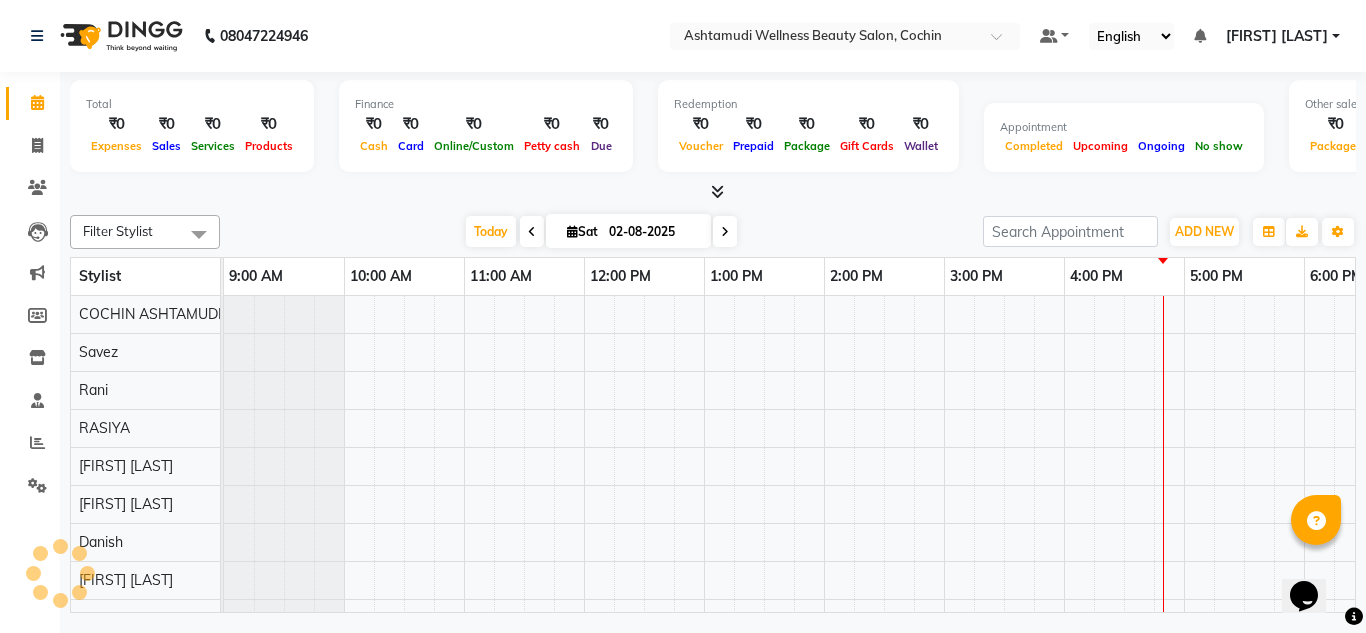 scroll, scrollTop: 0, scrollLeft: 0, axis: both 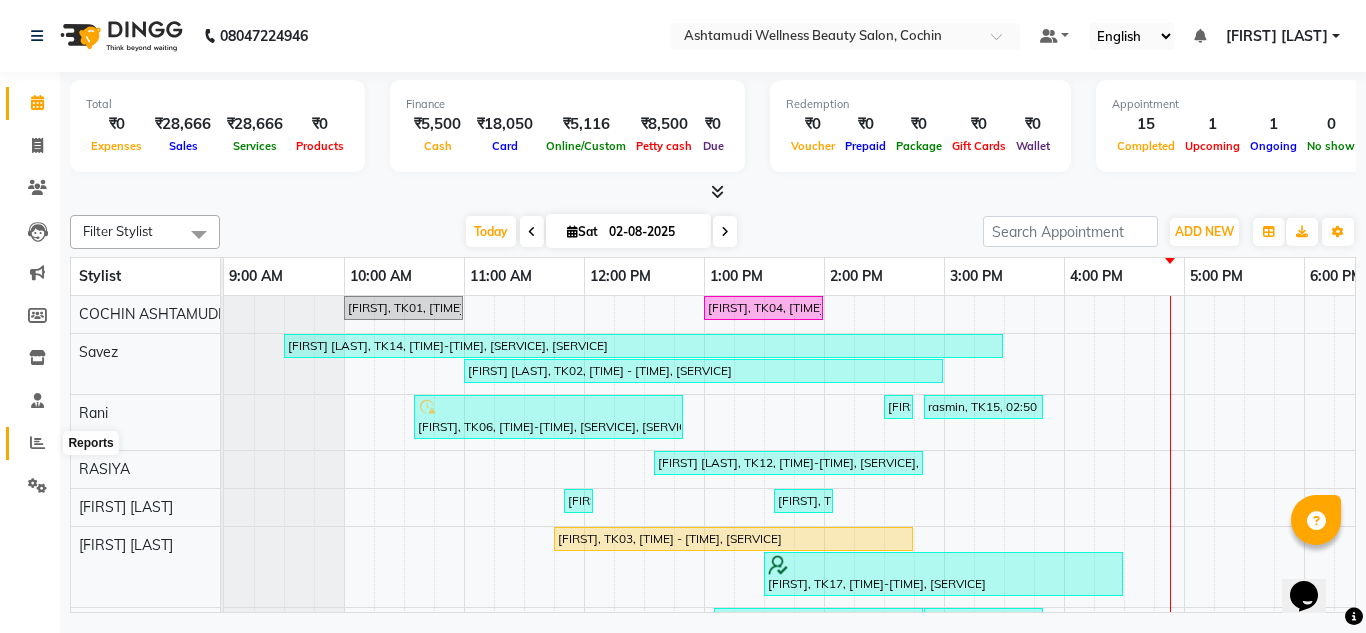 click 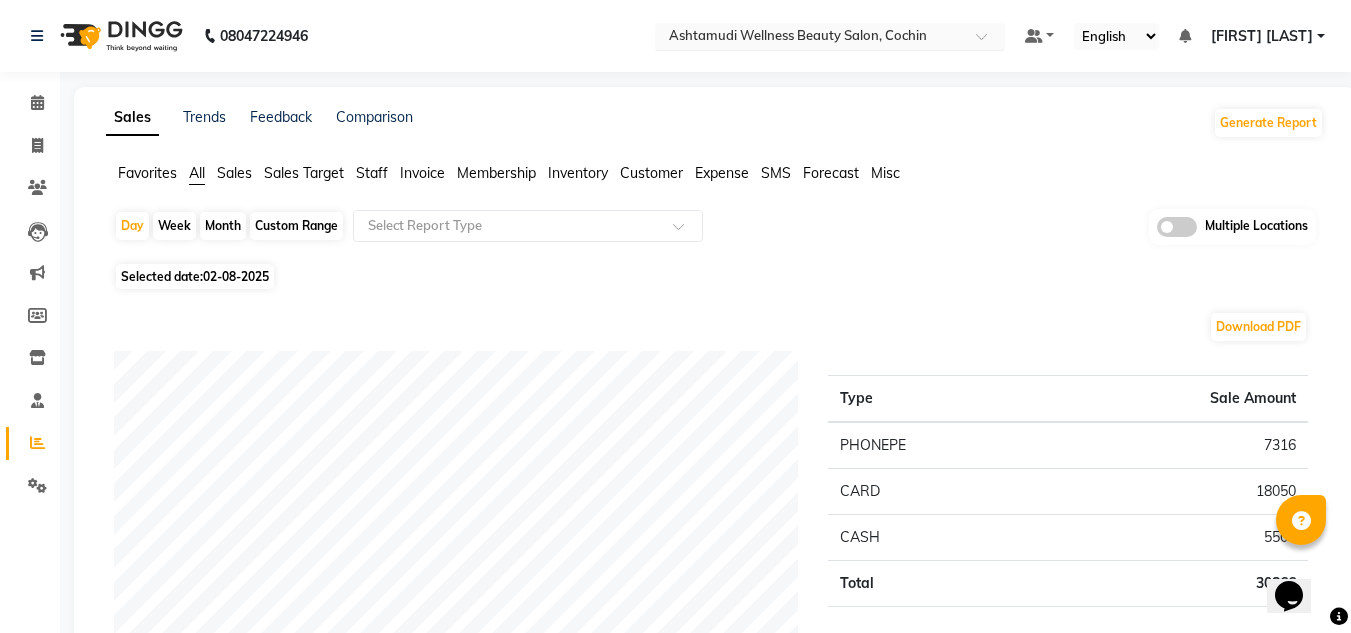 click at bounding box center [810, 38] 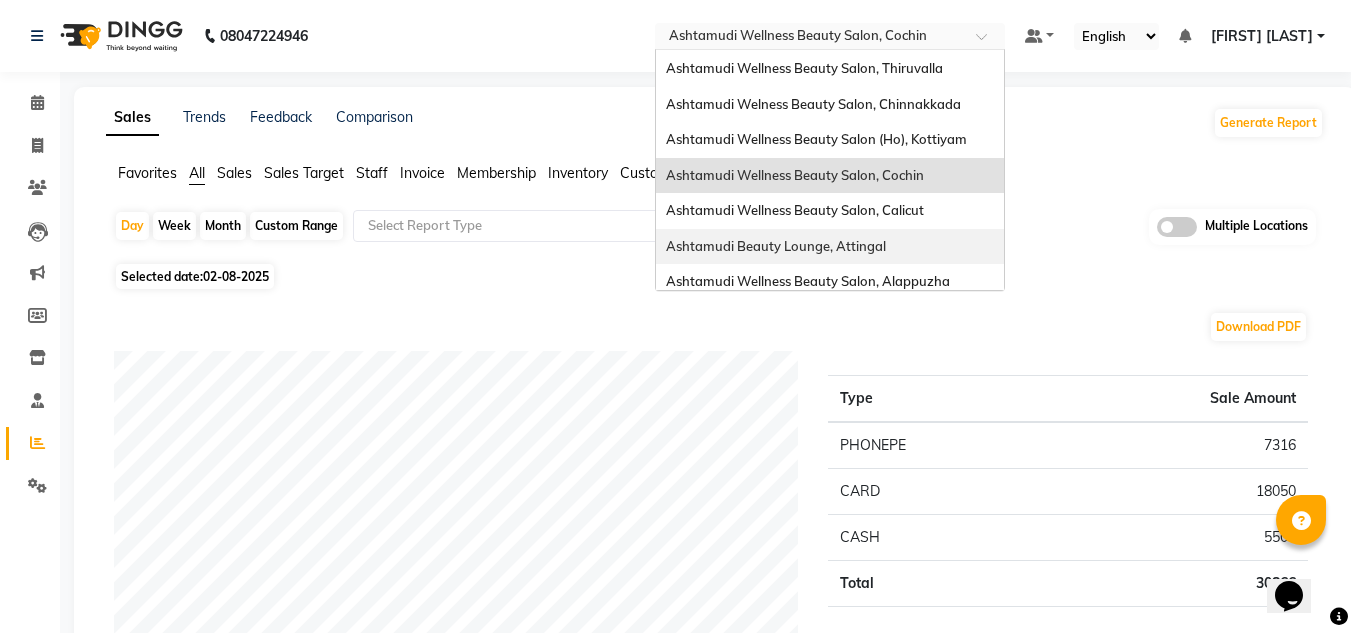 scroll, scrollTop: 212, scrollLeft: 0, axis: vertical 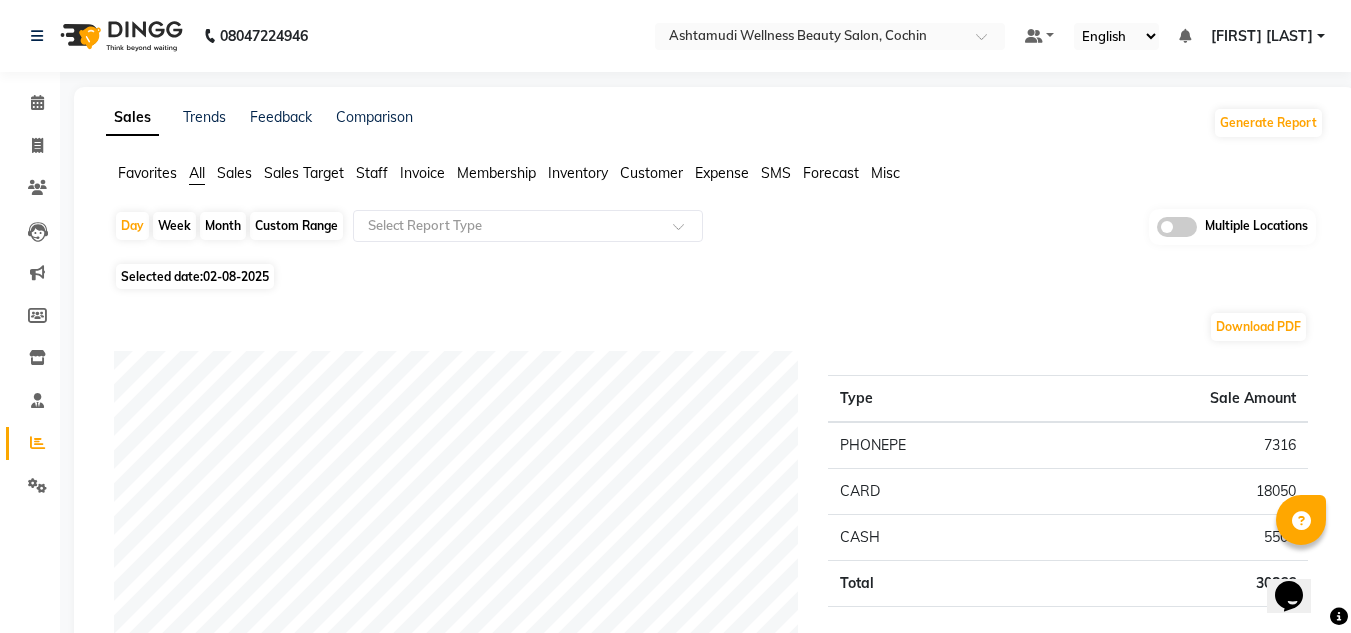 click on "Month" 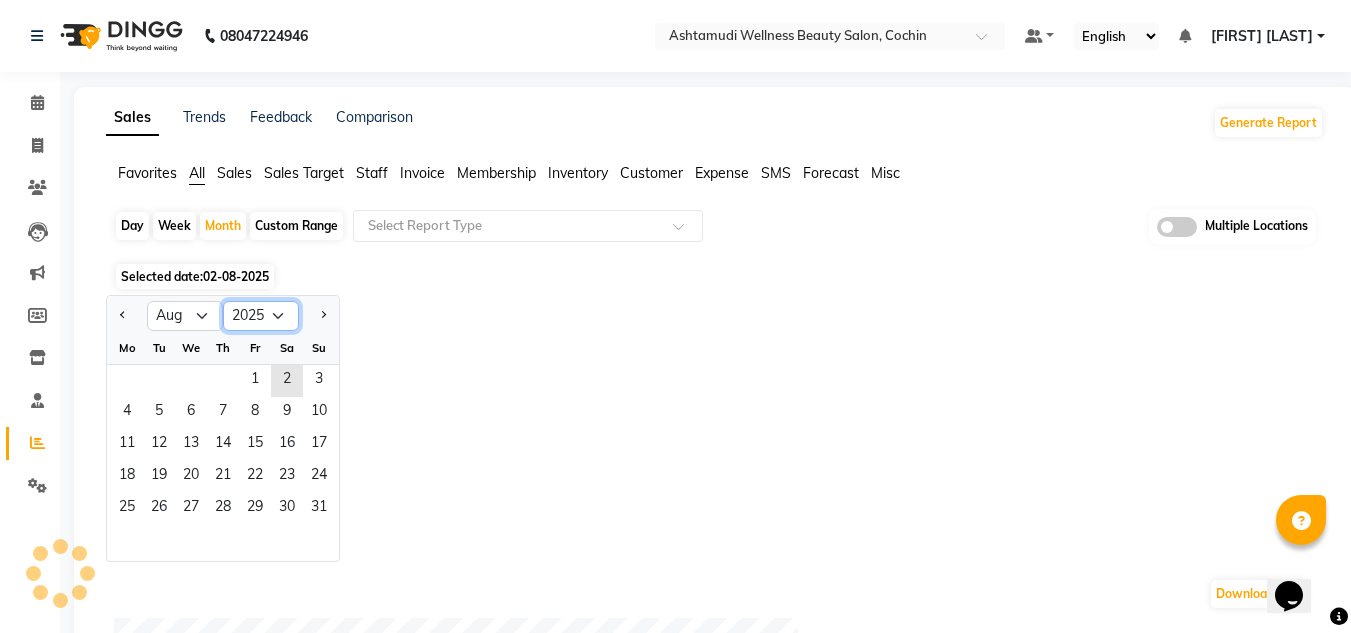 click on "2015 2016 2017 2018 2019 2020 2021 2022 2023 2024 2025 2026 2027 2028 2029 2030 2031 2032 2033 2034 2035" 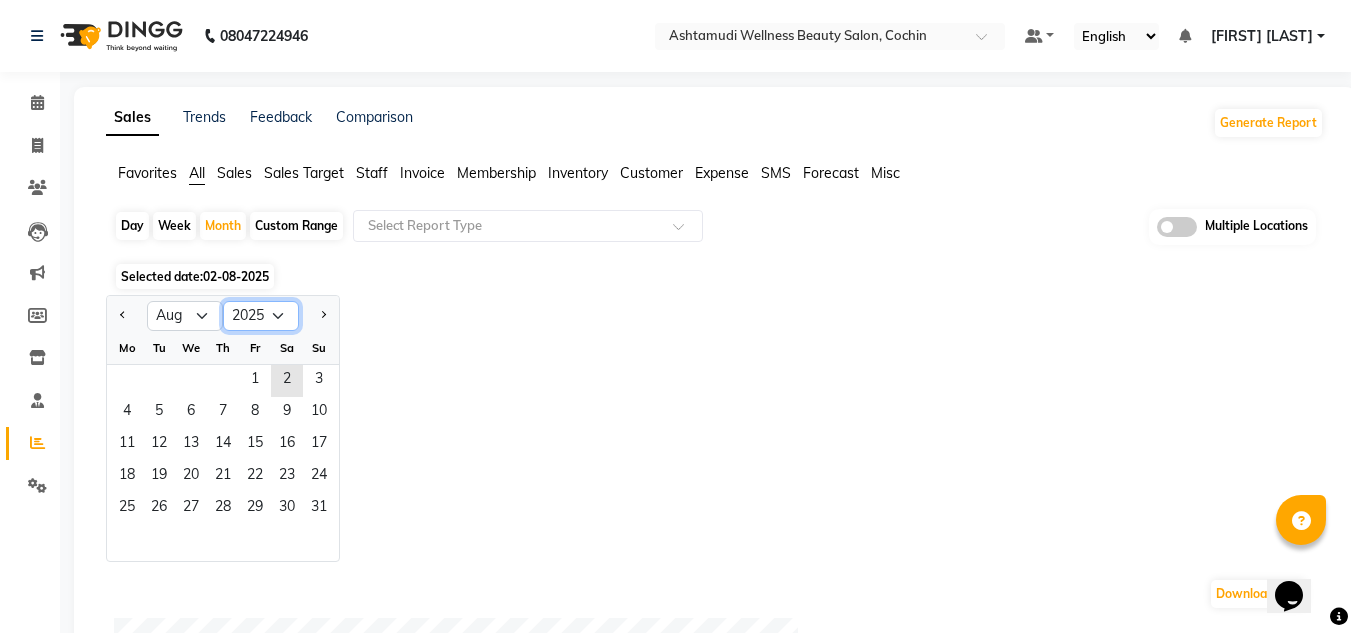select on "2024" 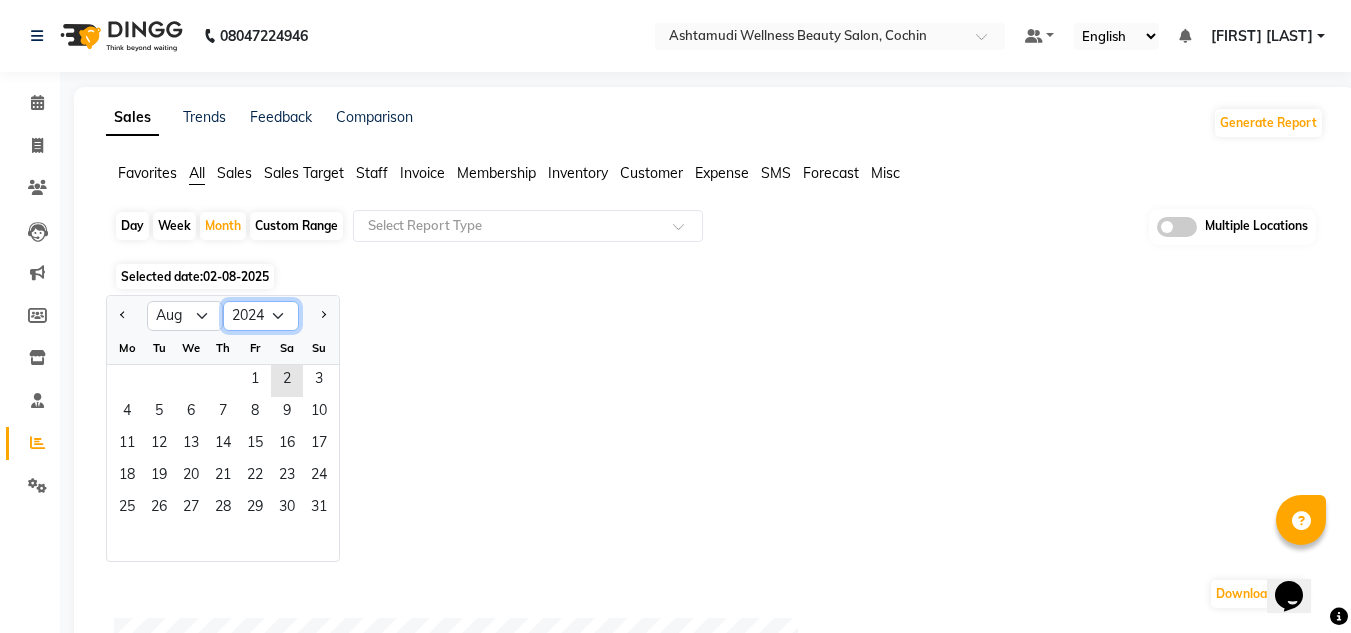 click on "2015 2016 2017 2018 2019 2020 2021 2022 2023 2024 2025 2026 2027 2028 2029 2030 2031 2032 2033 2034 2035" 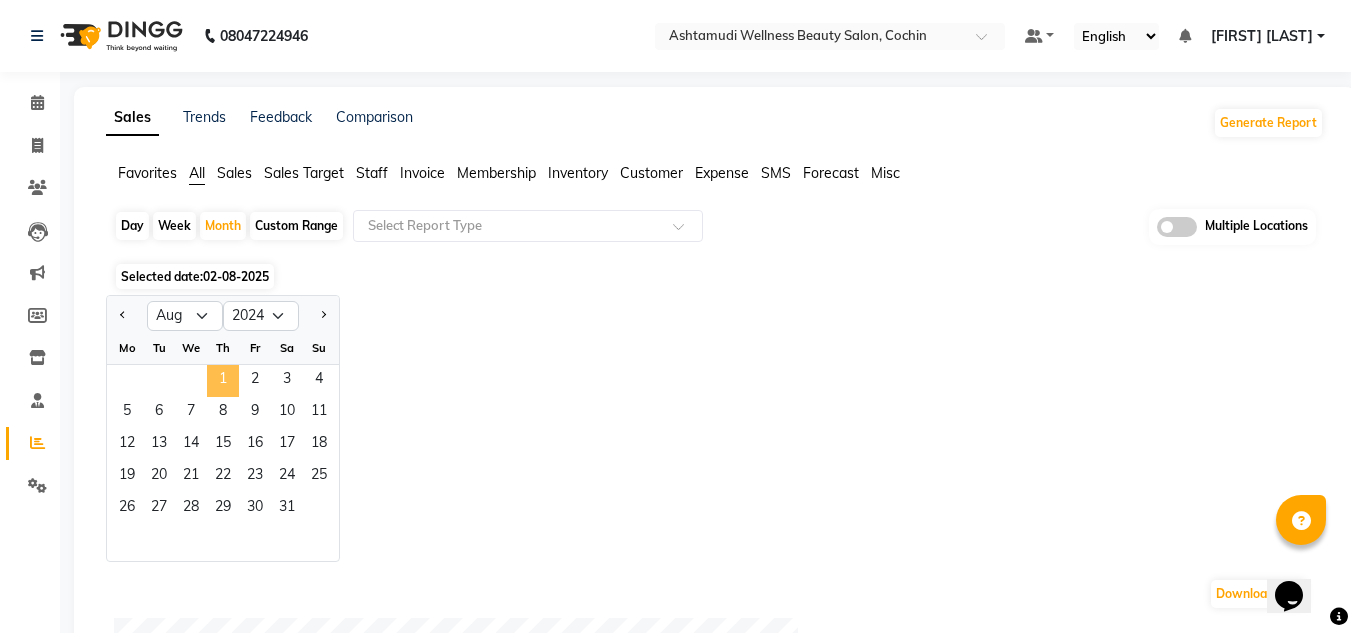 click on "1" 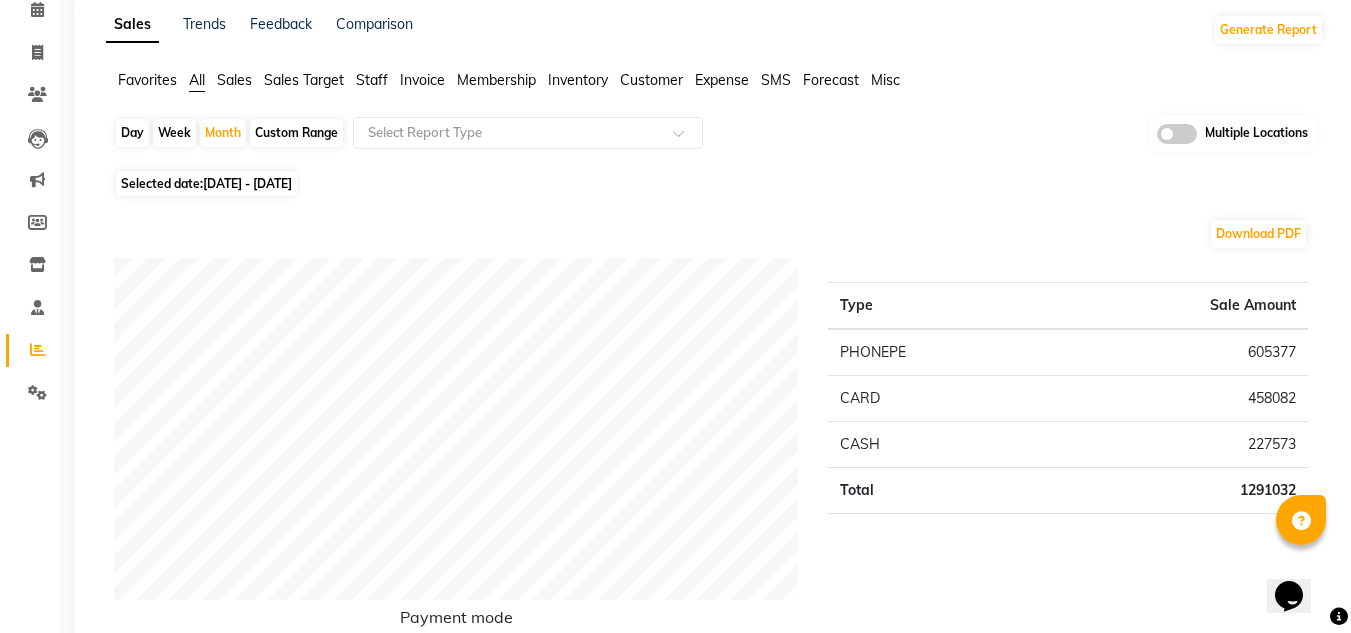 scroll, scrollTop: 0, scrollLeft: 0, axis: both 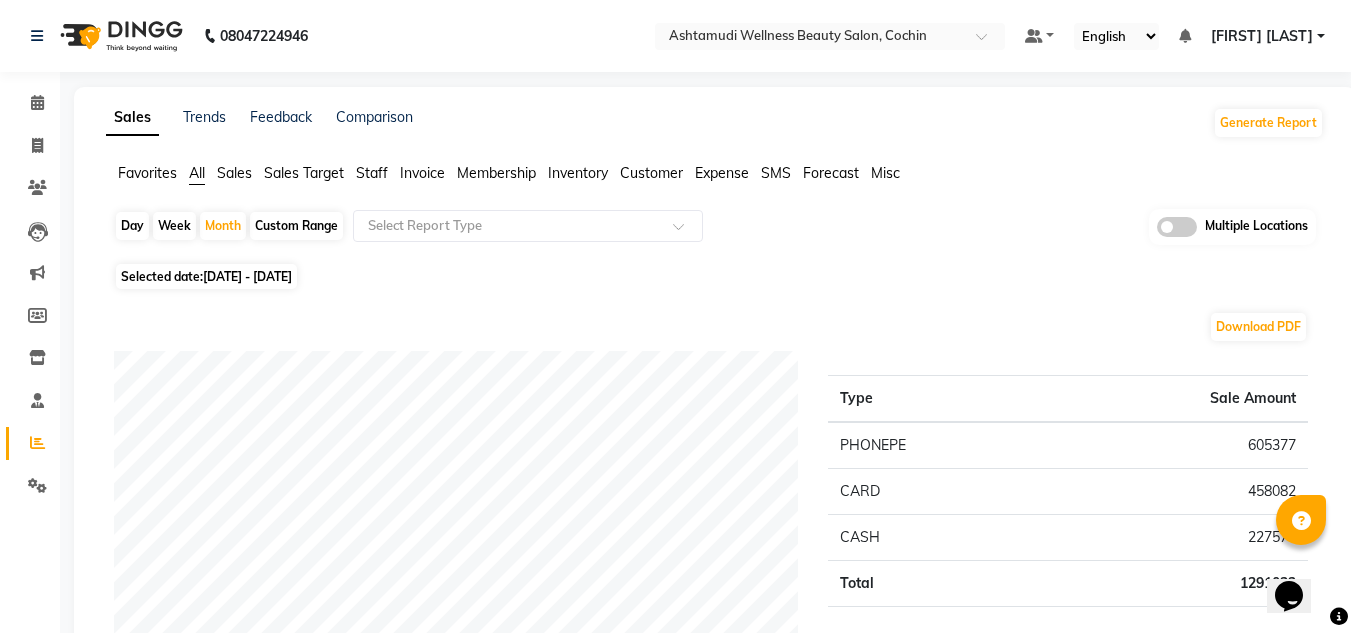 click 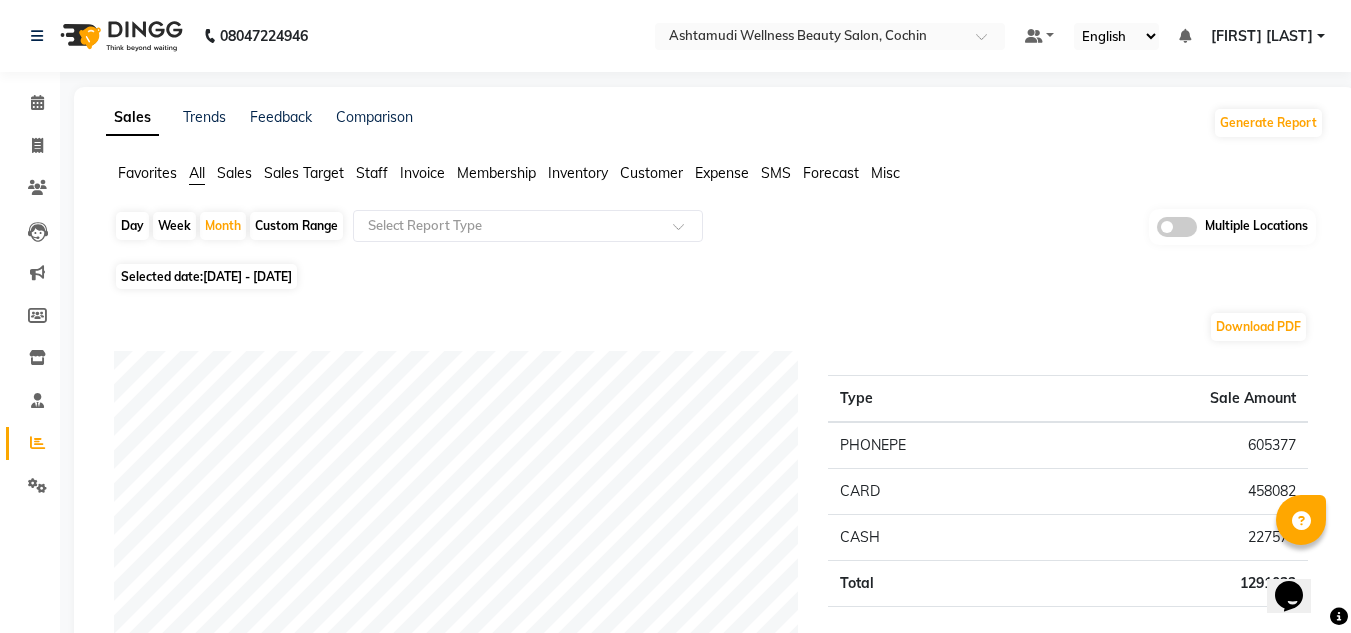 click 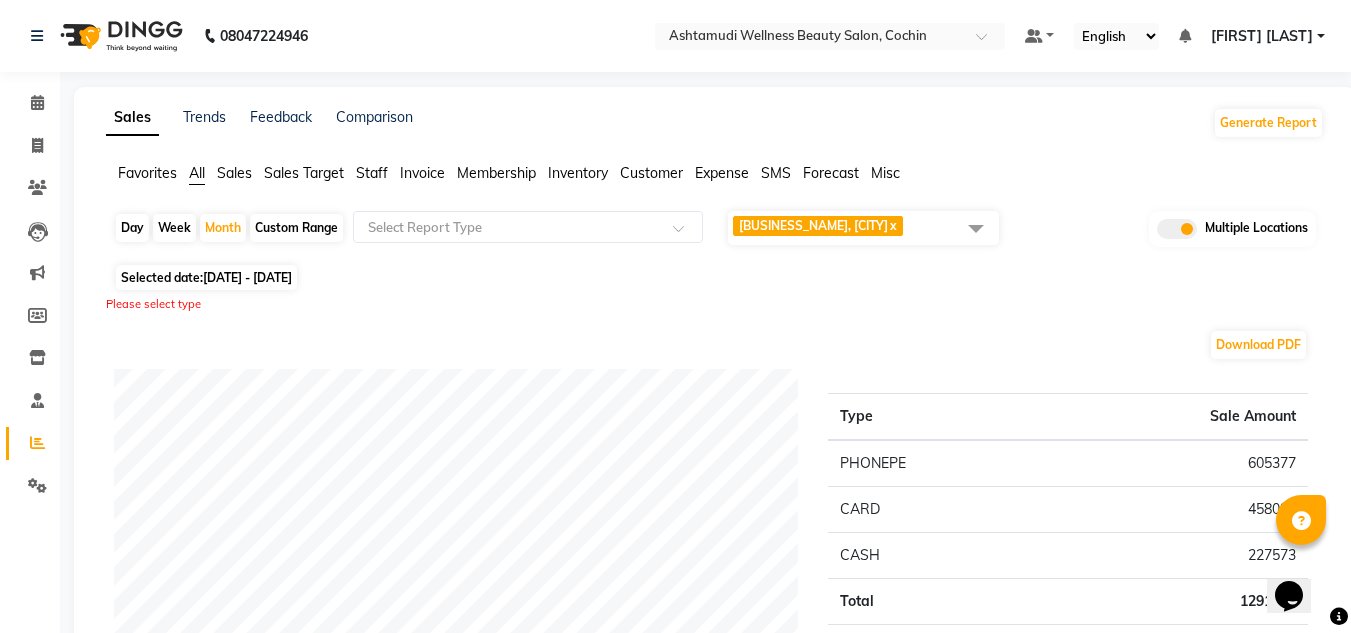 click on "Ashtamudi Wellness Beauty Salon, COCHIN  x" 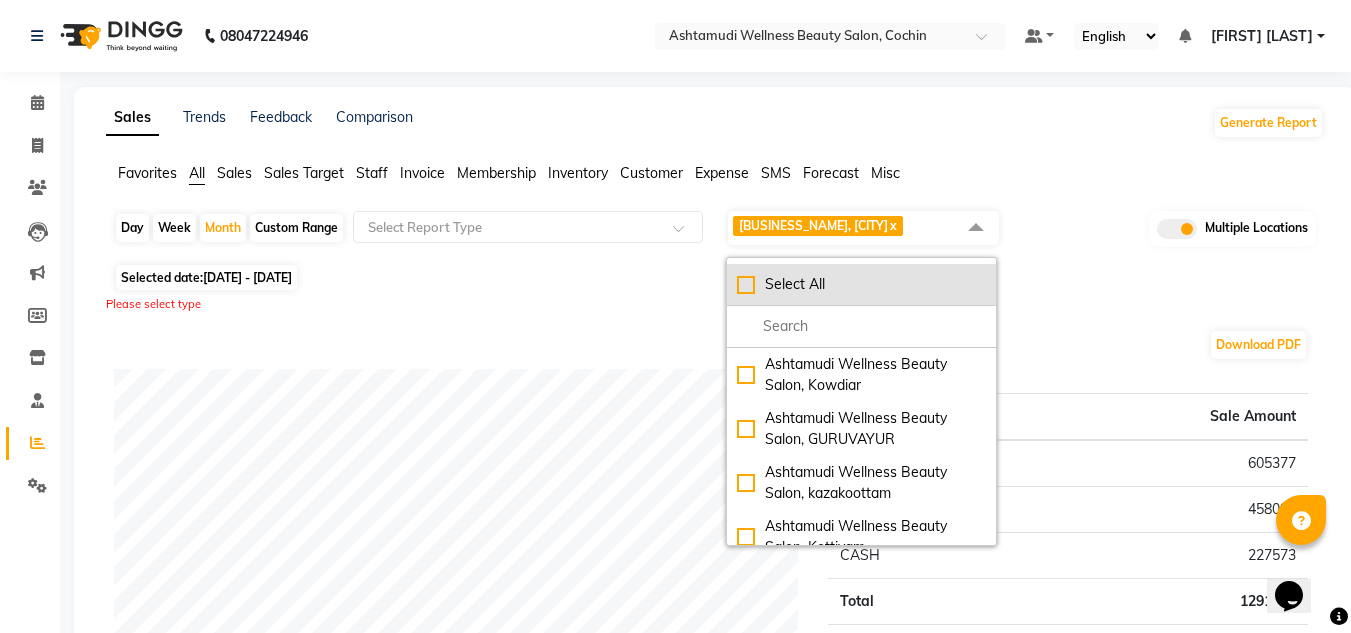 click on "Select All" 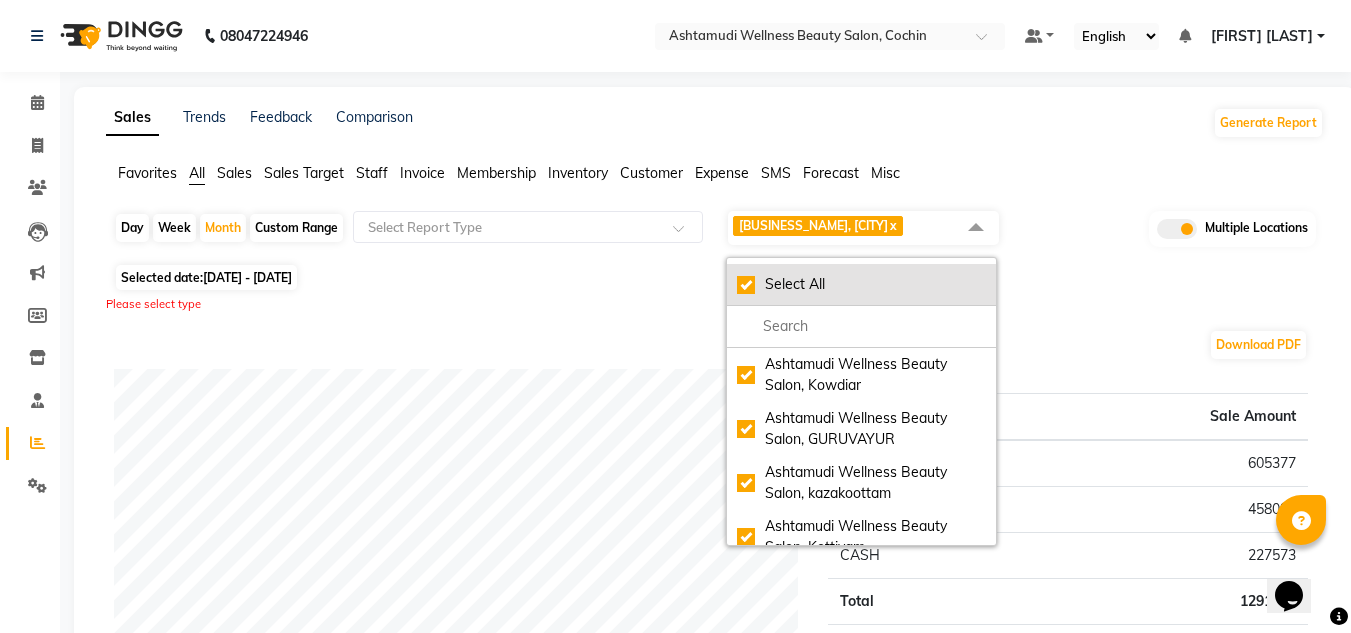 checkbox on "true" 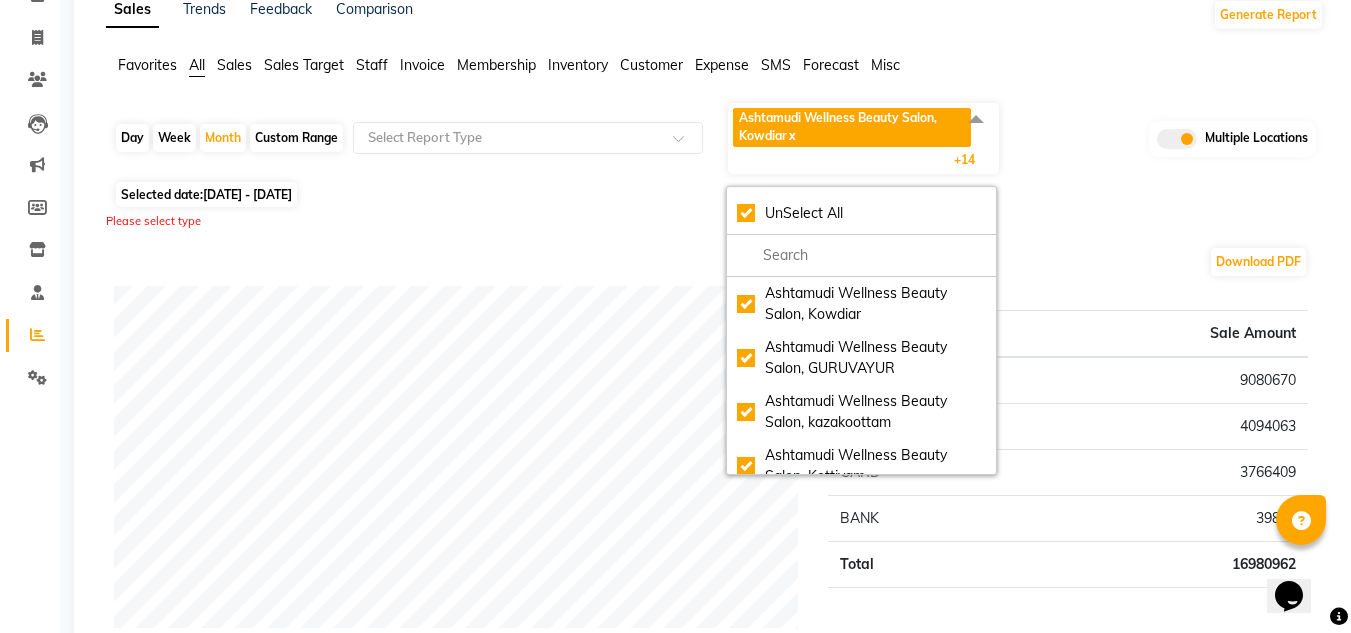 scroll, scrollTop: 300, scrollLeft: 0, axis: vertical 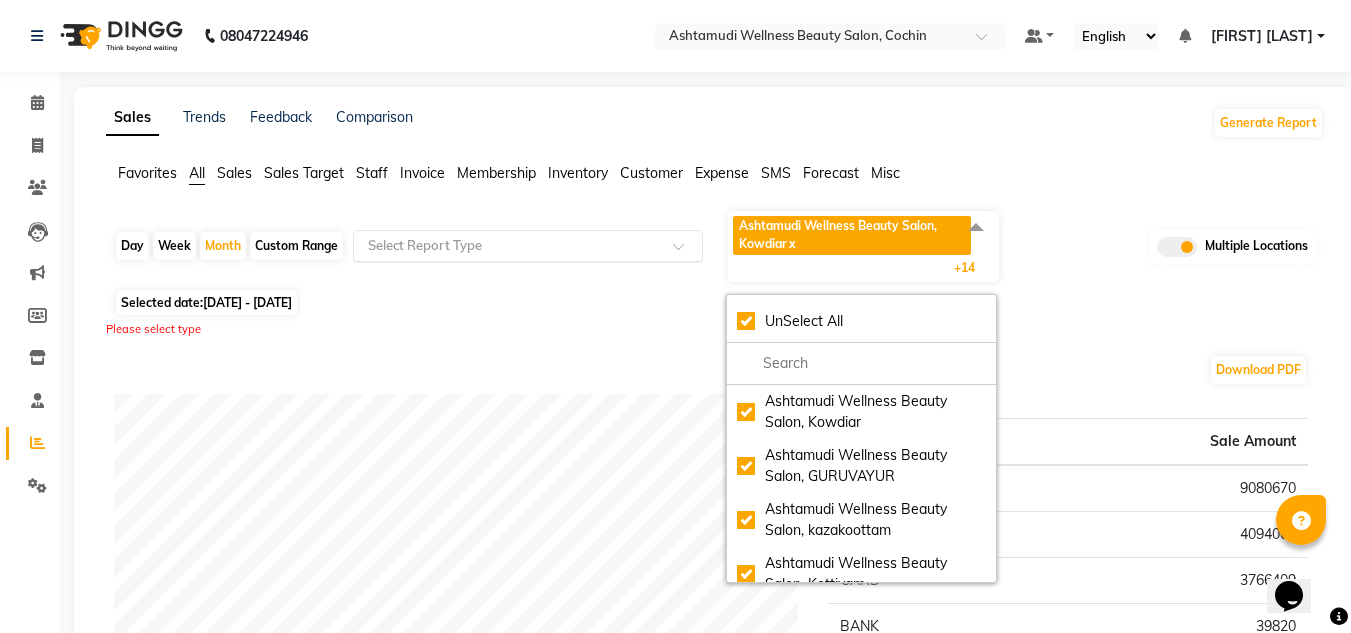 click 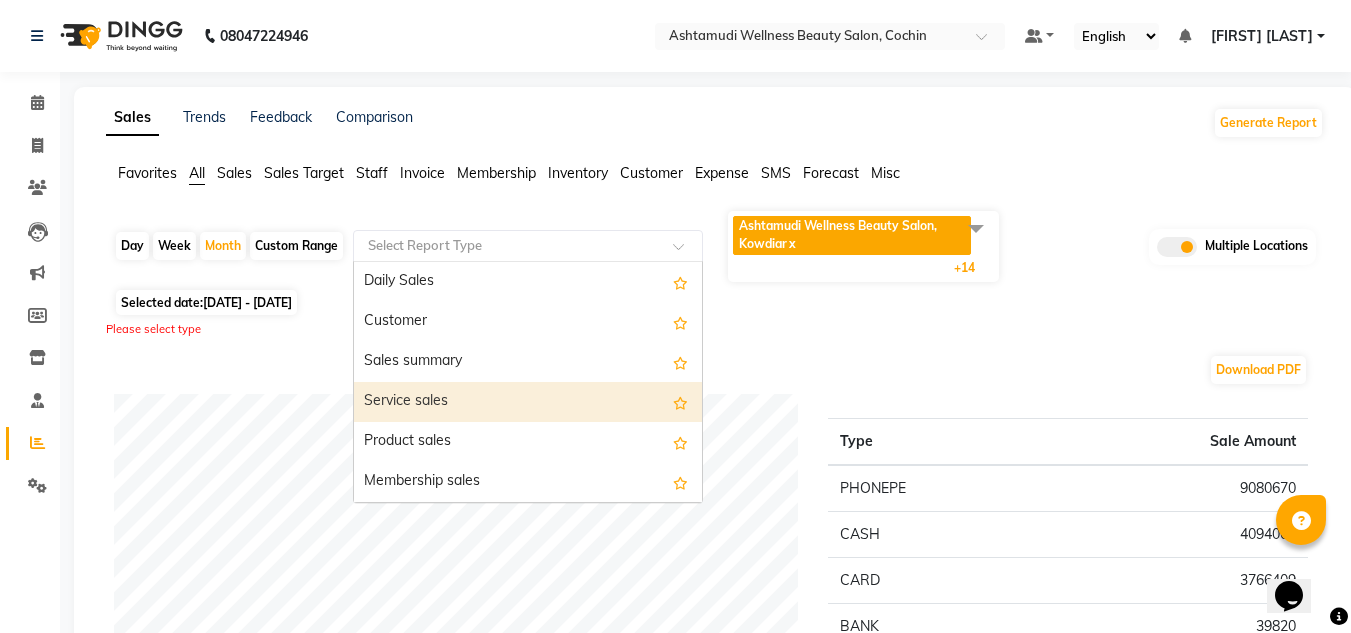 click on "Service sales" at bounding box center (528, 402) 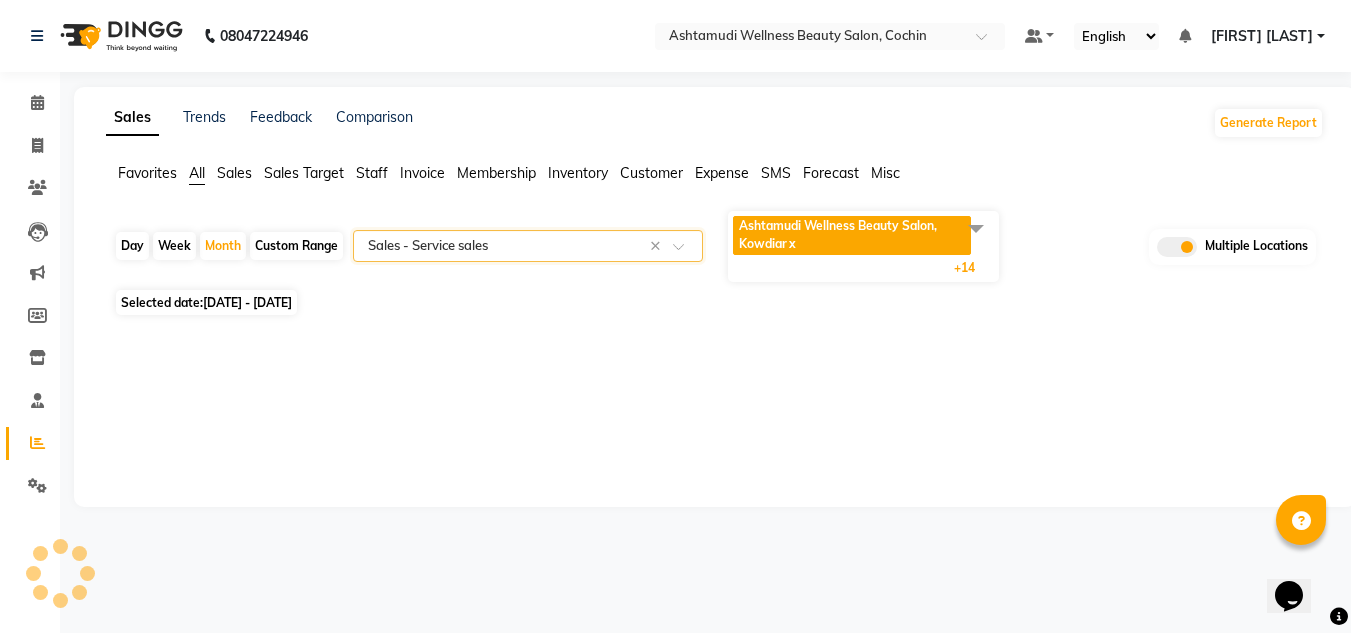 select on "full_report" 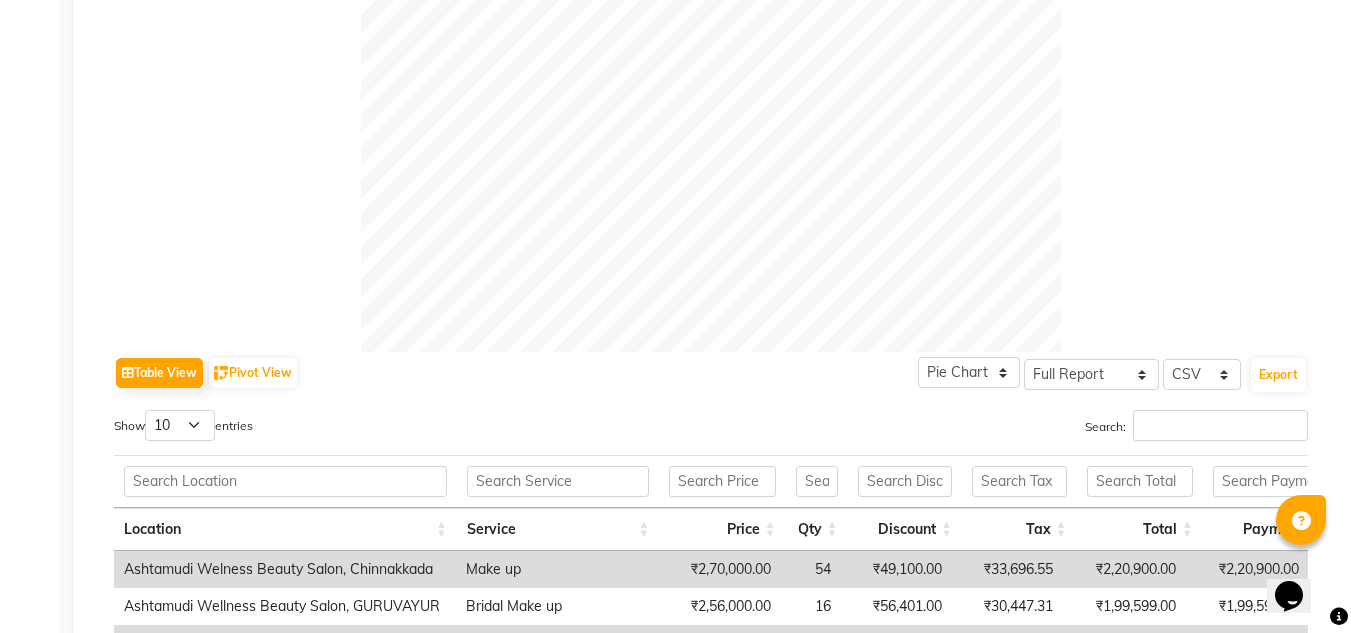 scroll, scrollTop: 1000, scrollLeft: 0, axis: vertical 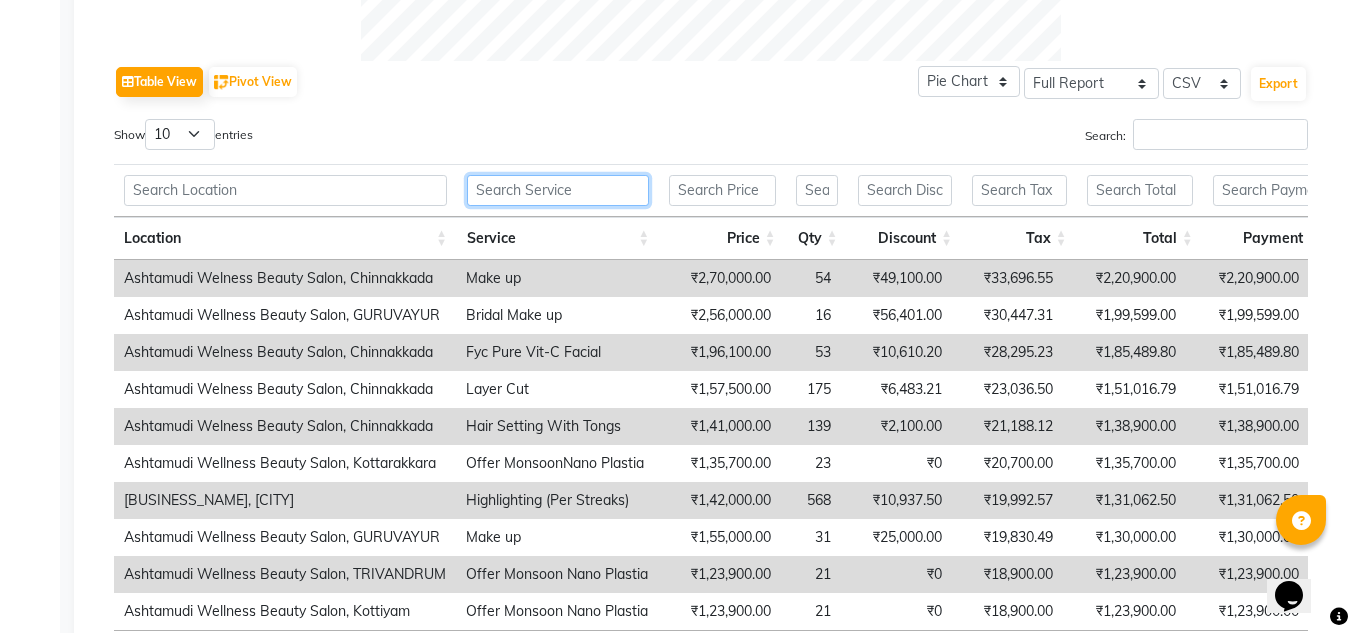 click at bounding box center (558, 190) 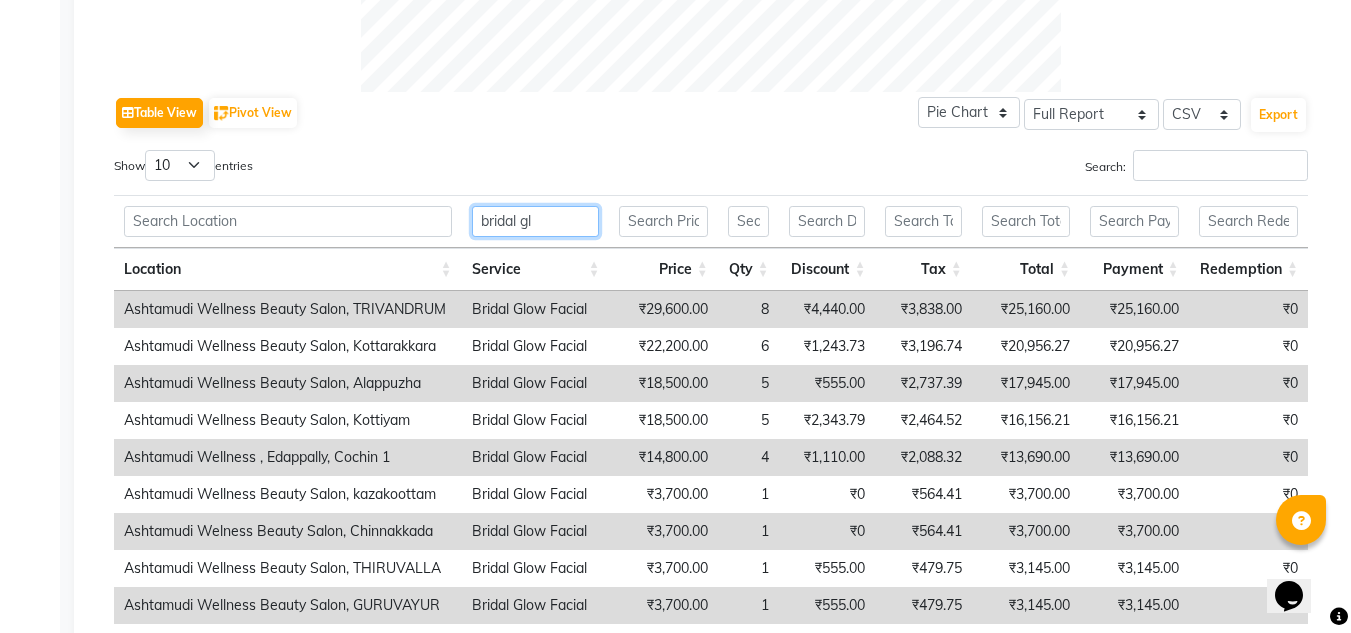scroll, scrollTop: 963, scrollLeft: 0, axis: vertical 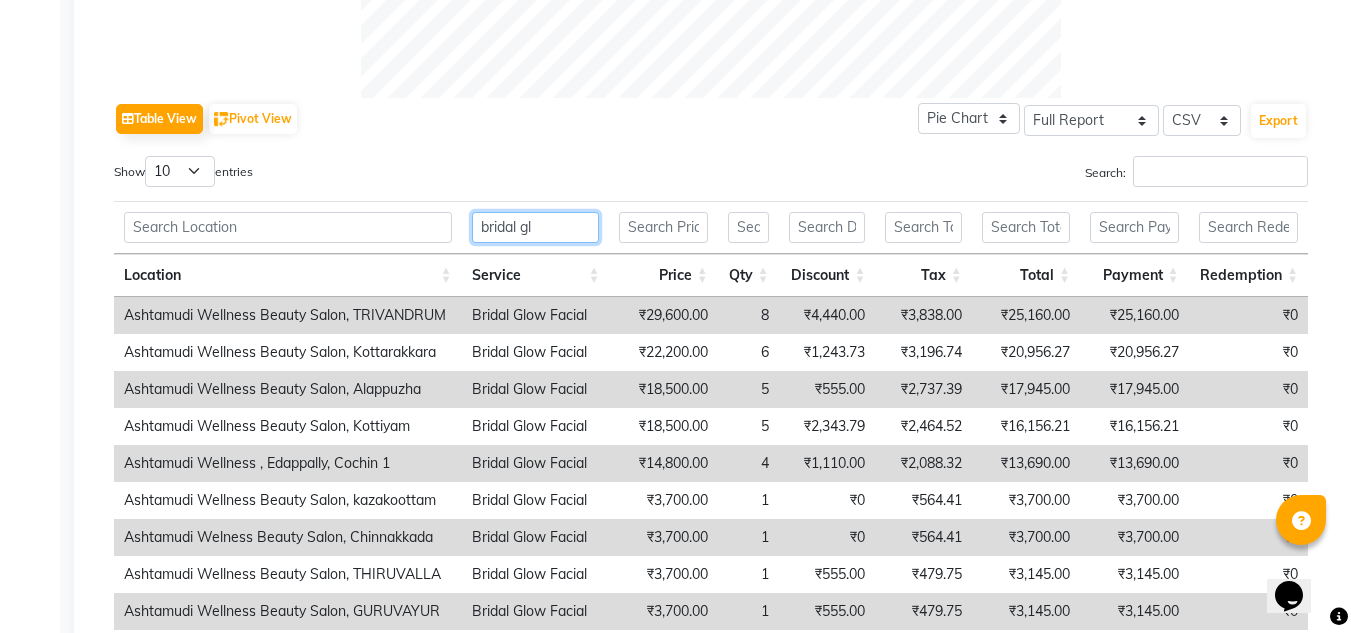 drag, startPoint x: 555, startPoint y: 228, endPoint x: 368, endPoint y: 255, distance: 188.93915 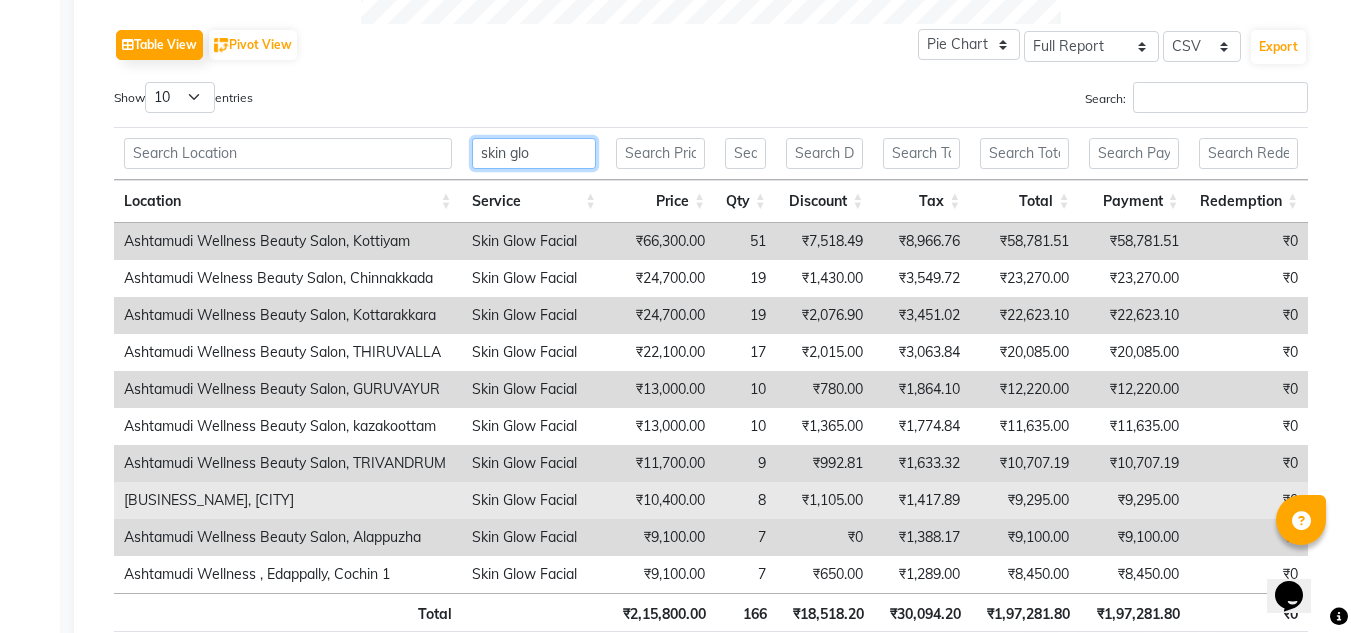 scroll, scrollTop: 763, scrollLeft: 0, axis: vertical 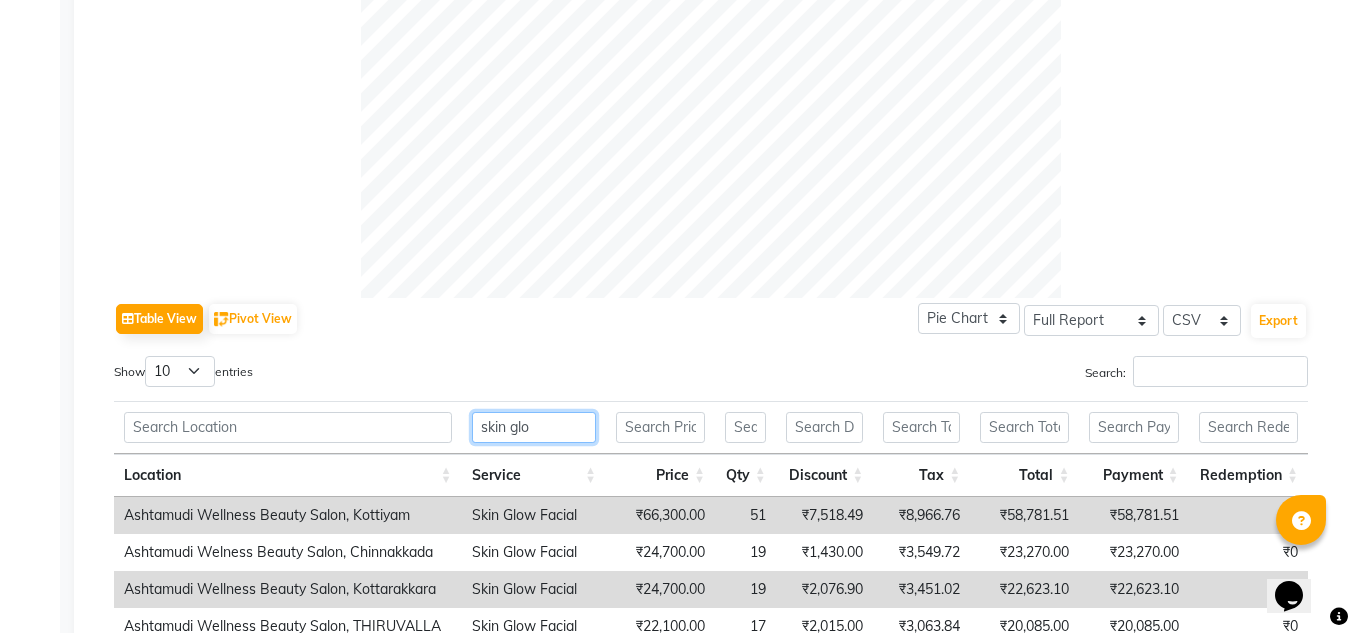 click on "skin glo Location Service Price Qty Discount Tax Total Payment Redemption" at bounding box center [711, 446] 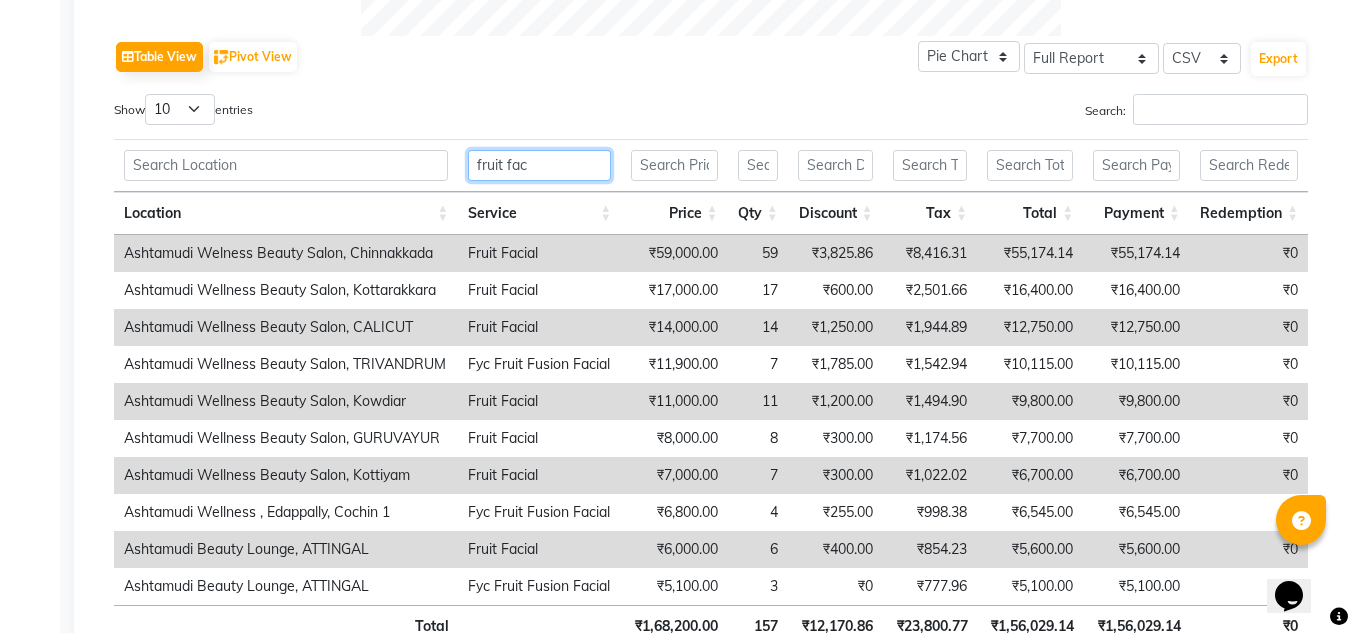 scroll, scrollTop: 663, scrollLeft: 0, axis: vertical 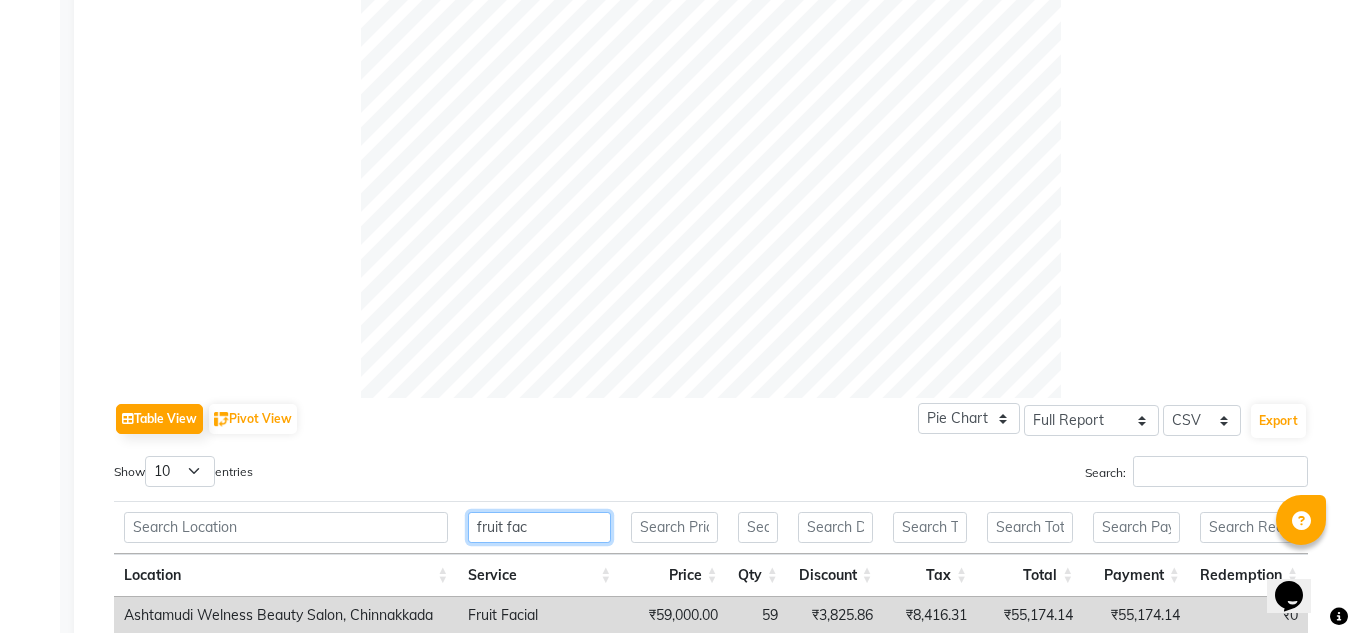drag, startPoint x: 313, startPoint y: 482, endPoint x: 57, endPoint y: 442, distance: 259.10617 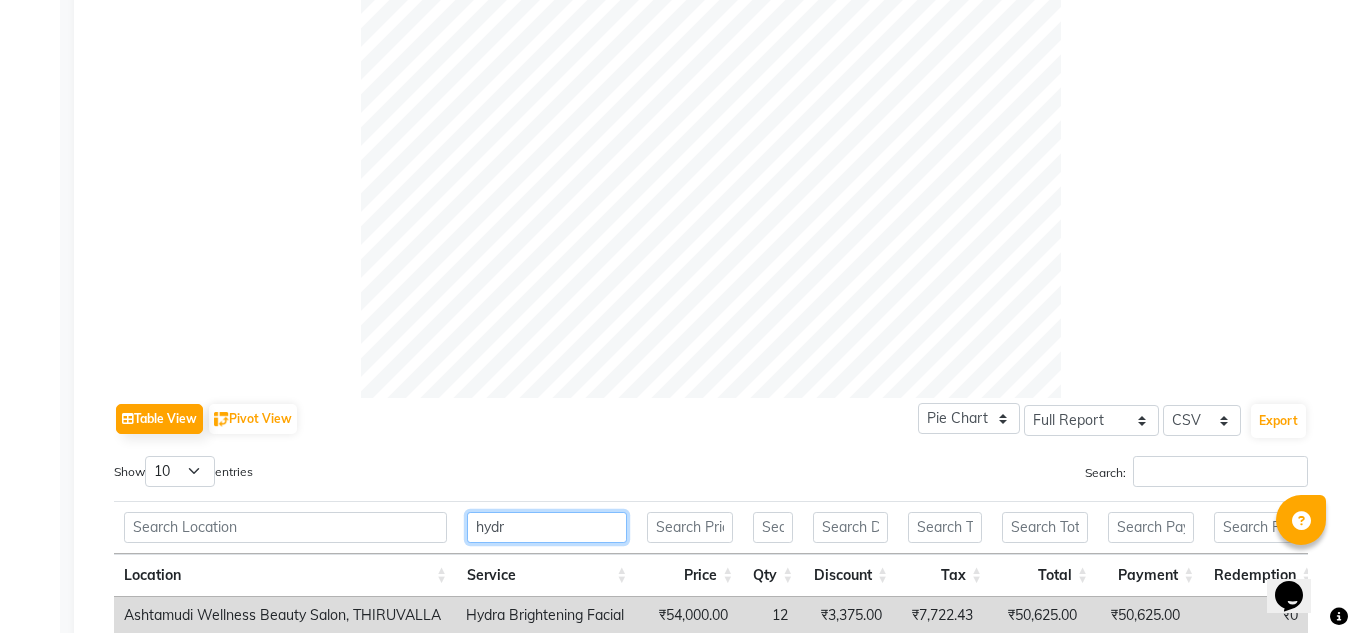 type on "hydra" 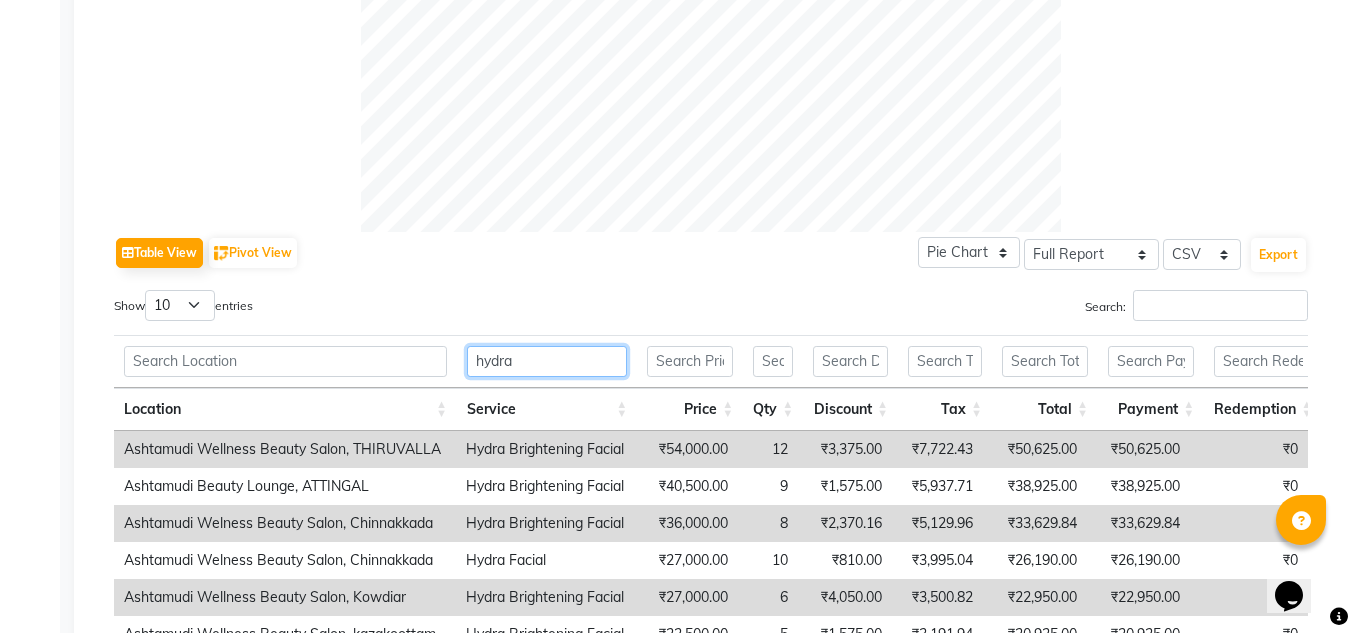 scroll, scrollTop: 863, scrollLeft: 0, axis: vertical 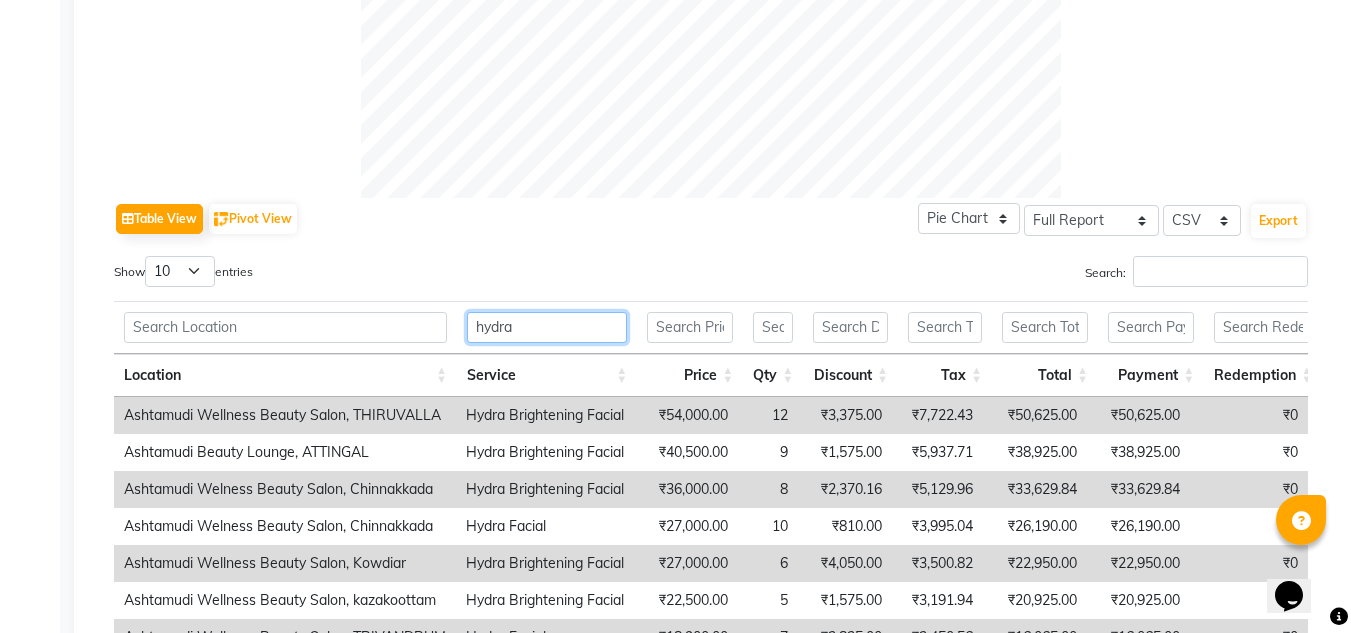 drag, startPoint x: 500, startPoint y: 326, endPoint x: 0, endPoint y: 201, distance: 515.3882 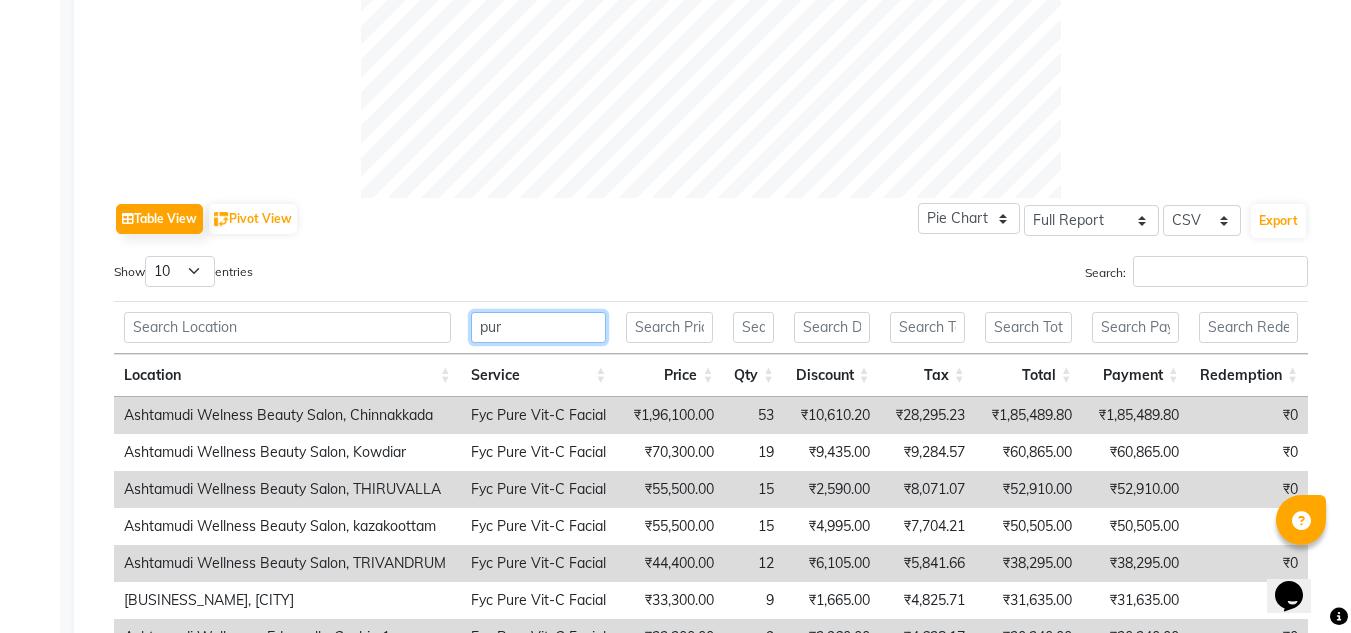 type on "pure" 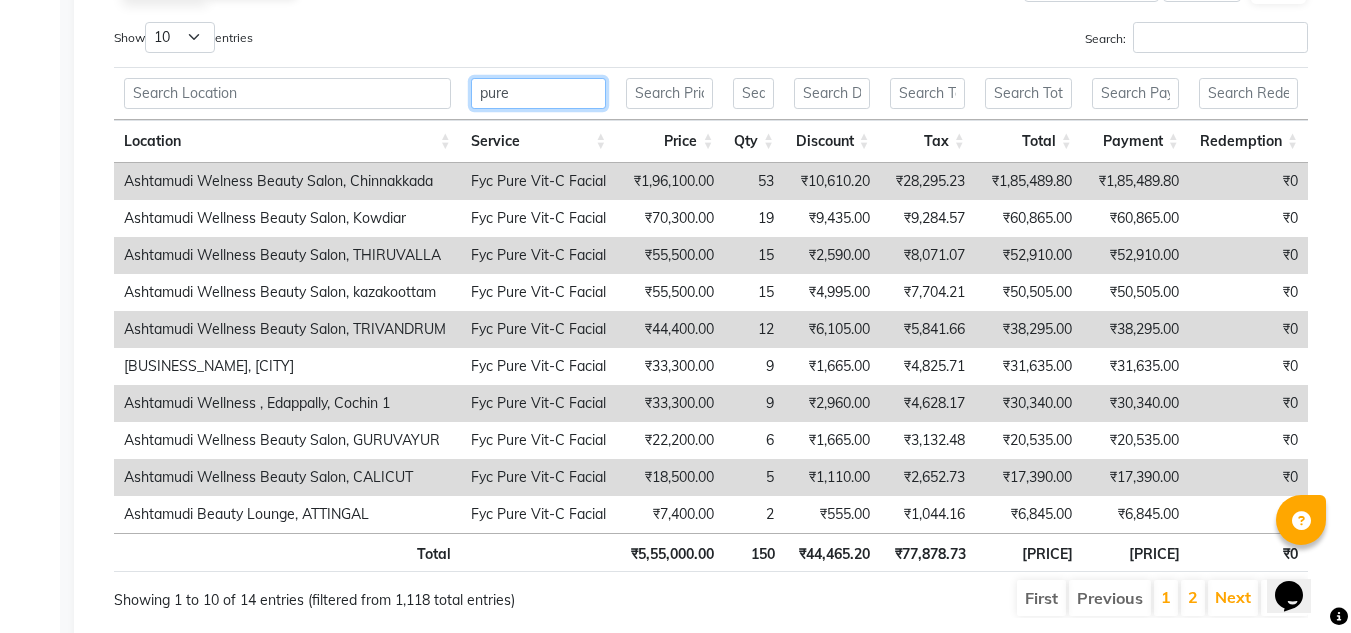 scroll, scrollTop: 963, scrollLeft: 0, axis: vertical 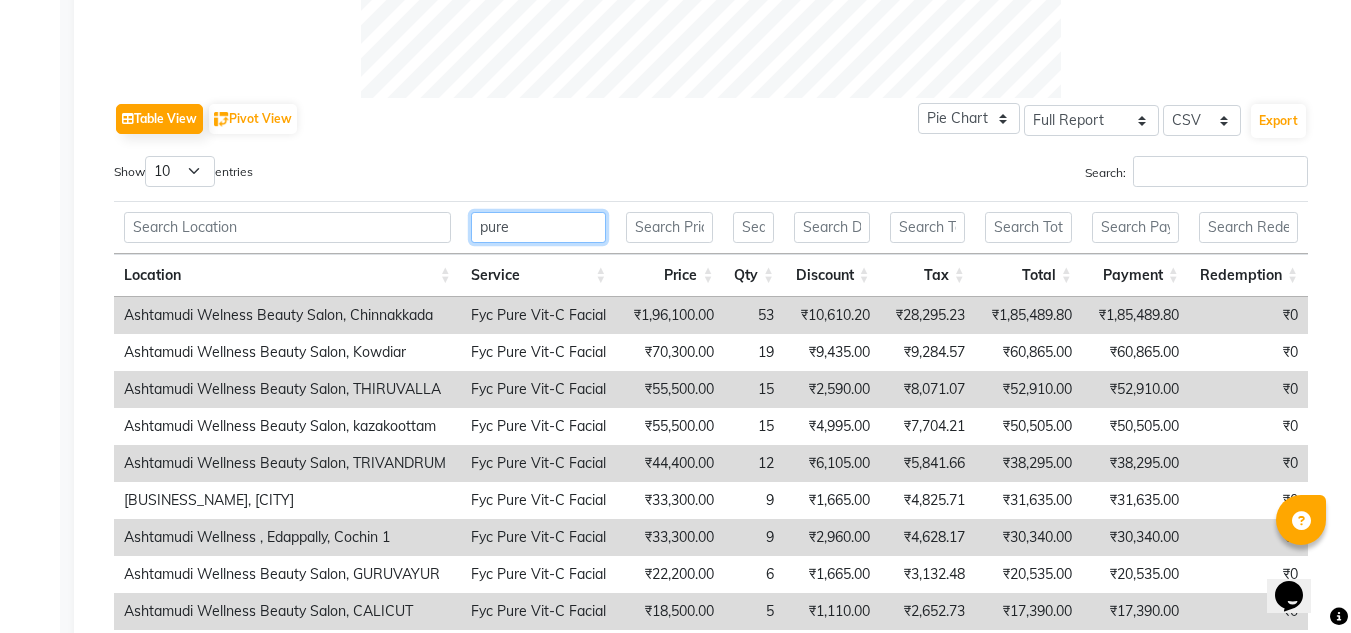 drag, startPoint x: 552, startPoint y: 229, endPoint x: 0, endPoint y: 127, distance: 561.3448 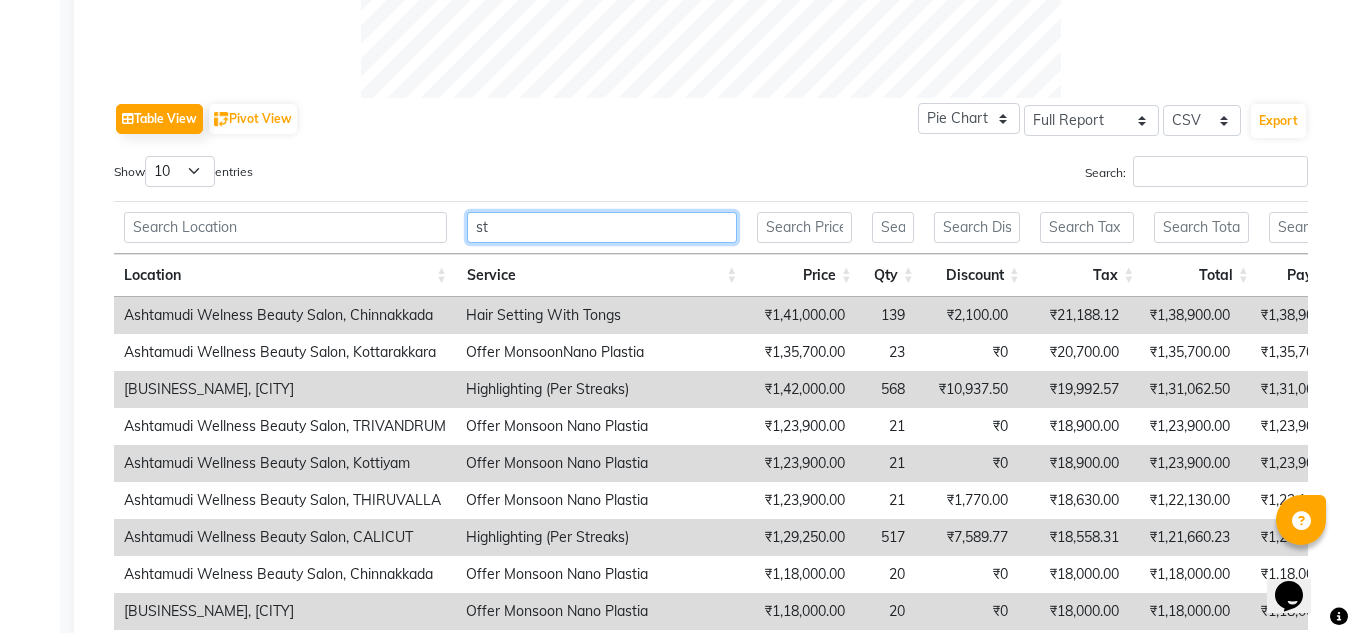 type on "ste" 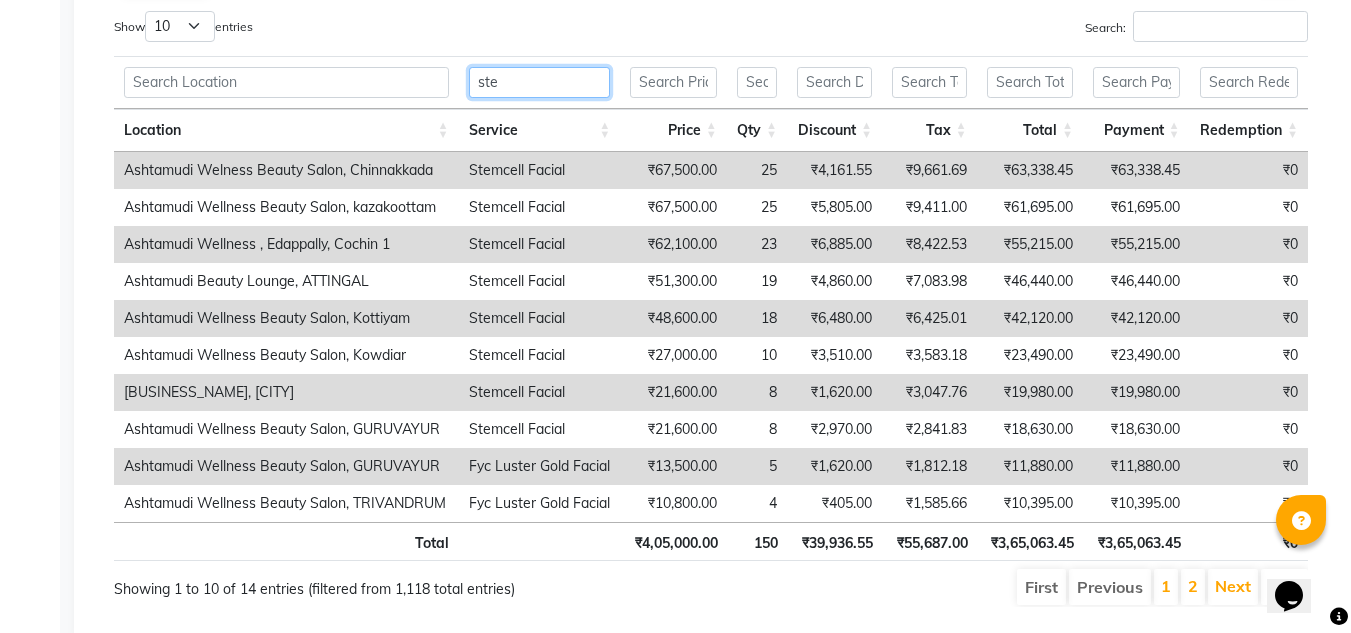 scroll, scrollTop: 1063, scrollLeft: 0, axis: vertical 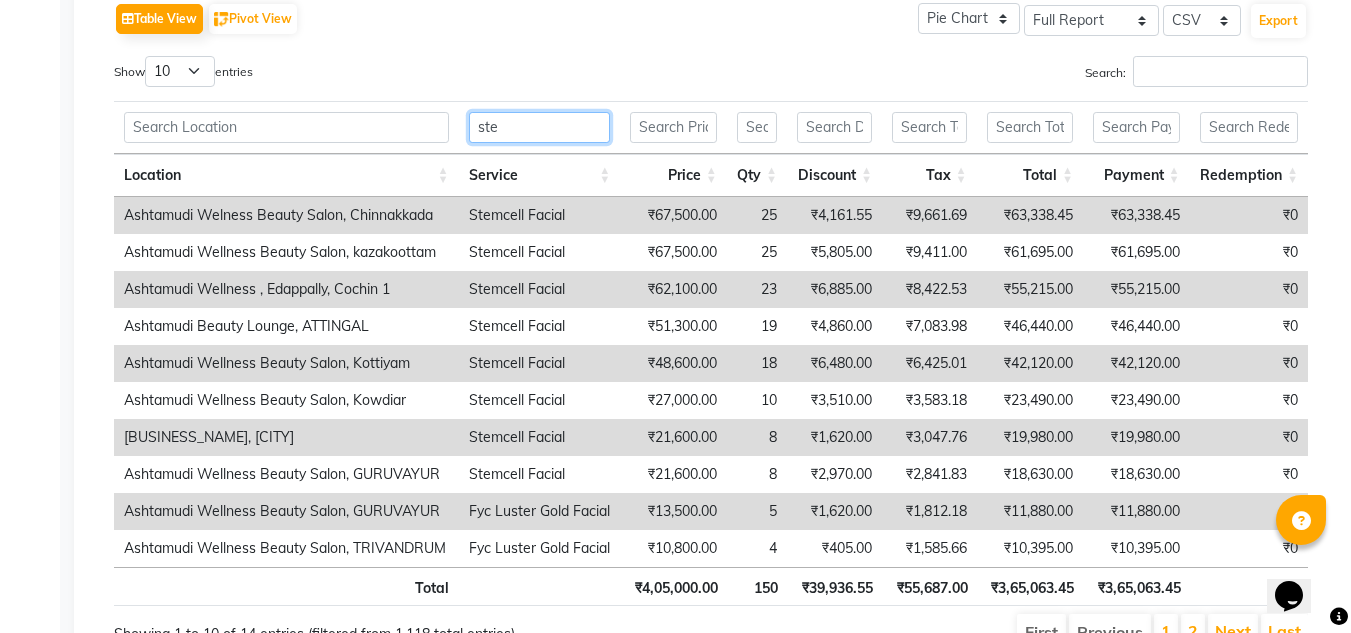 drag, startPoint x: 541, startPoint y: 121, endPoint x: 249, endPoint y: 131, distance: 292.17117 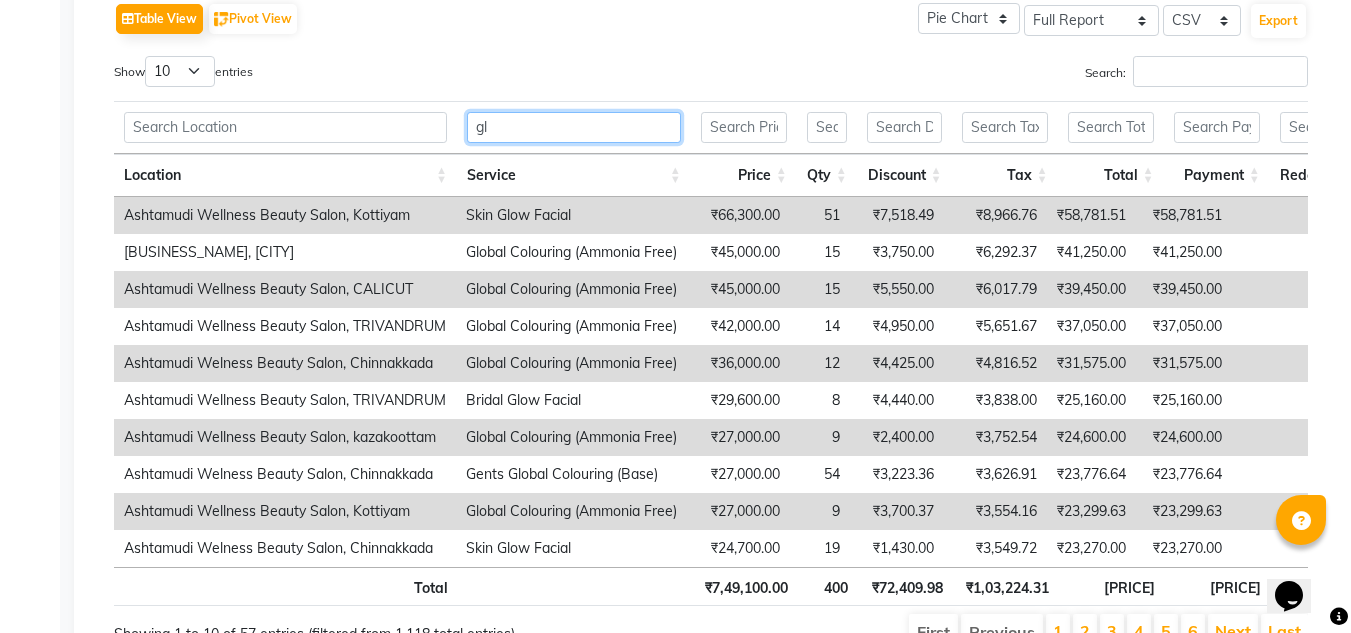 type on "g" 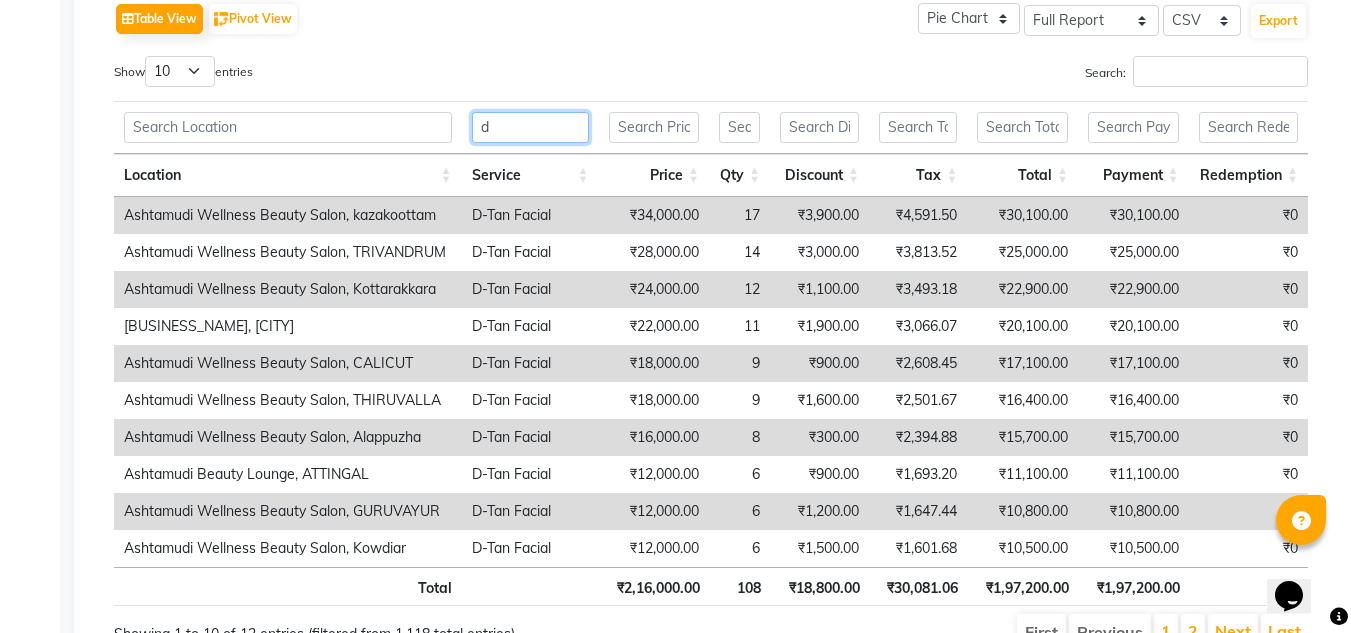 type on "d" 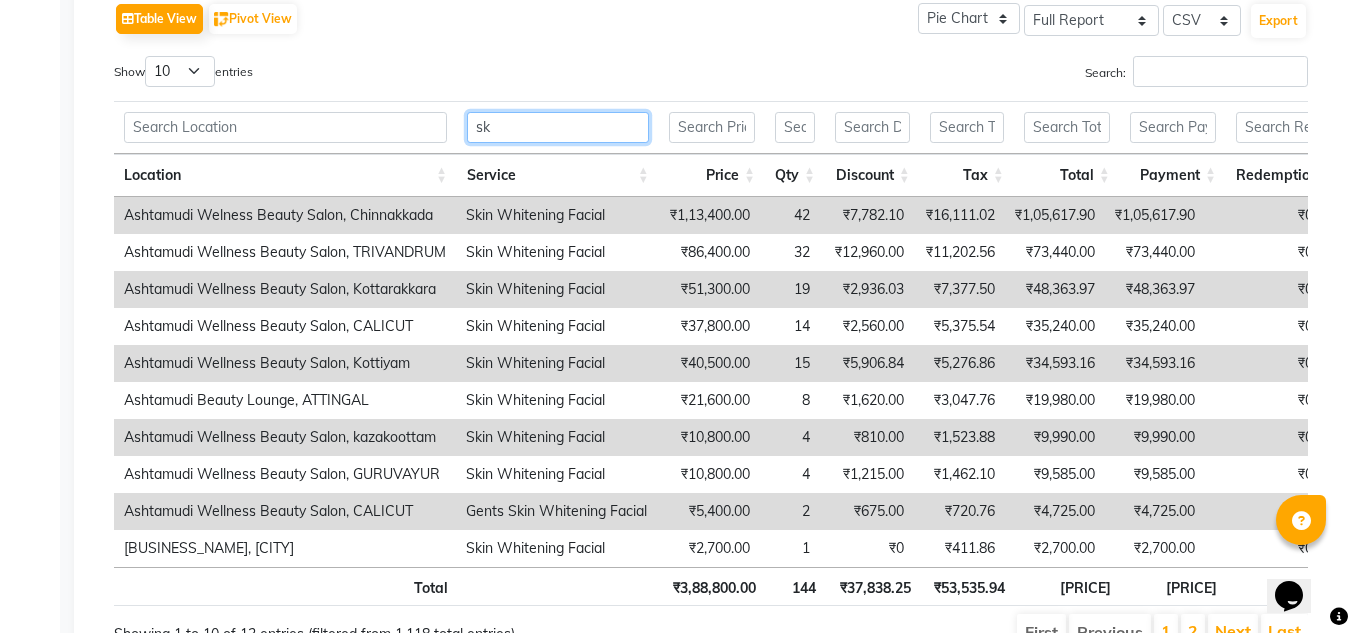 type on "s" 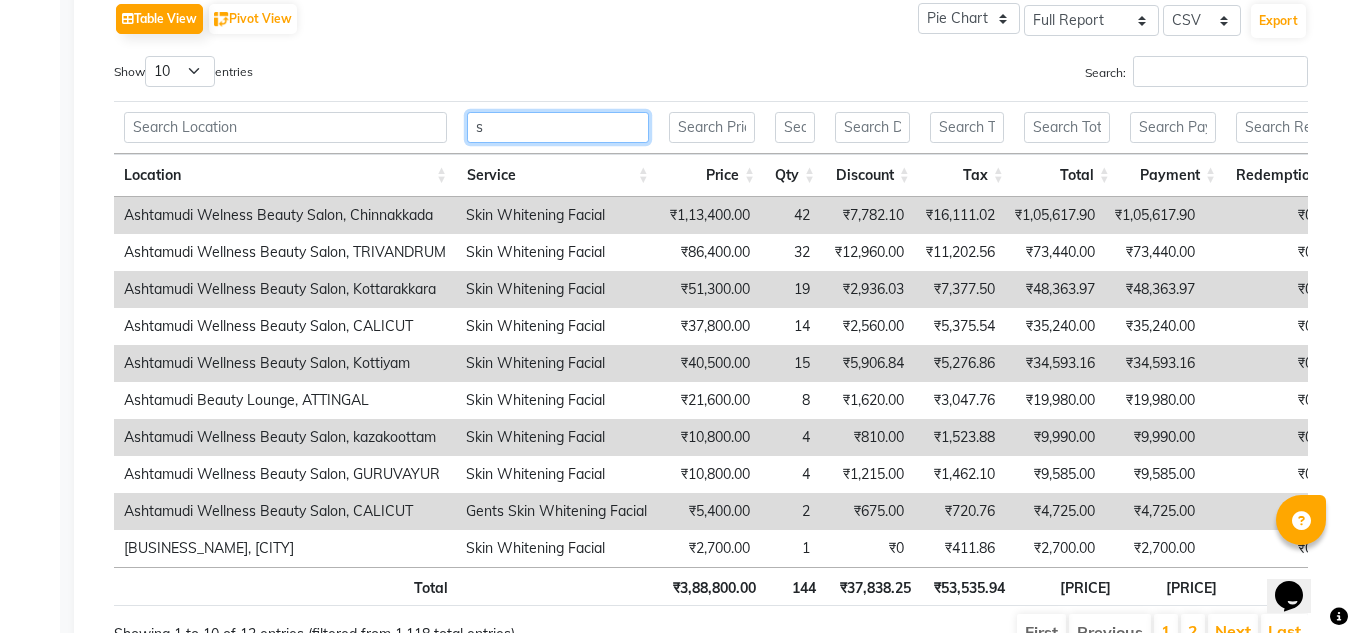 type 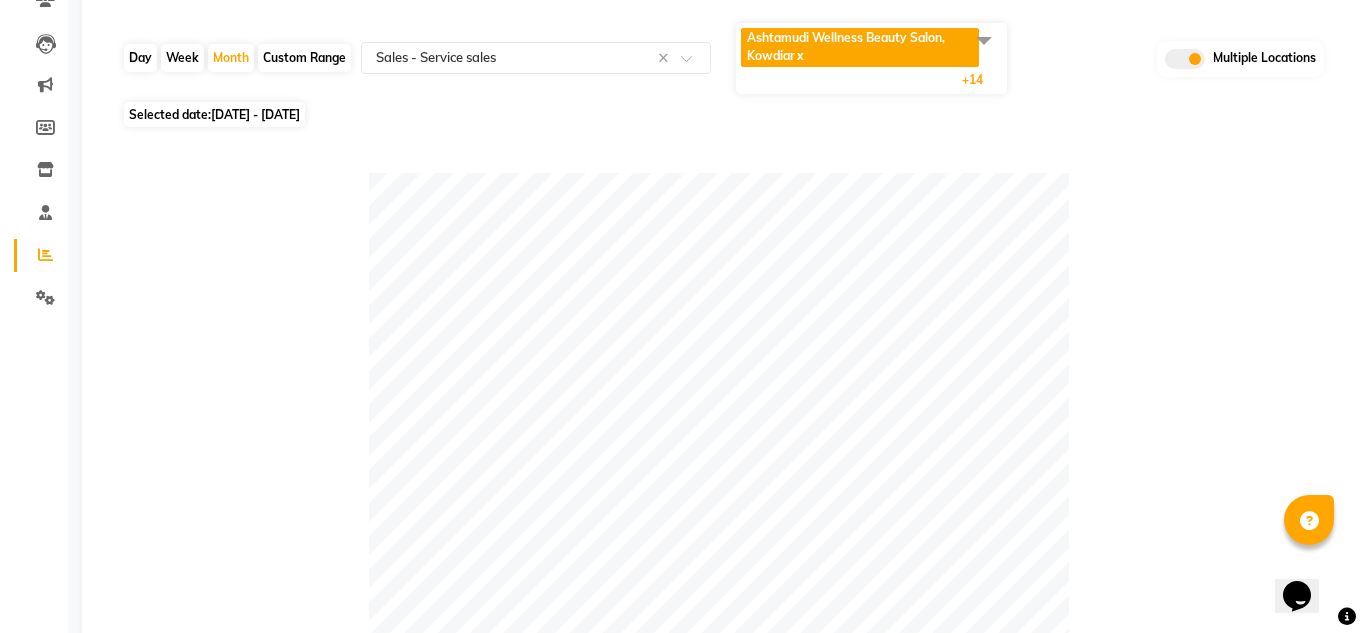 scroll, scrollTop: 0, scrollLeft: 0, axis: both 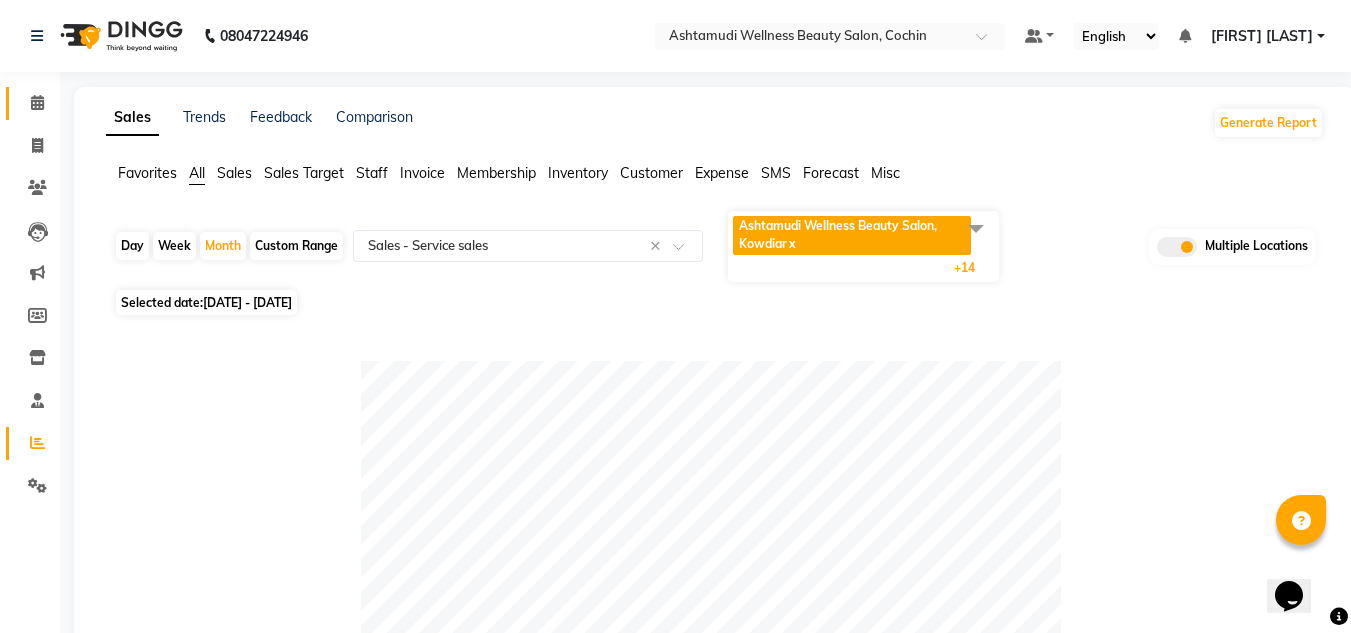 click on "Calendar" 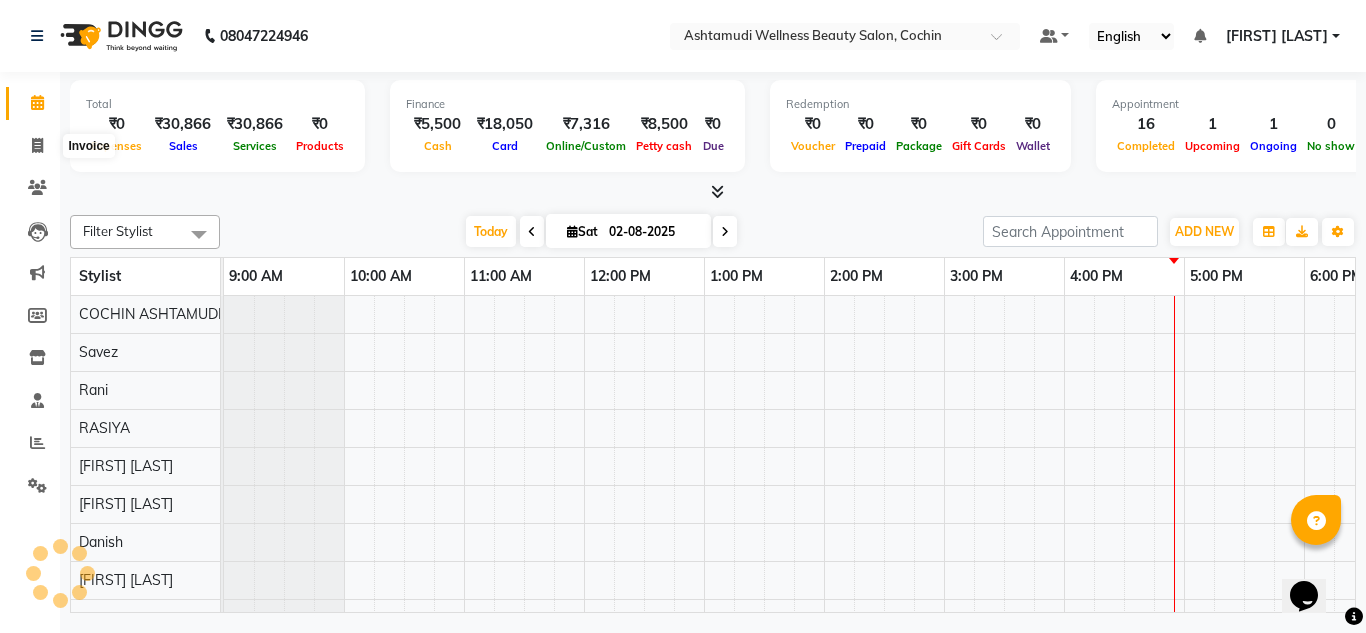 scroll, scrollTop: 0, scrollLeft: 0, axis: both 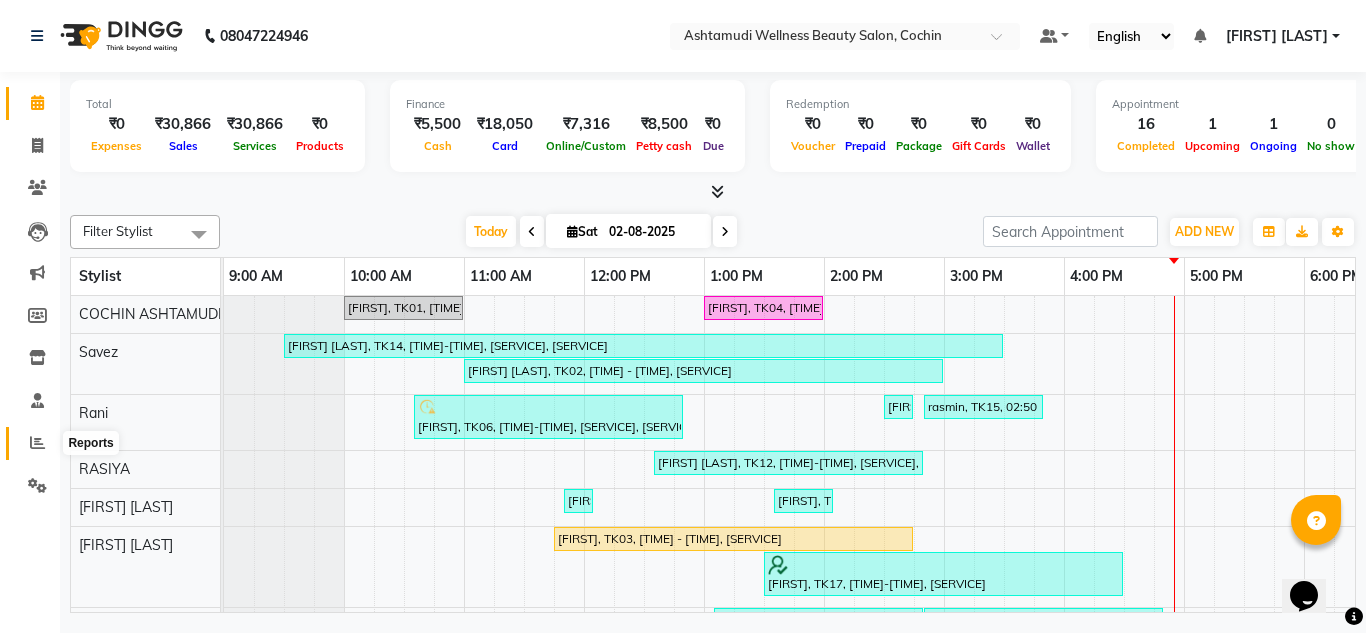 click 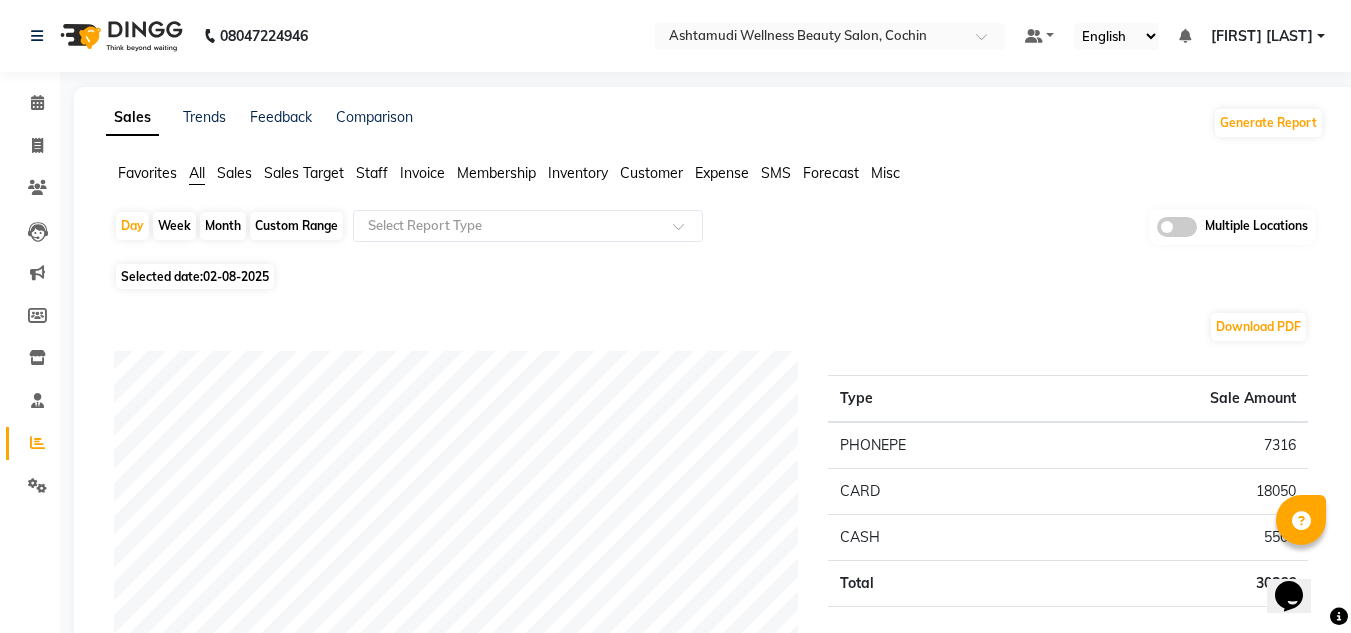 click 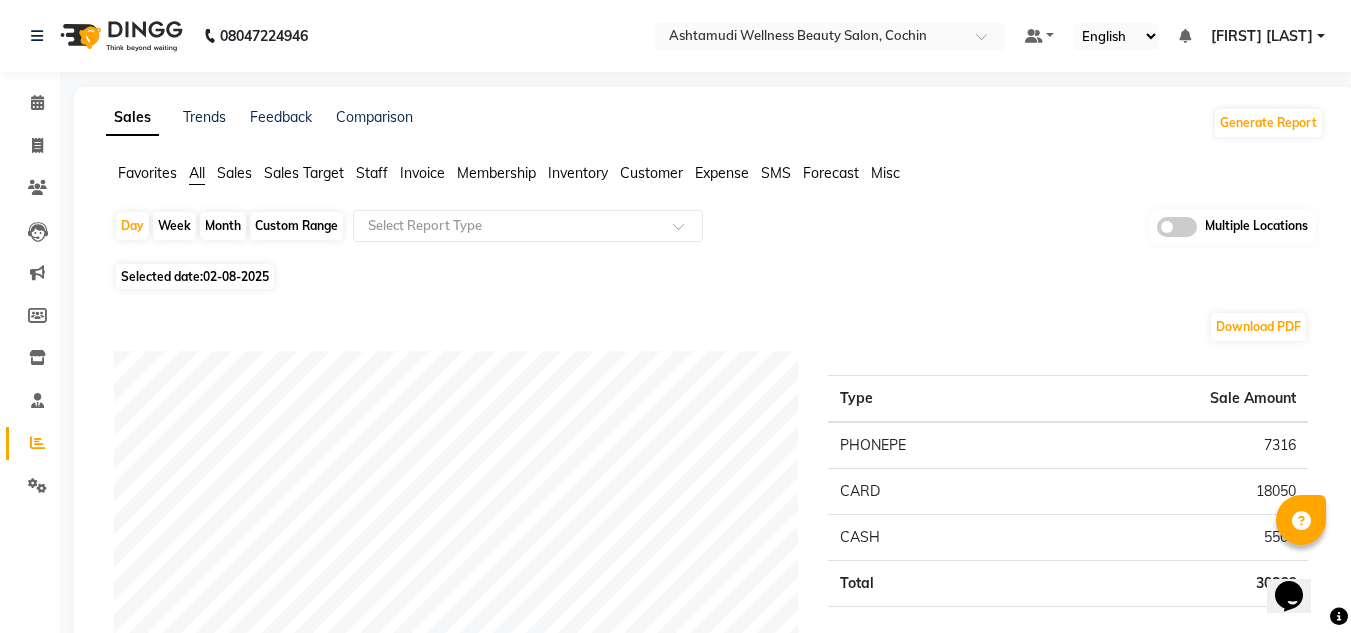 click 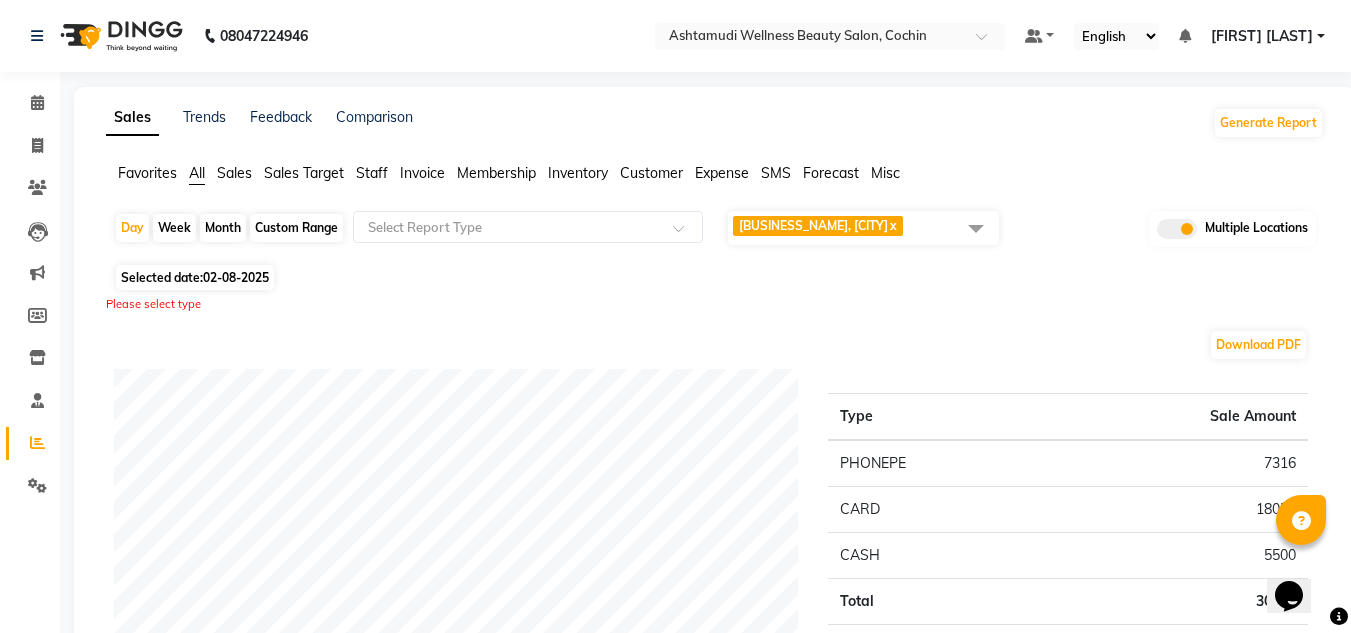 click on "Ashtamudi Wellness Beauty Salon, COCHIN  x" 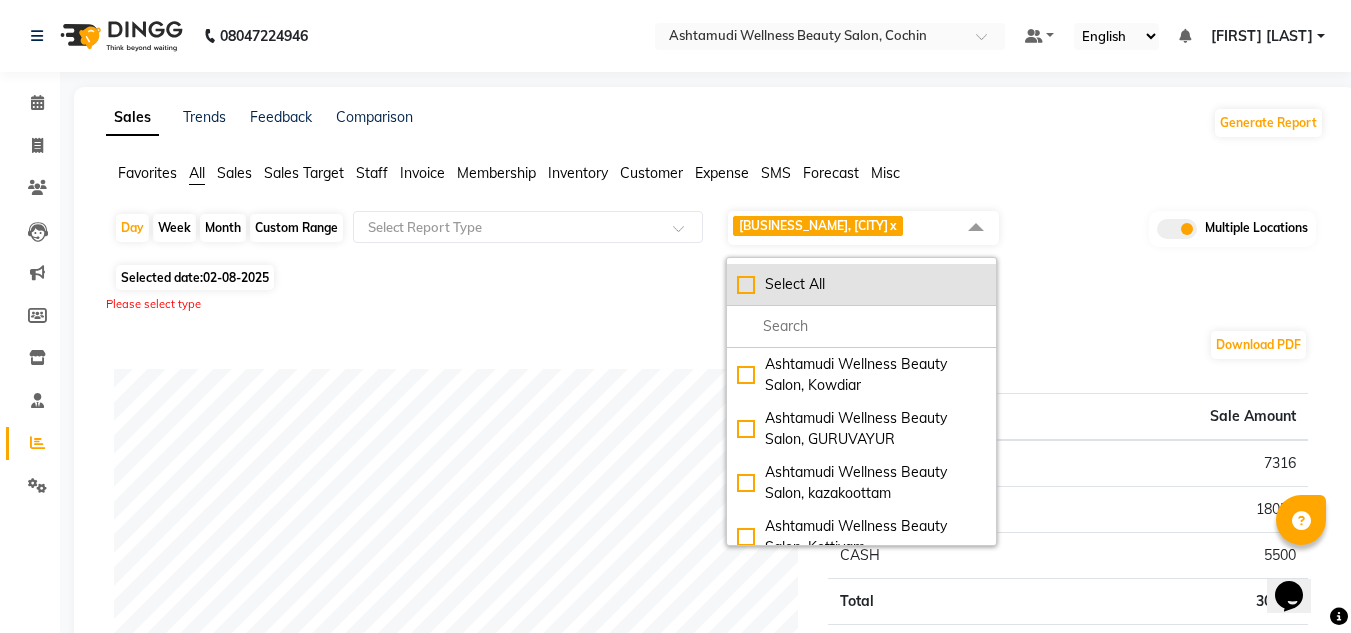 drag, startPoint x: 832, startPoint y: 300, endPoint x: 802, endPoint y: 315, distance: 33.54102 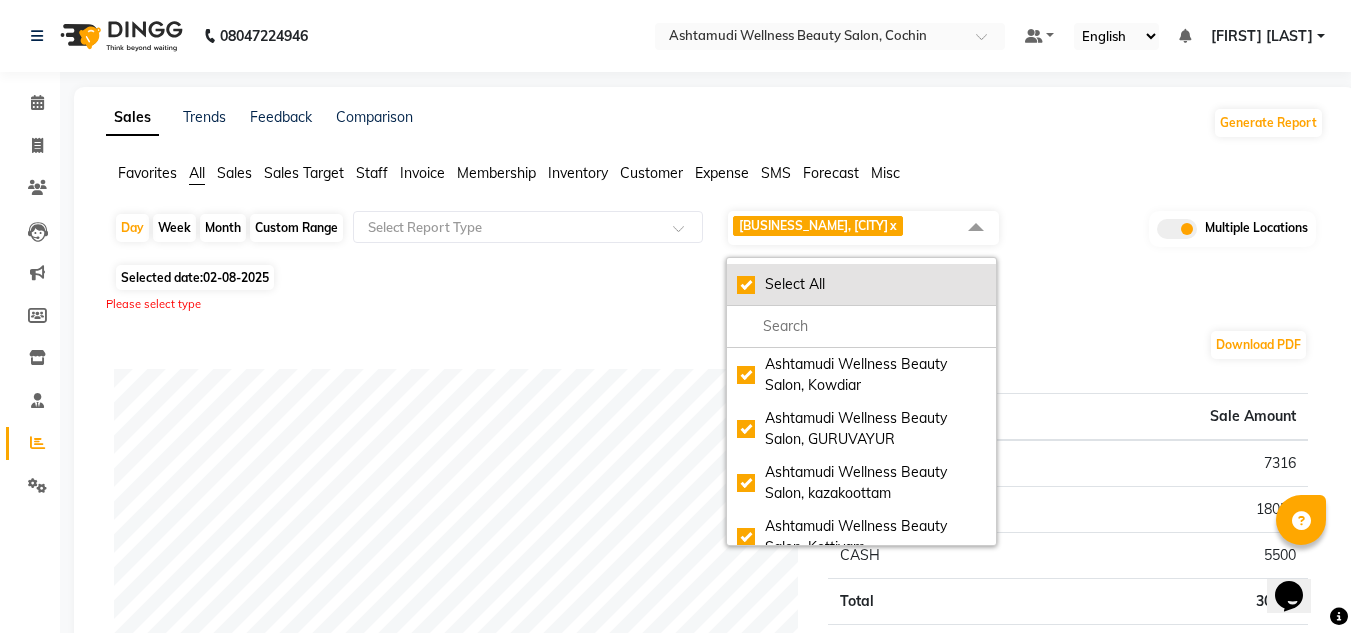 checkbox on "true" 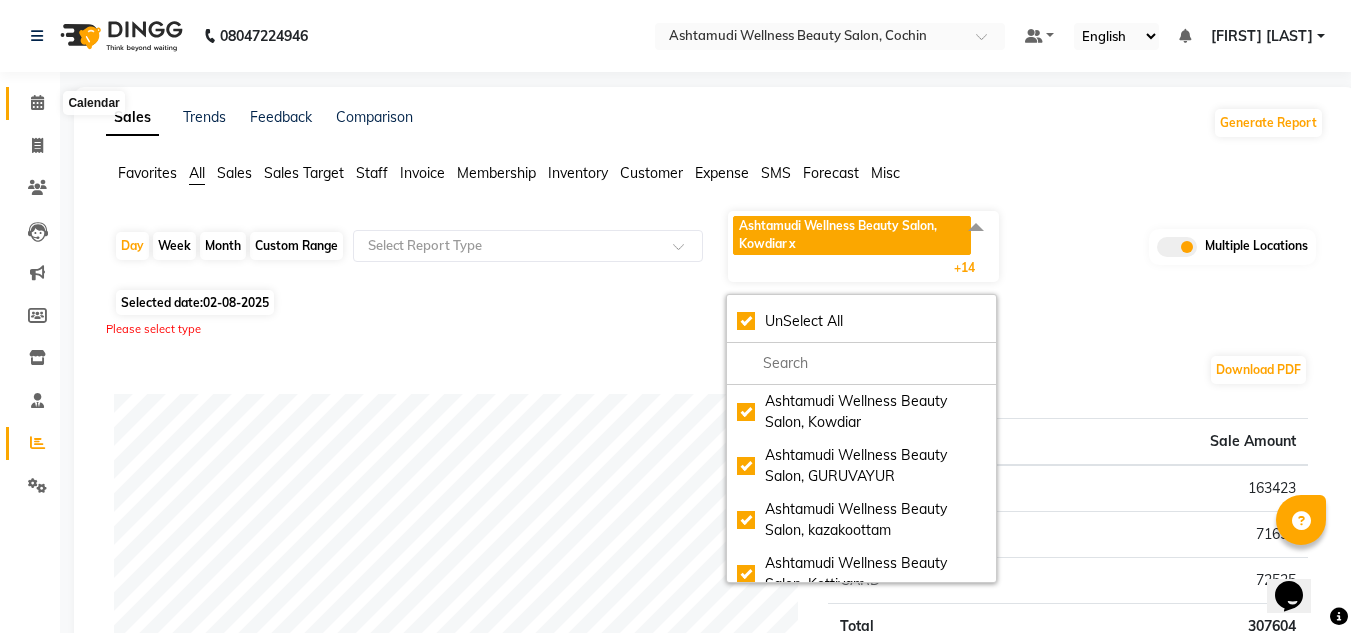 click 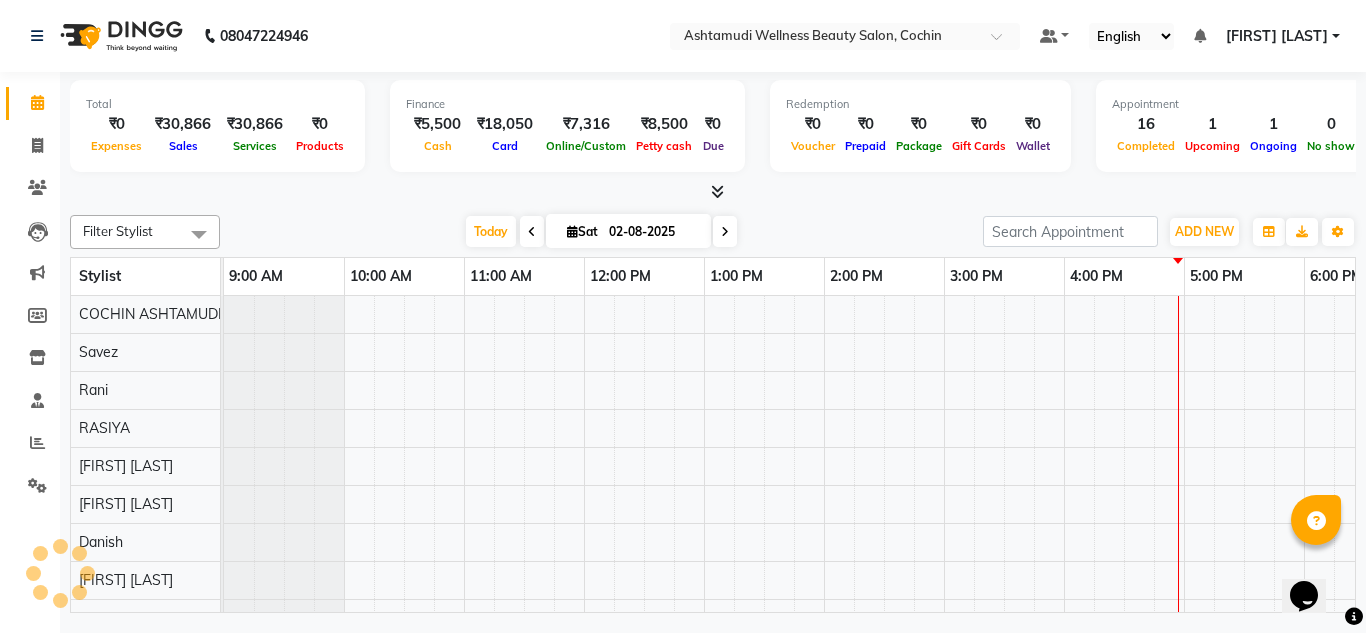 scroll, scrollTop: 0, scrollLeft: 0, axis: both 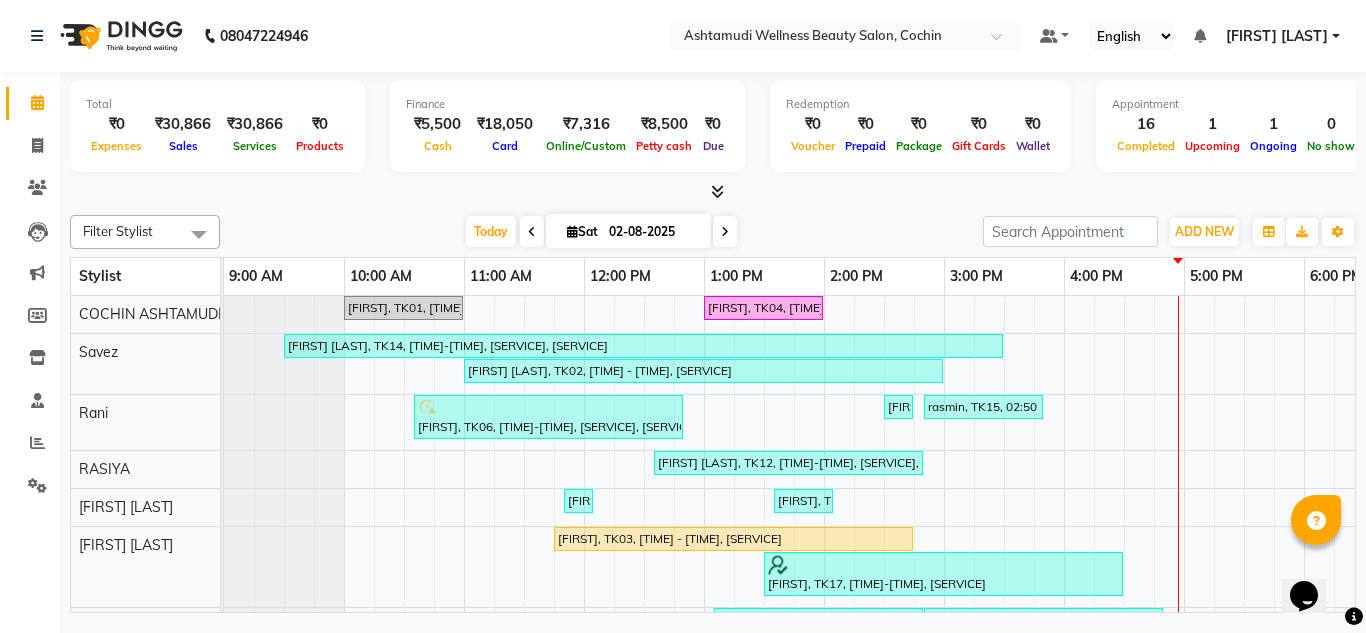click on "[FIRST], TK01, [TIME] - [TIME], [SERVICE]     [FIRST], TK04, [TIME] - [TIME], [SERVICE]    [FIRST] [LAST], TK14, [TIME] - [TIME], [SERVICE] Offer, [SERVICE]     [FIRST] [LAST], TK02, [TIME] - [TIME], [SERVICE]     [FIRST], TK06, [TIME] - [TIME], [SERVICE], [SERVICE], [SERVICE]    [FIRST], TK10, [TIME] - [TIME], [SERVICE]    [FIRST], TK15, [TIME] - [TIME], [SERVICE]    [FIRST] [LAST], TK12, [TIME] - [TIME], [SERVICE], [SERVICE], [SERVICE], [SERVICE], [SERVICE]    [FIRST], TK05, [TIME] - [TIME], [SERVICE]    [FIRST], TK09, [TIME] - [TIME], [SERVICE], [SERVICE]    [FIRST], TK03, [TIME] - [TIME], [SERVICE]     [FIRST], TK17, [TIME] - [TIME], [SERVICE]    [FIRST] [LAST], TK11, [TIME] - [TIME], [SERVICE], [SERVICE], [SERVICE]" at bounding box center [944, 633] 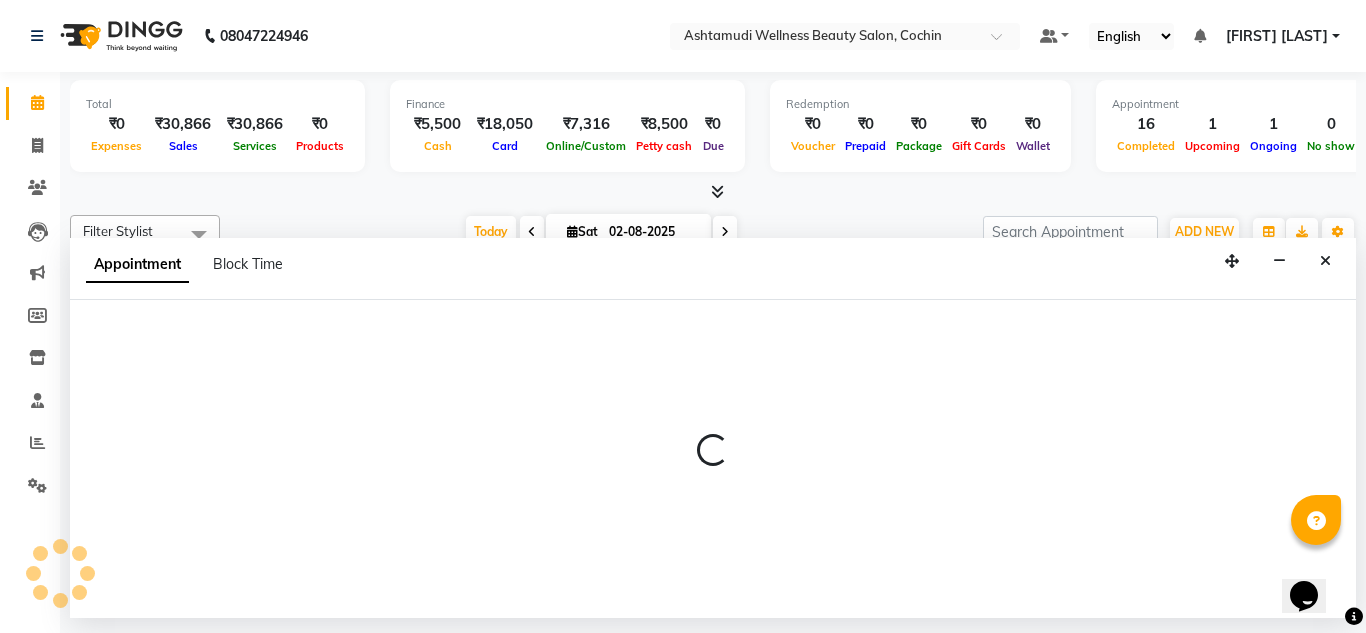 select on "45926" 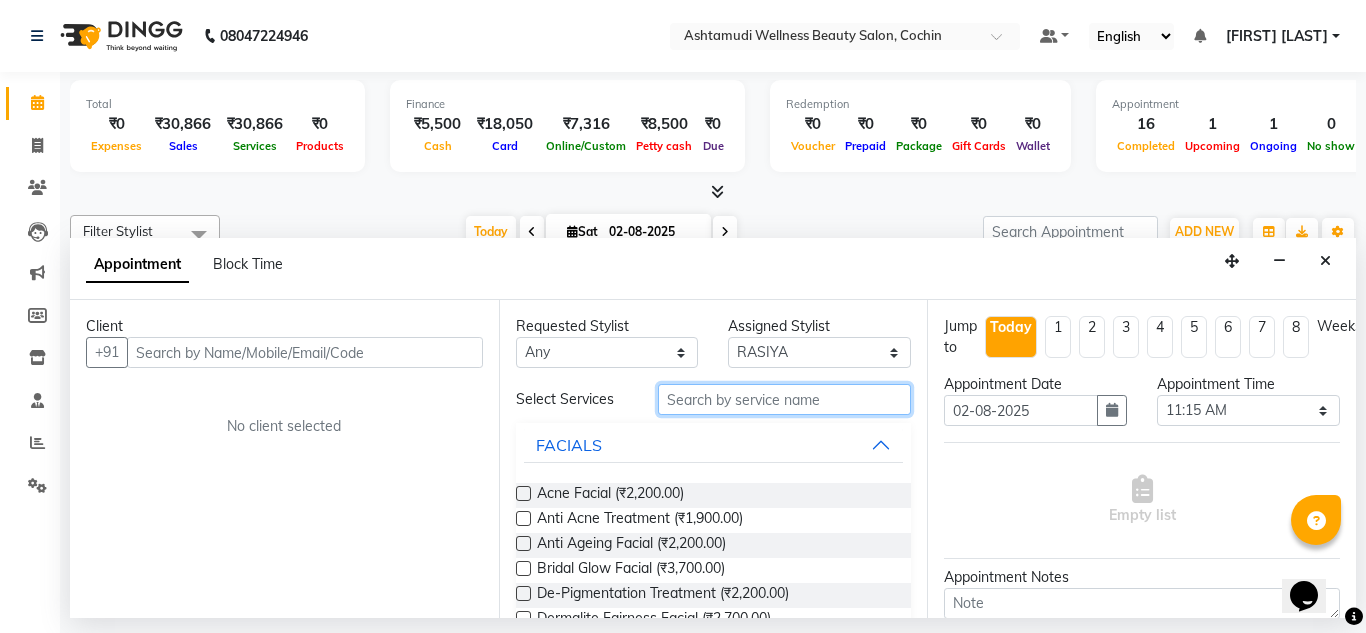 click at bounding box center (785, 399) 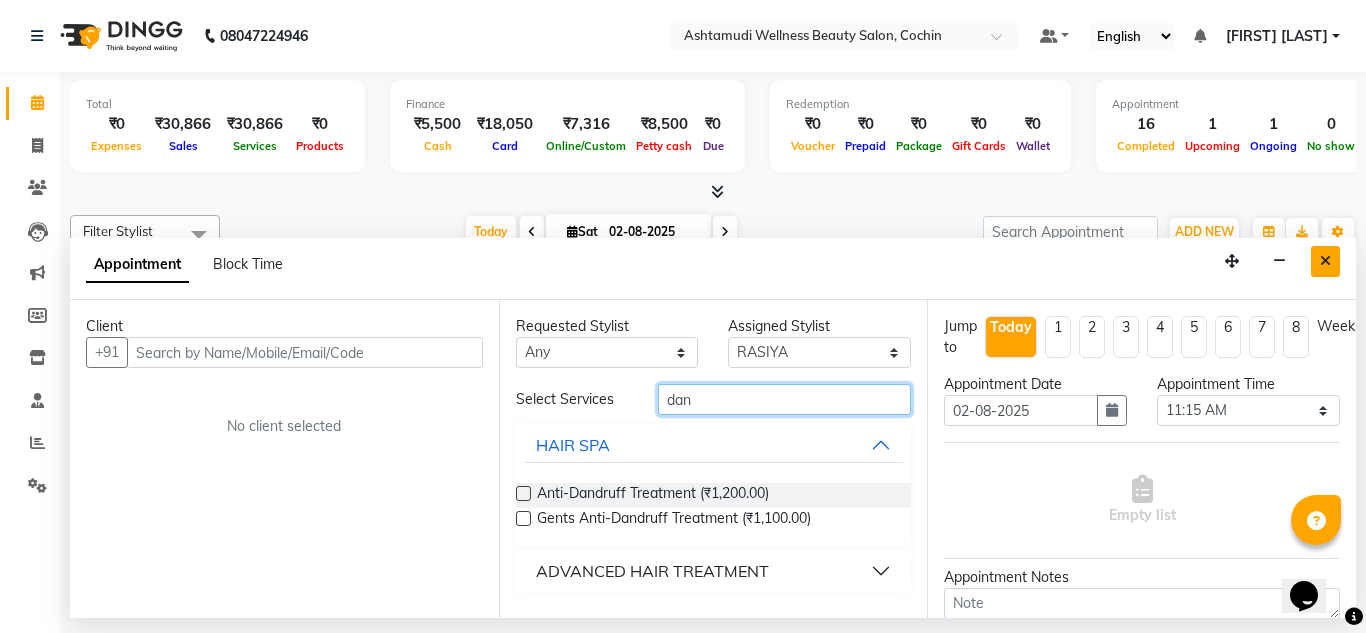 type on "dan" 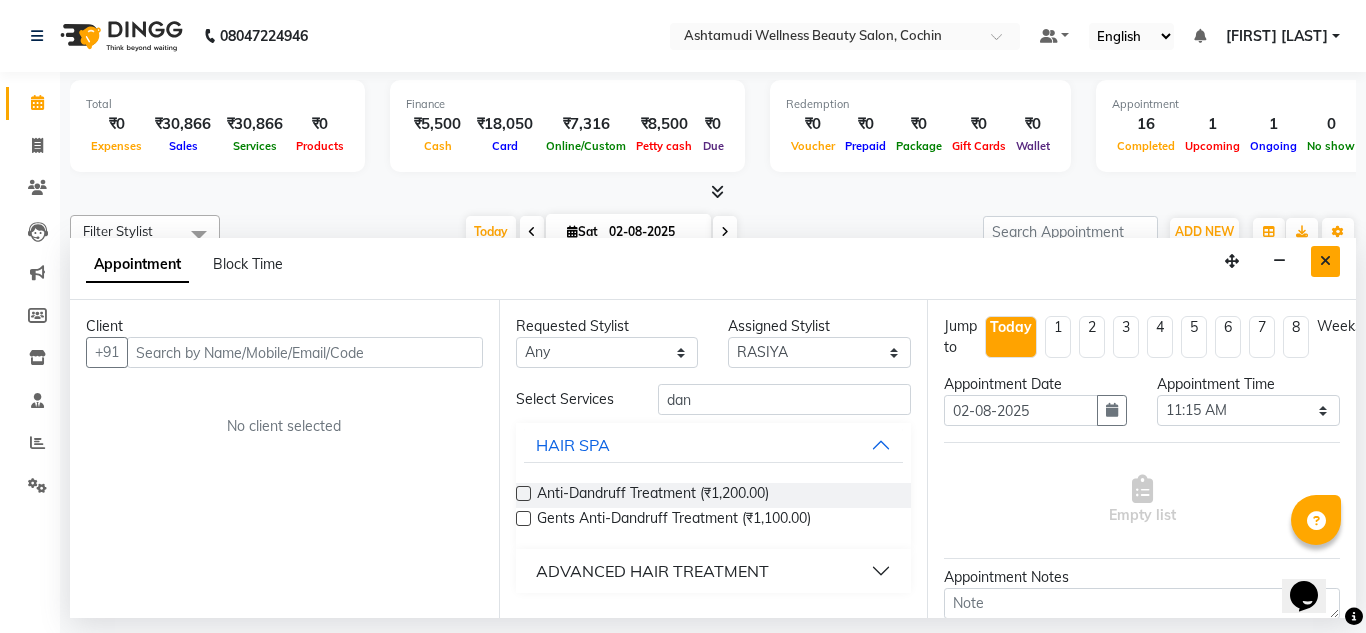 click at bounding box center [1325, 261] 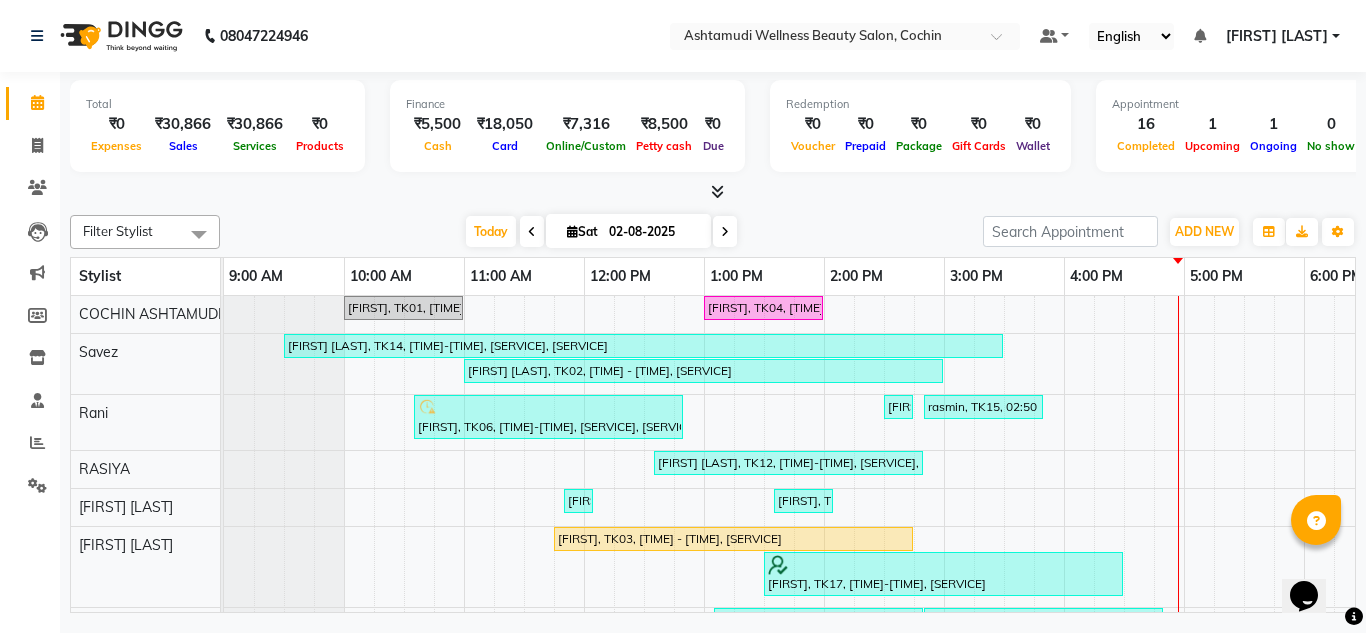 click on "[FIRST], TK01, [TIME] - [TIME], [SERVICE]     [FIRST], TK04, [TIME] - [TIME], [SERVICE]    [FIRST] [LAST], TK14, [TIME] - [TIME], [SERVICE] Offer, [SERVICE]     [FIRST] [LAST], TK02, [TIME] - [TIME], [SERVICE]     [FIRST], TK06, [TIME] - [TIME], [SERVICE], [SERVICE], [SERVICE]    [FIRST], TK10, [TIME] - [TIME], [SERVICE]    [FIRST], TK15, [TIME] - [TIME], [SERVICE]    [FIRST] [LAST], TK12, [TIME] - [TIME], [SERVICE], [SERVICE], [SERVICE], [SERVICE], [SERVICE]    [FIRST], TK05, [TIME] - [TIME], [SERVICE]    [FIRST], TK09, [TIME] - [TIME], [SERVICE], [SERVICE]    [FIRST], TK03, [TIME] - [TIME], [SERVICE]     [FIRST], TK17, [TIME] - [TIME], [SERVICE]    [FIRST] [LAST], TK11, [TIME] - [TIME], [SERVICE], [SERVICE], [SERVICE]" at bounding box center (944, 633) 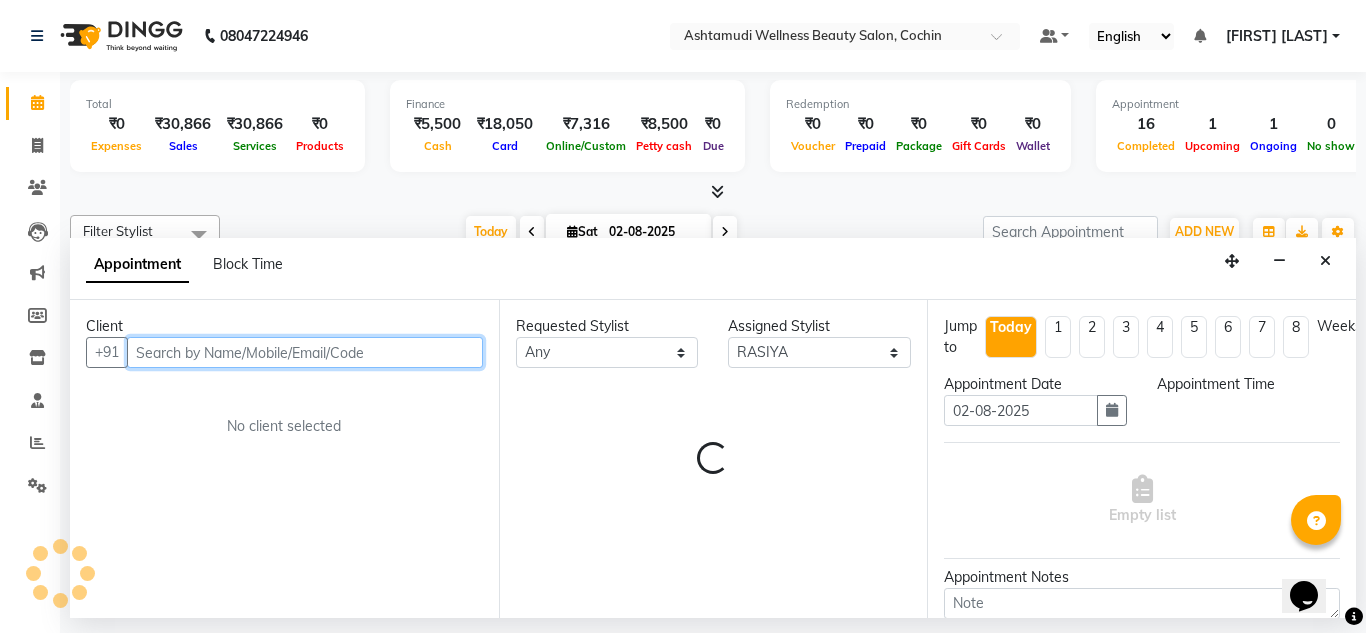 select on "930" 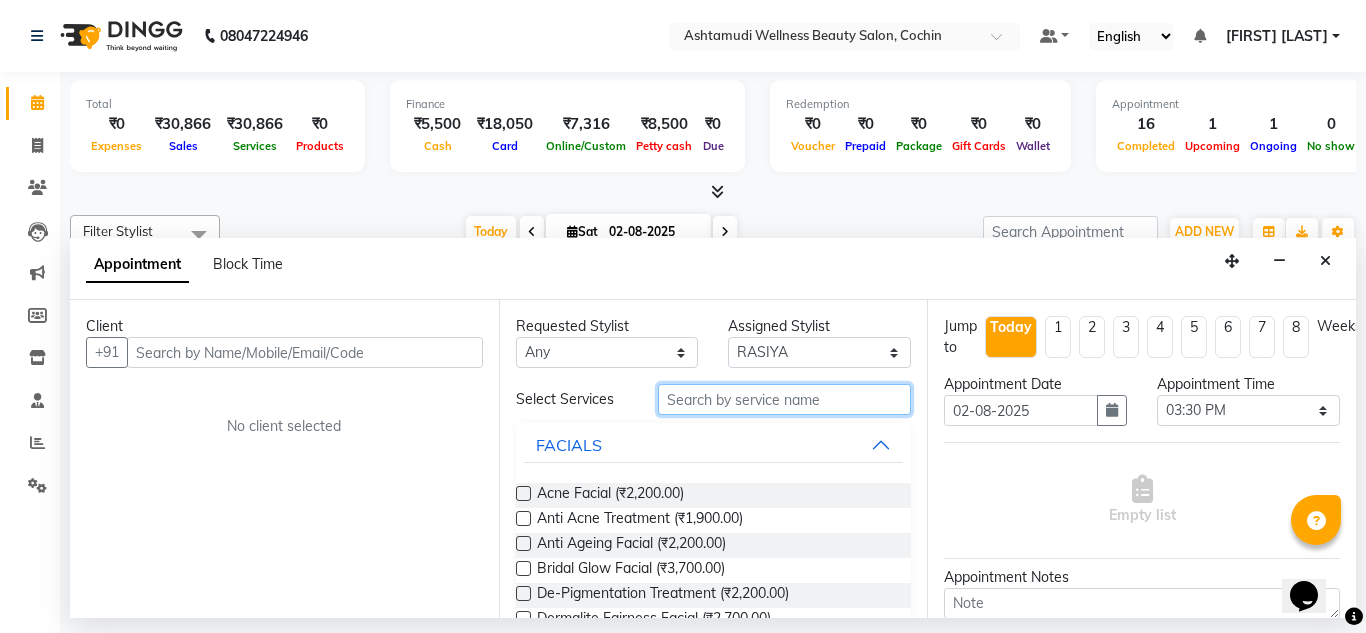 click at bounding box center [785, 399] 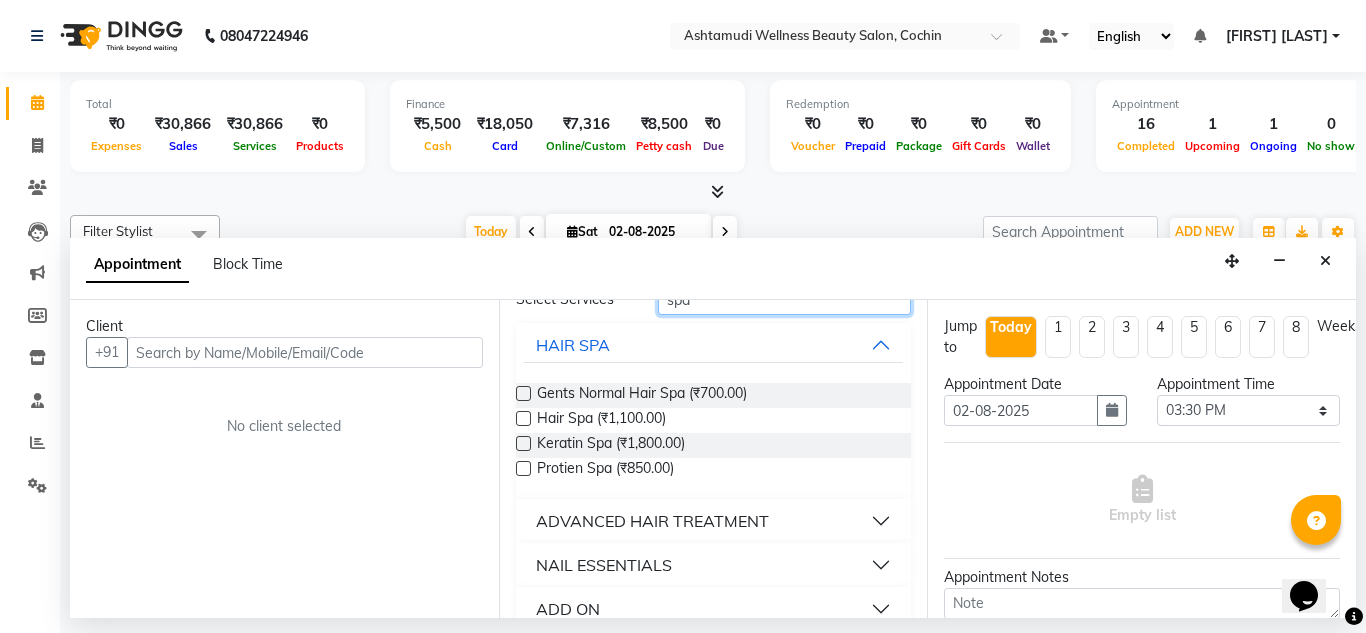 scroll, scrollTop: 129, scrollLeft: 0, axis: vertical 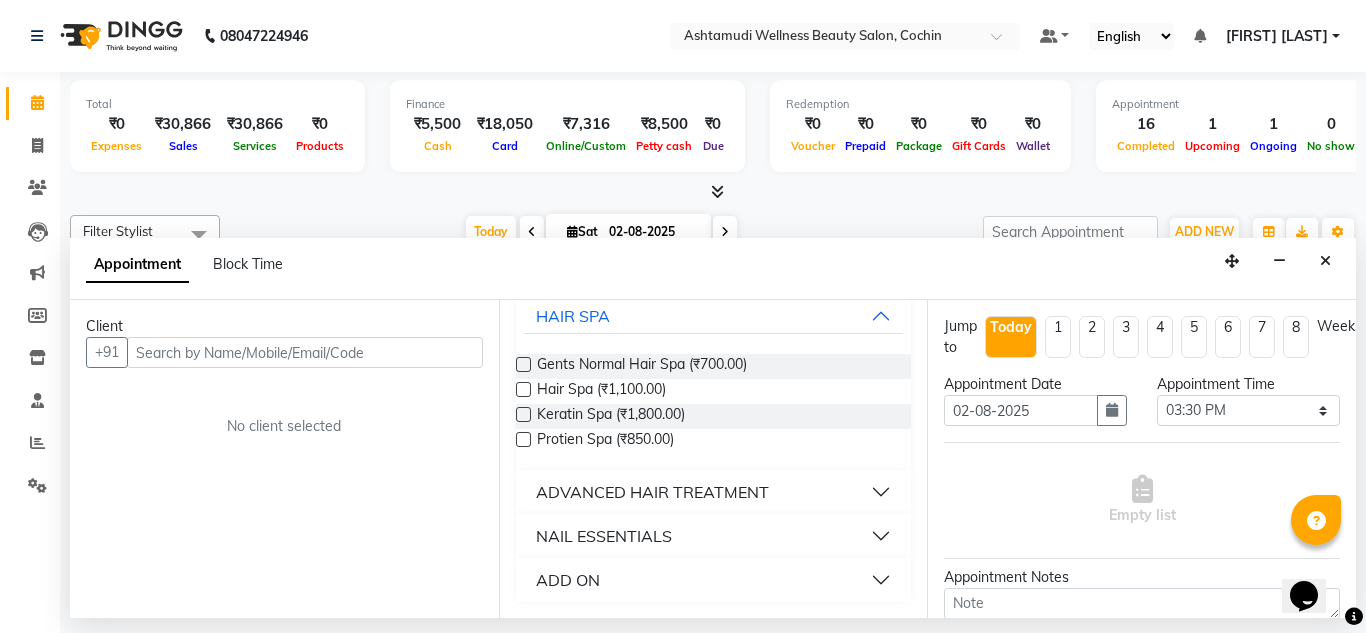 type on "spa" 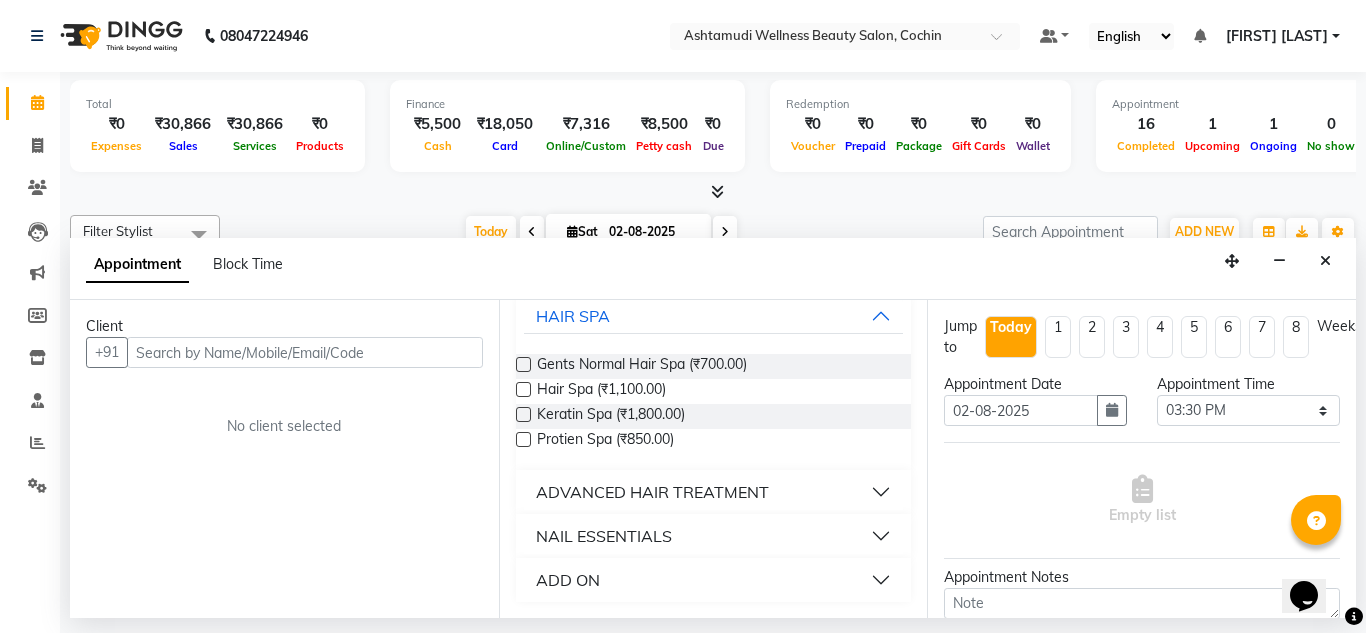 click on "ADVANCED HAIR TREATMENT" at bounding box center [652, 492] 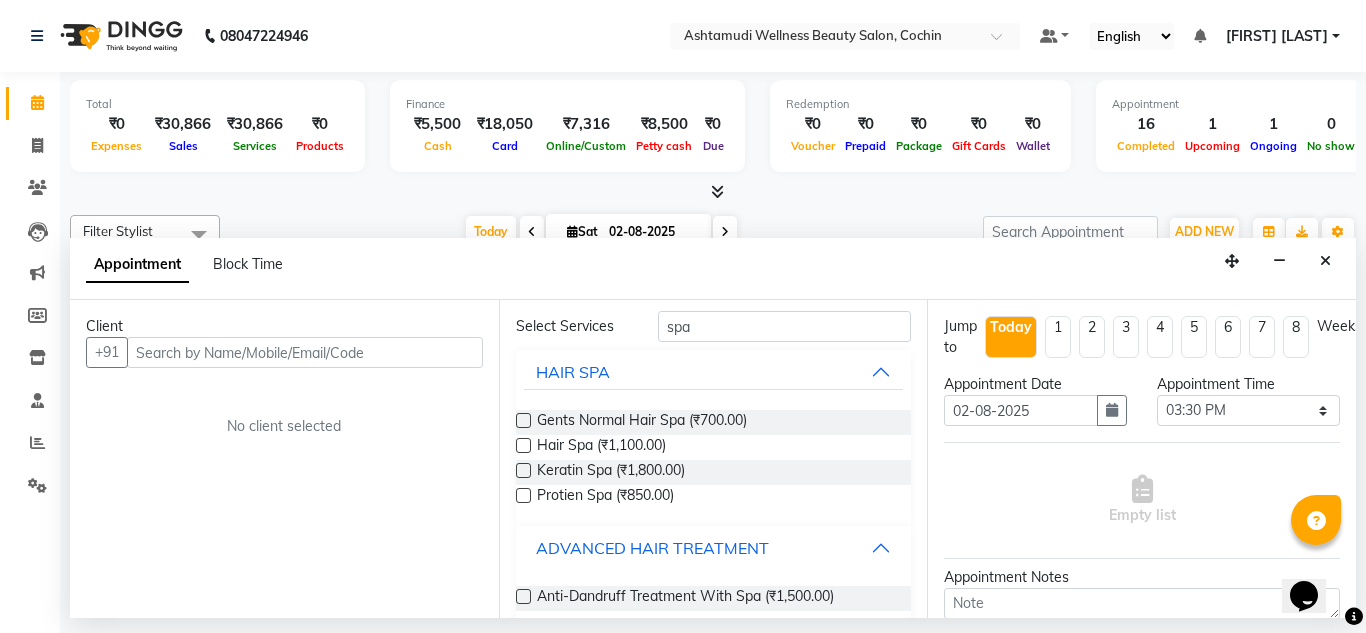 scroll, scrollTop: 0, scrollLeft: 0, axis: both 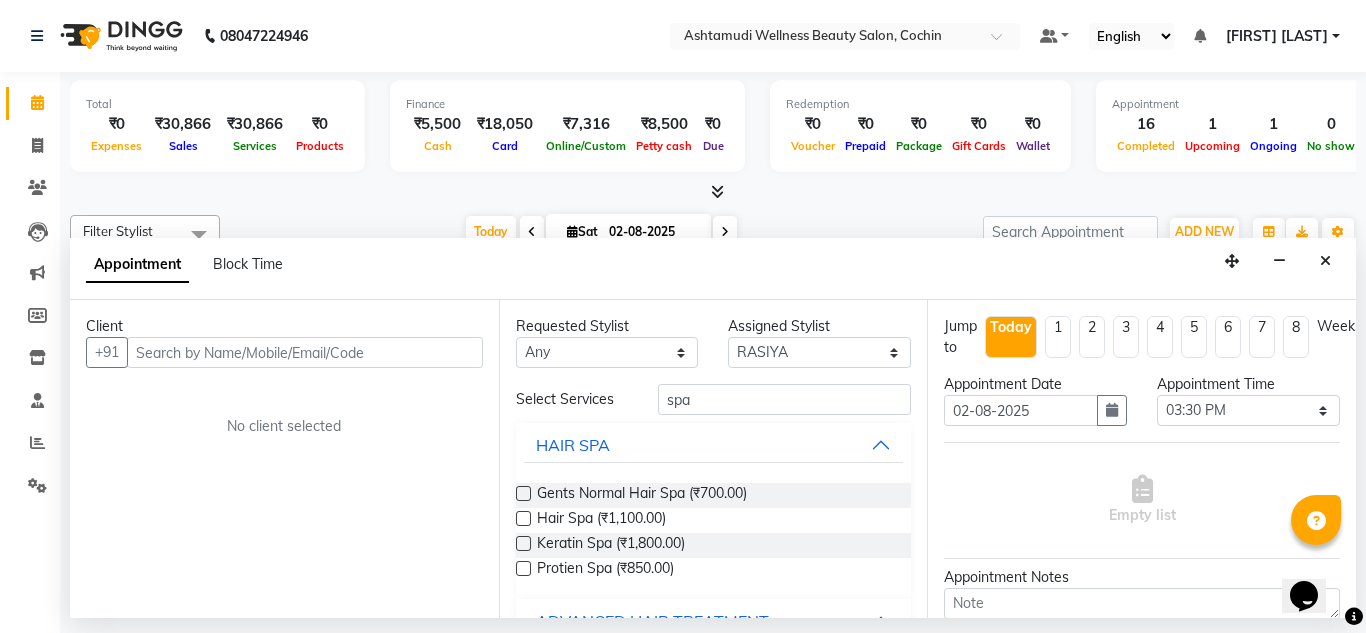 drag, startPoint x: 1326, startPoint y: 266, endPoint x: 1329, endPoint y: 328, distance: 62.072536 